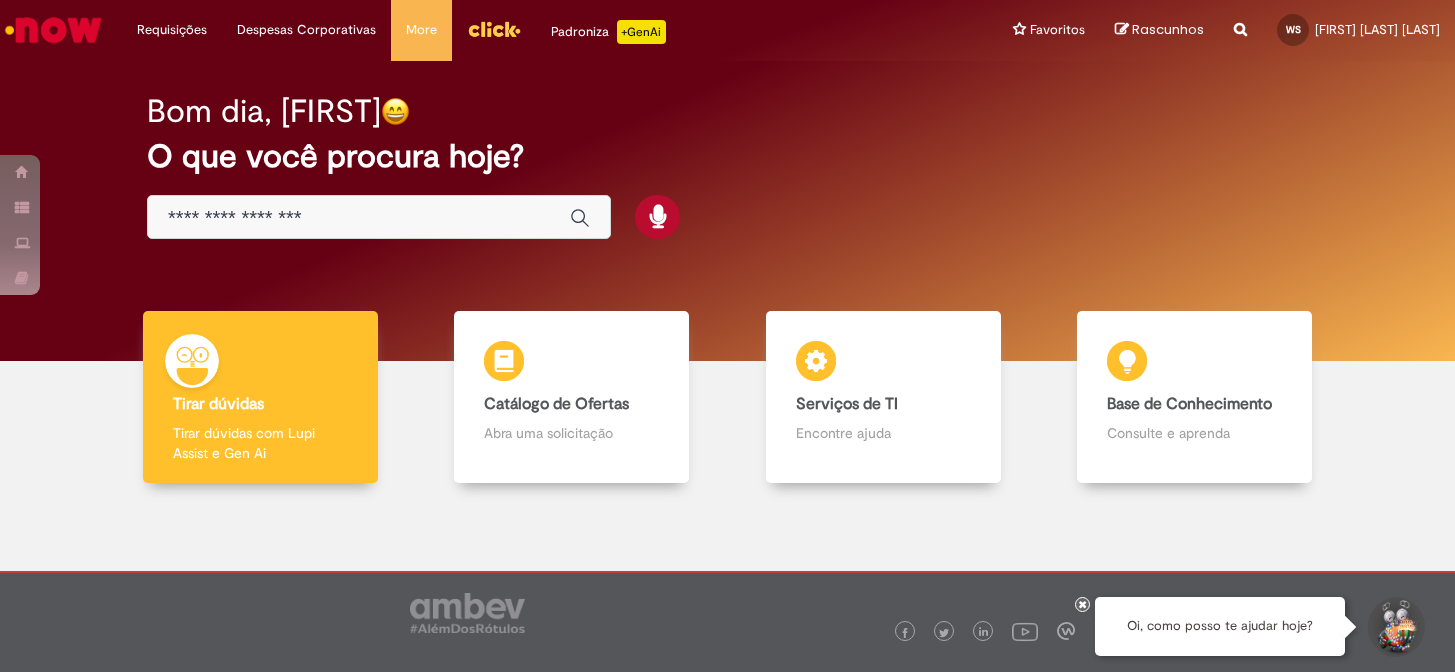 scroll, scrollTop: 0, scrollLeft: 0, axis: both 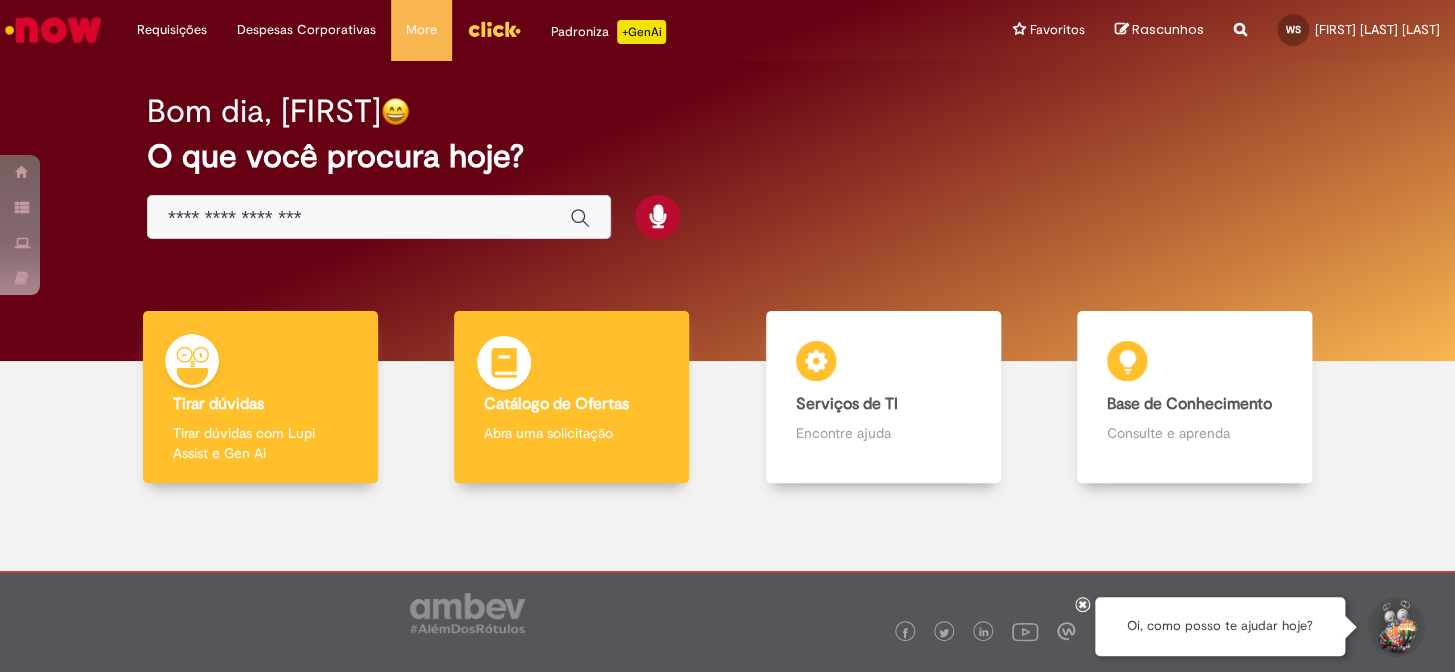 click on "Catálogo de Ofertas" at bounding box center (556, 404) 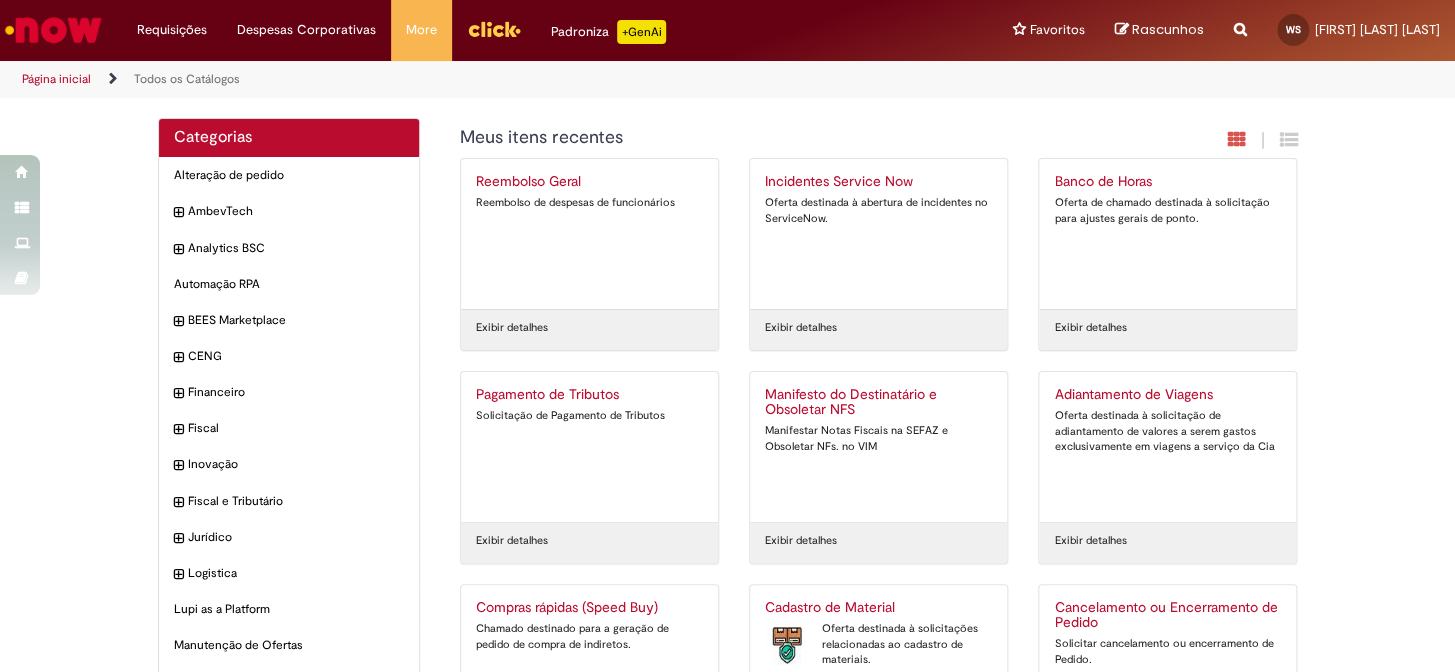 scroll, scrollTop: 337, scrollLeft: 0, axis: vertical 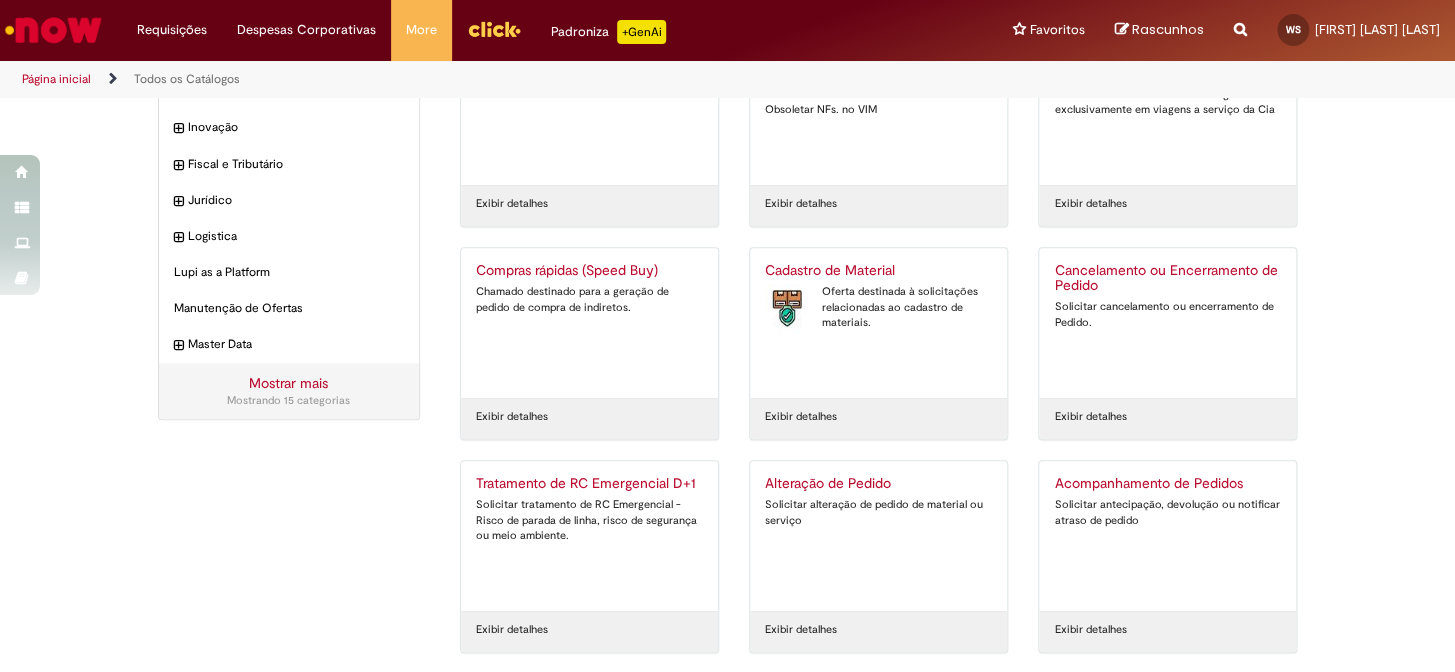 click on "Compras rápidas (Speed Buy)" at bounding box center (589, 271) 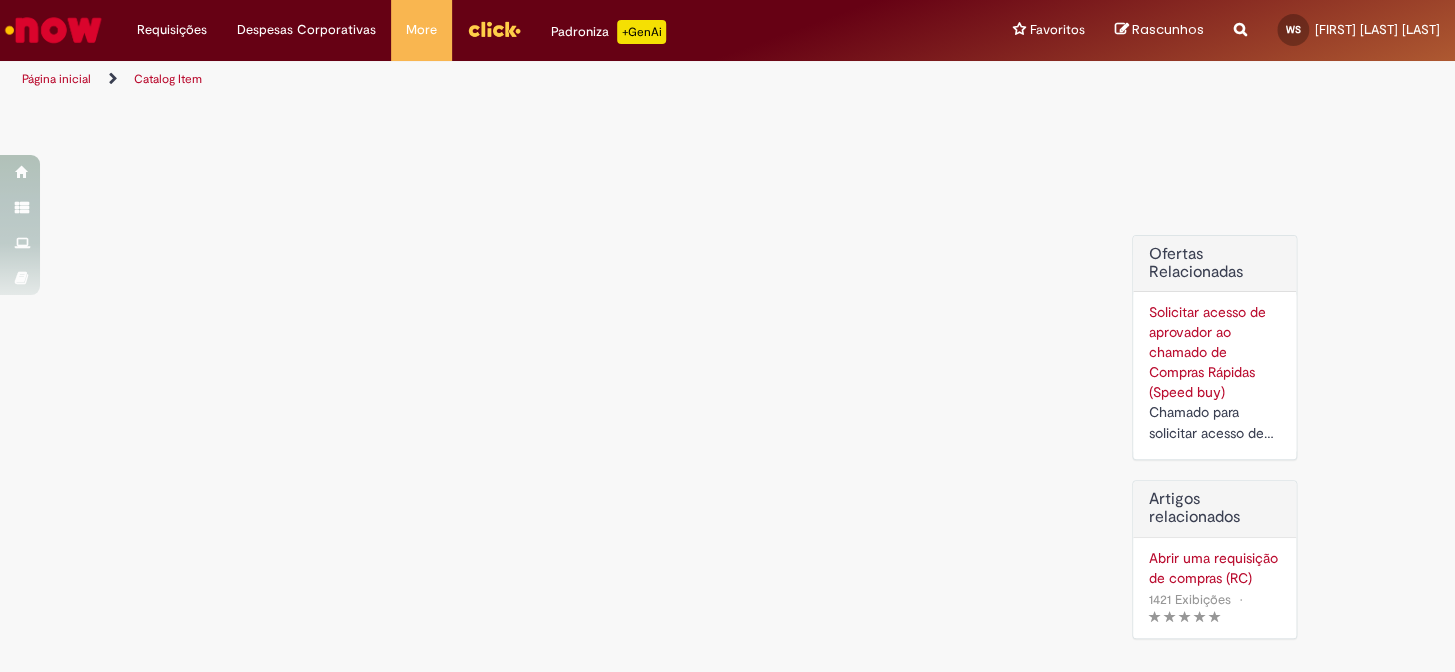 scroll, scrollTop: 0, scrollLeft: 0, axis: both 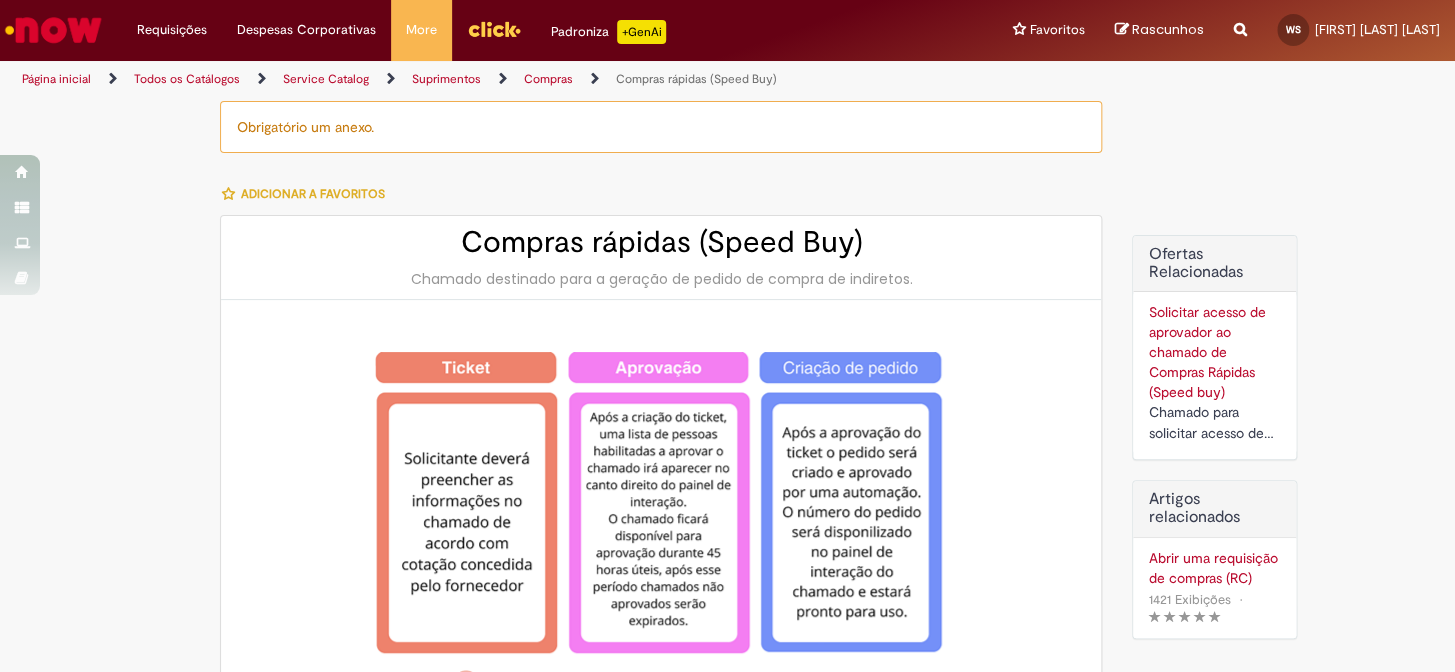 type on "********" 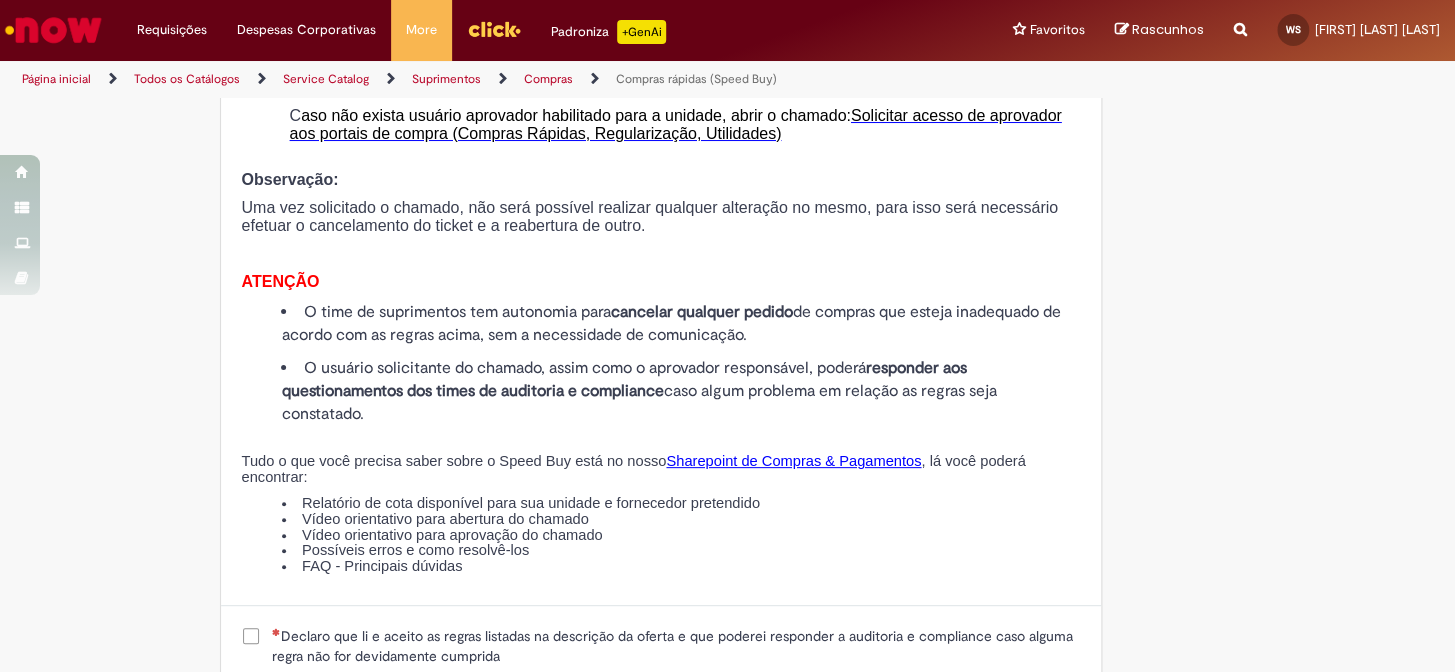 scroll, scrollTop: 2454, scrollLeft: 0, axis: vertical 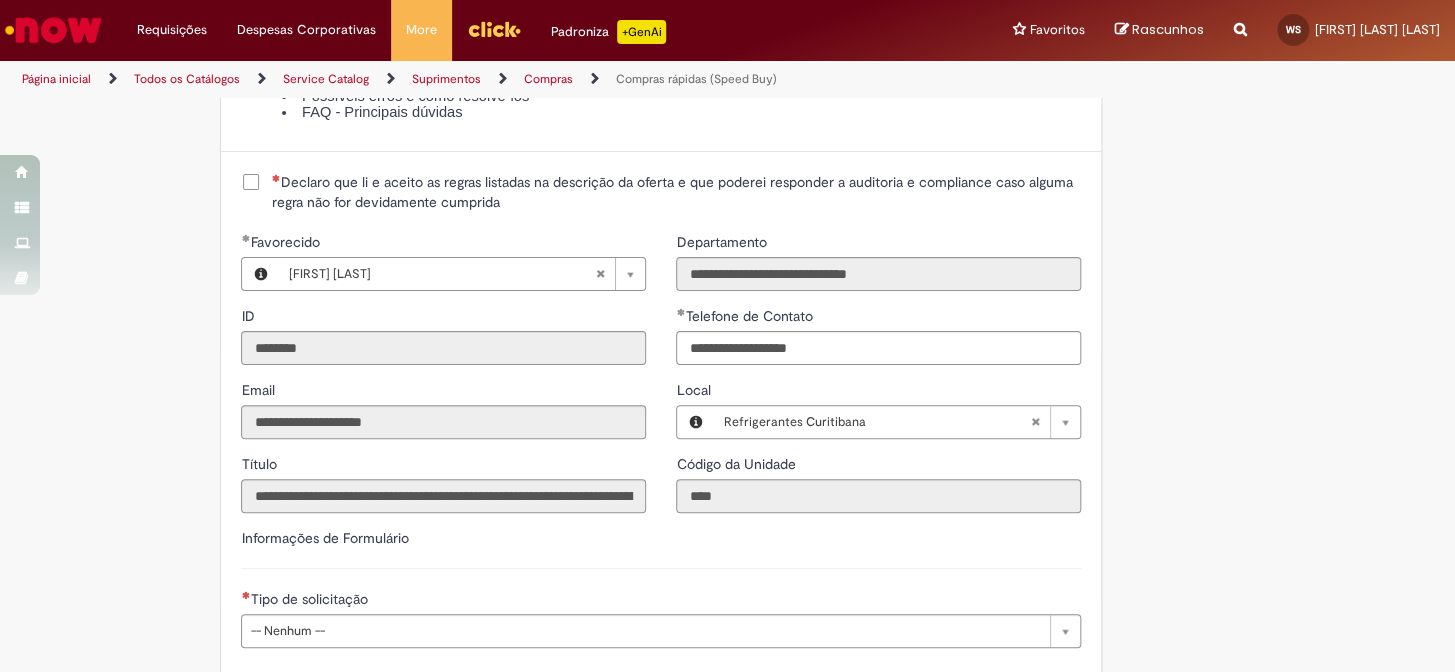 click on "Declaro que li e aceito as regras listadas na descrição da oferta e que poderei responder a auditoria e compliance caso alguma regra não for devidamente cumprida" at bounding box center [676, 192] 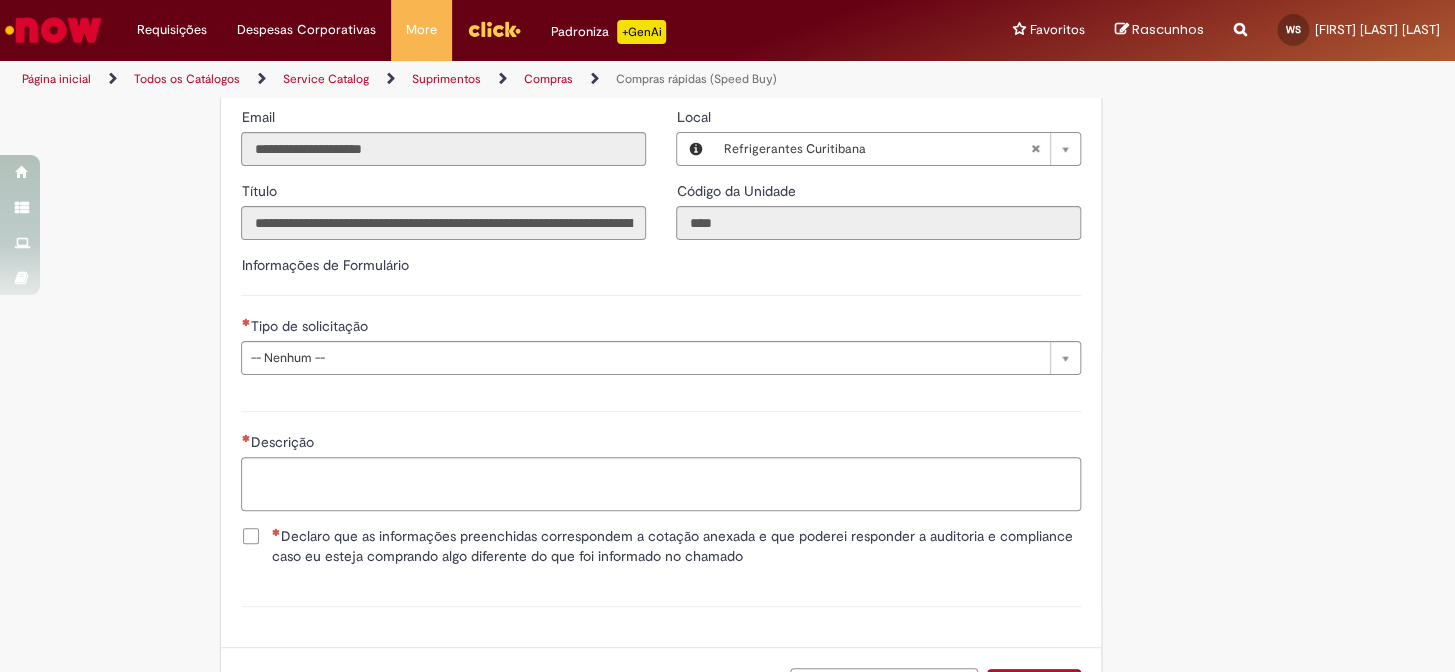 scroll, scrollTop: 2818, scrollLeft: 0, axis: vertical 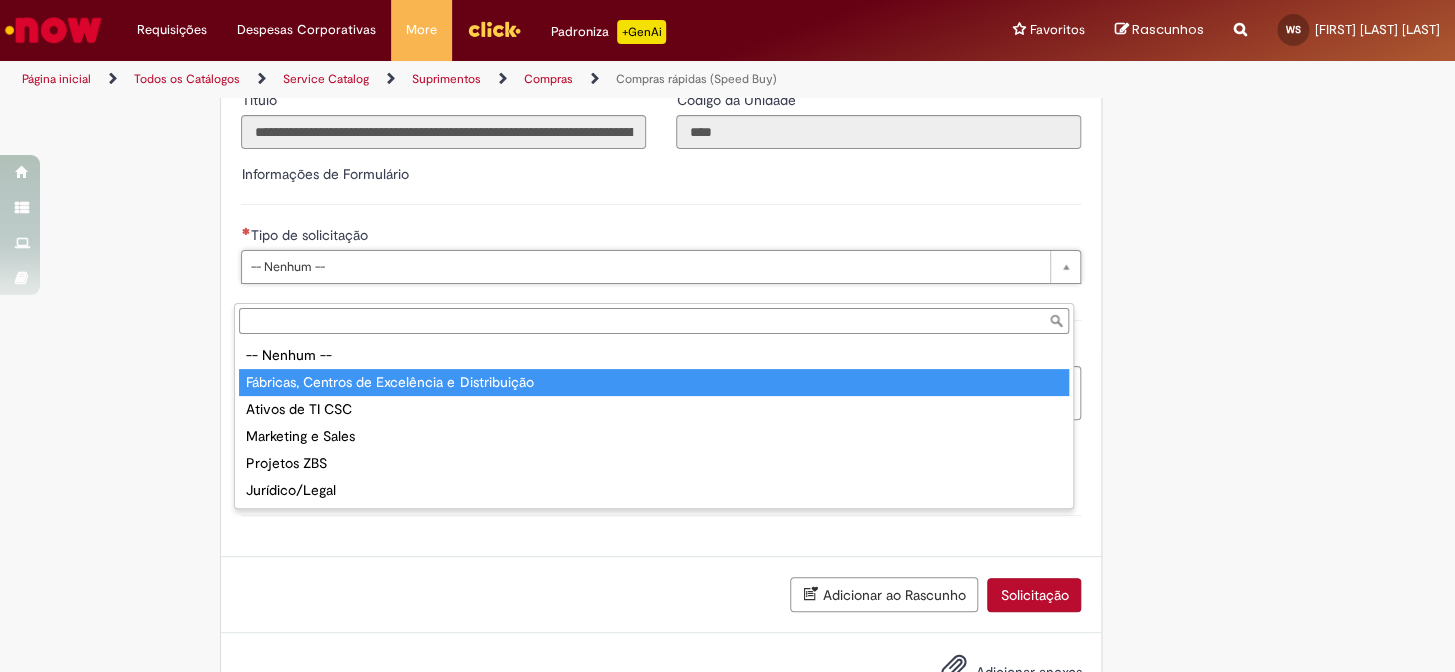 type on "**********" 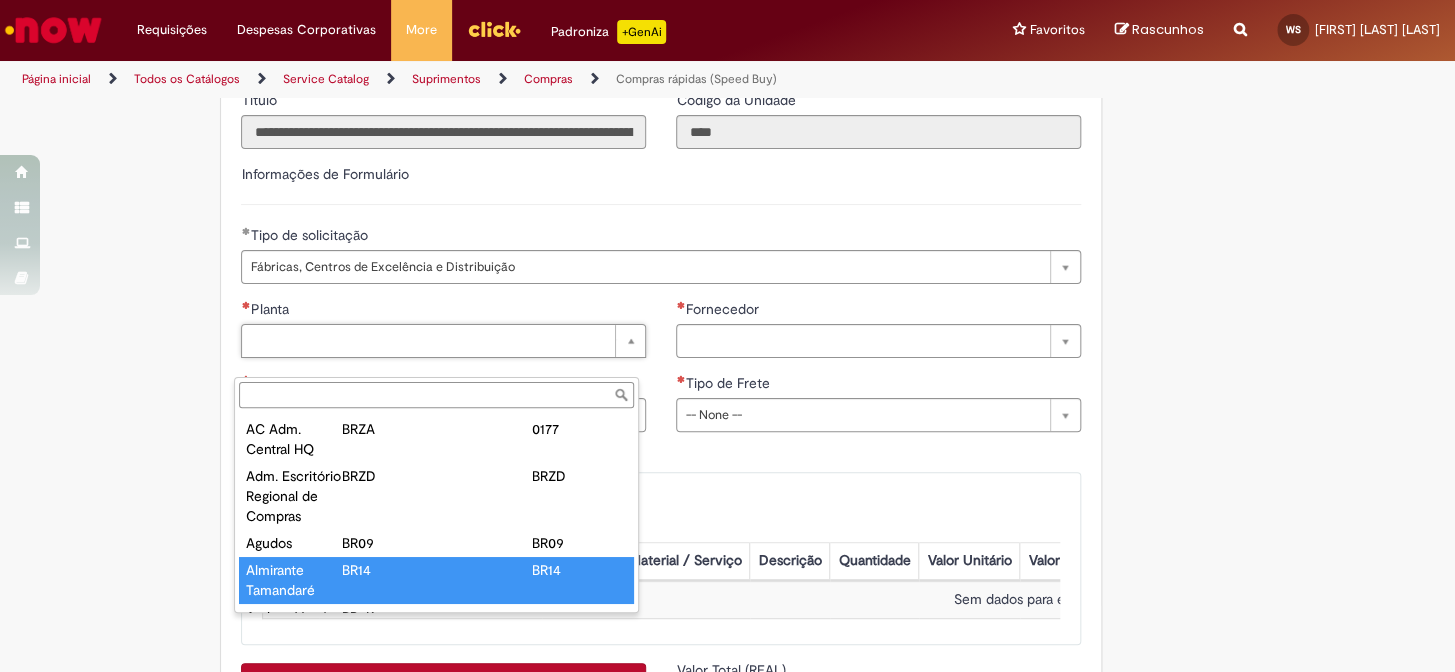 scroll, scrollTop: 8, scrollLeft: 0, axis: vertical 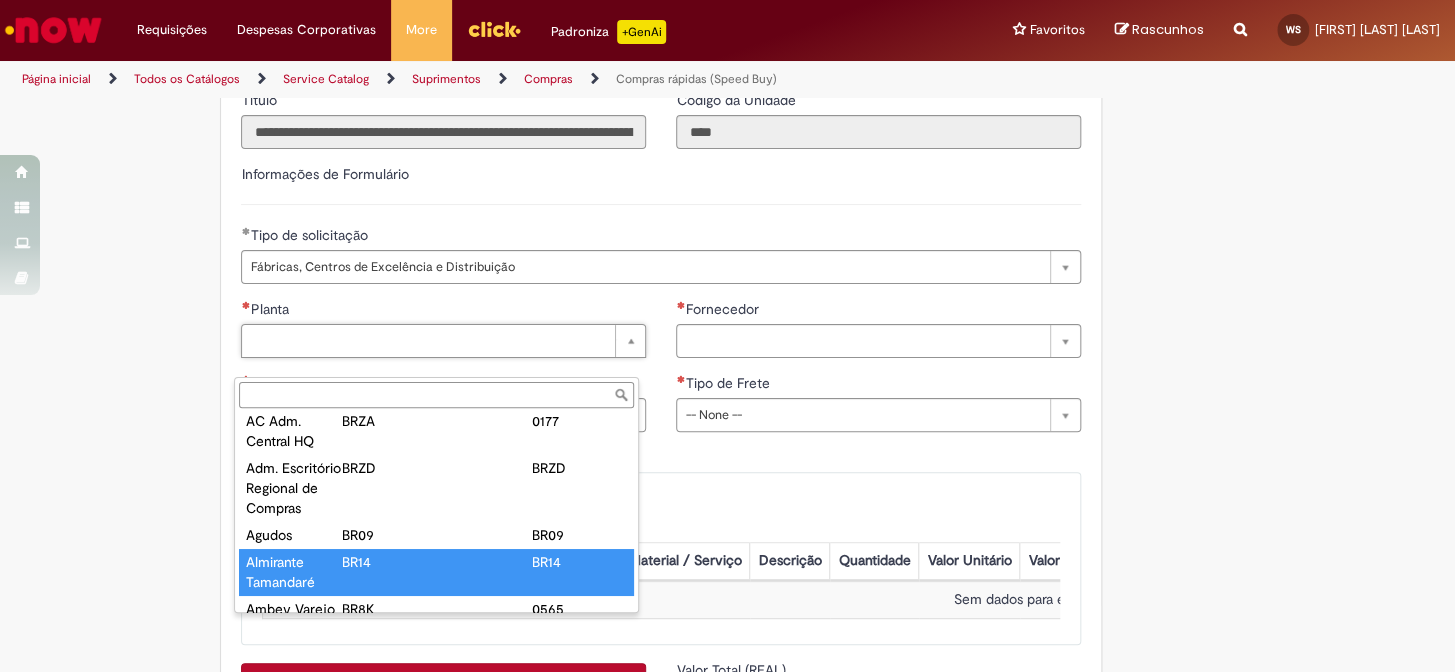 drag, startPoint x: 284, startPoint y: 588, endPoint x: 327, endPoint y: 578, distance: 44.14748 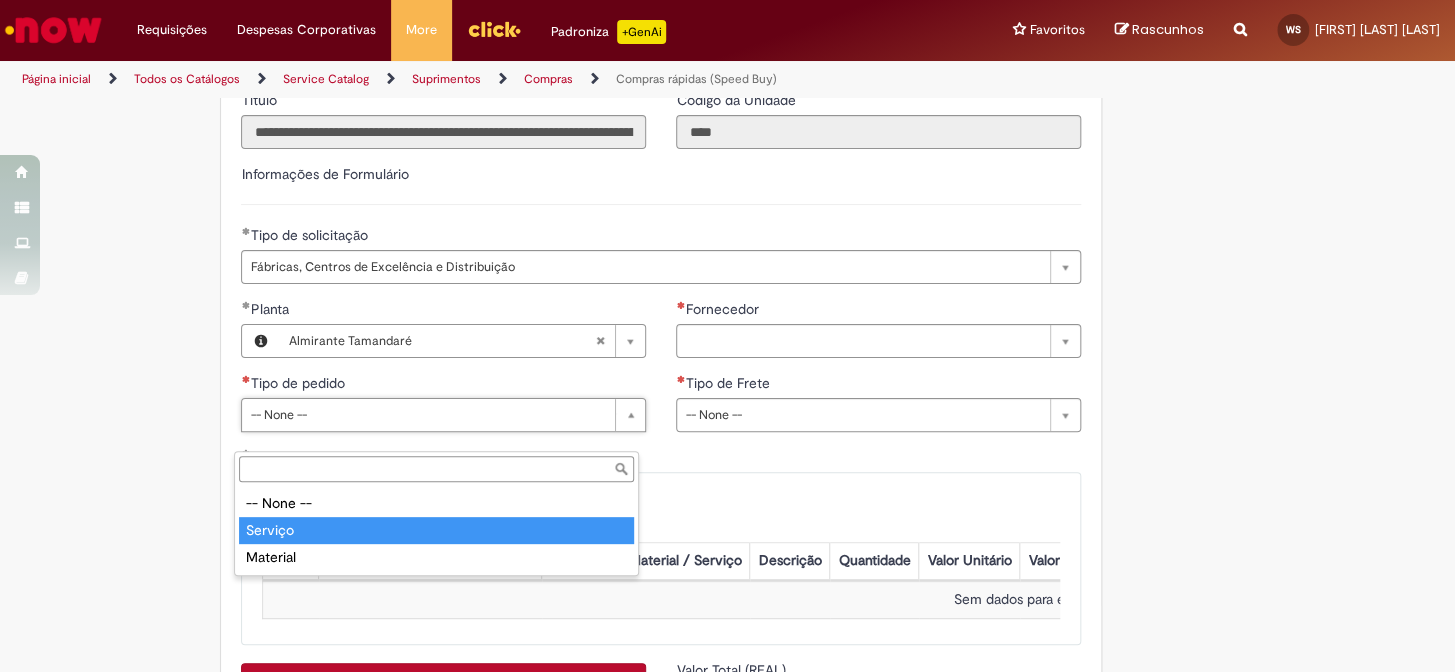 type on "*******" 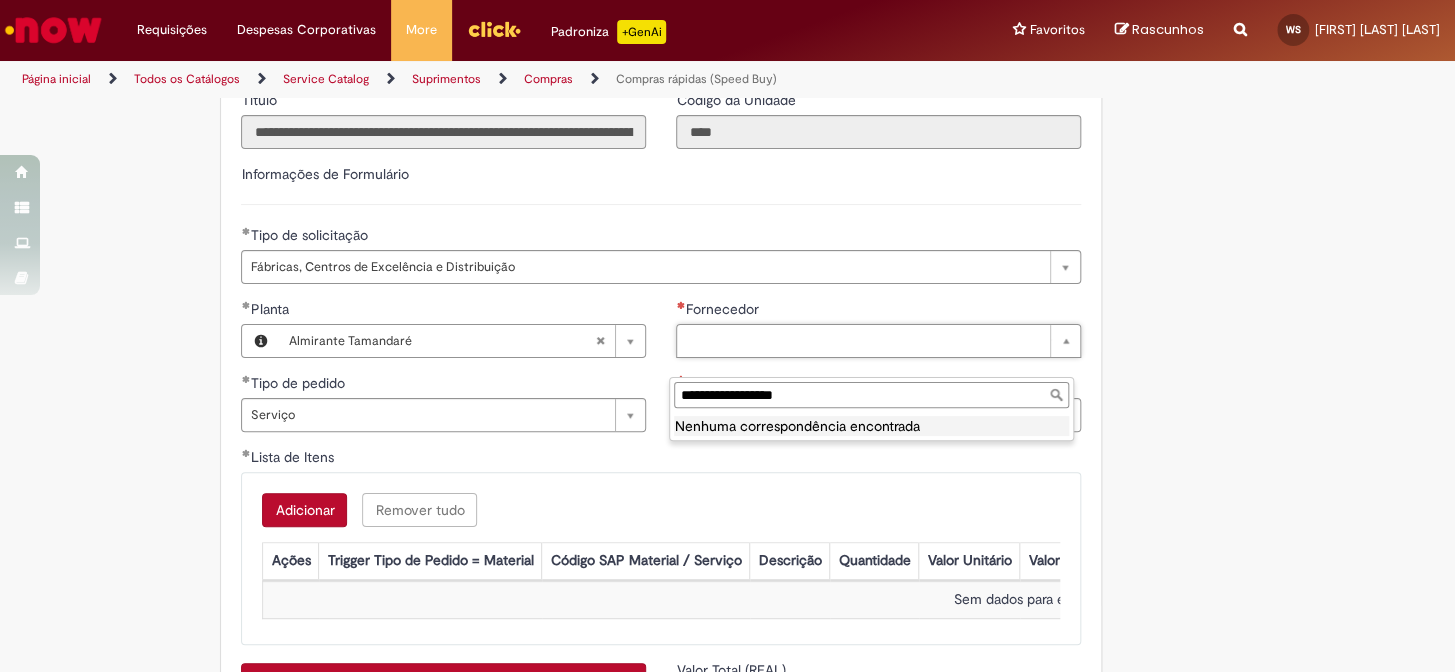 click on "**********" at bounding box center (871, 395) 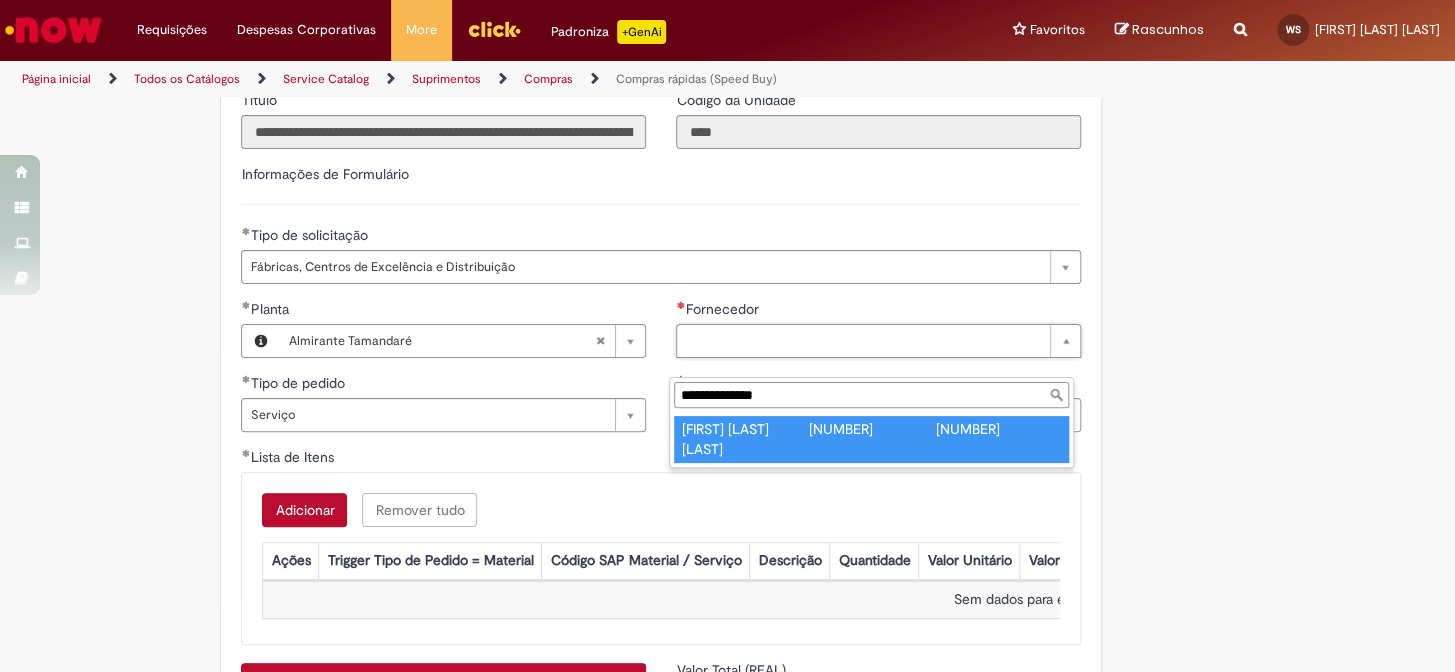 drag, startPoint x: 790, startPoint y: 391, endPoint x: 632, endPoint y: 391, distance: 158 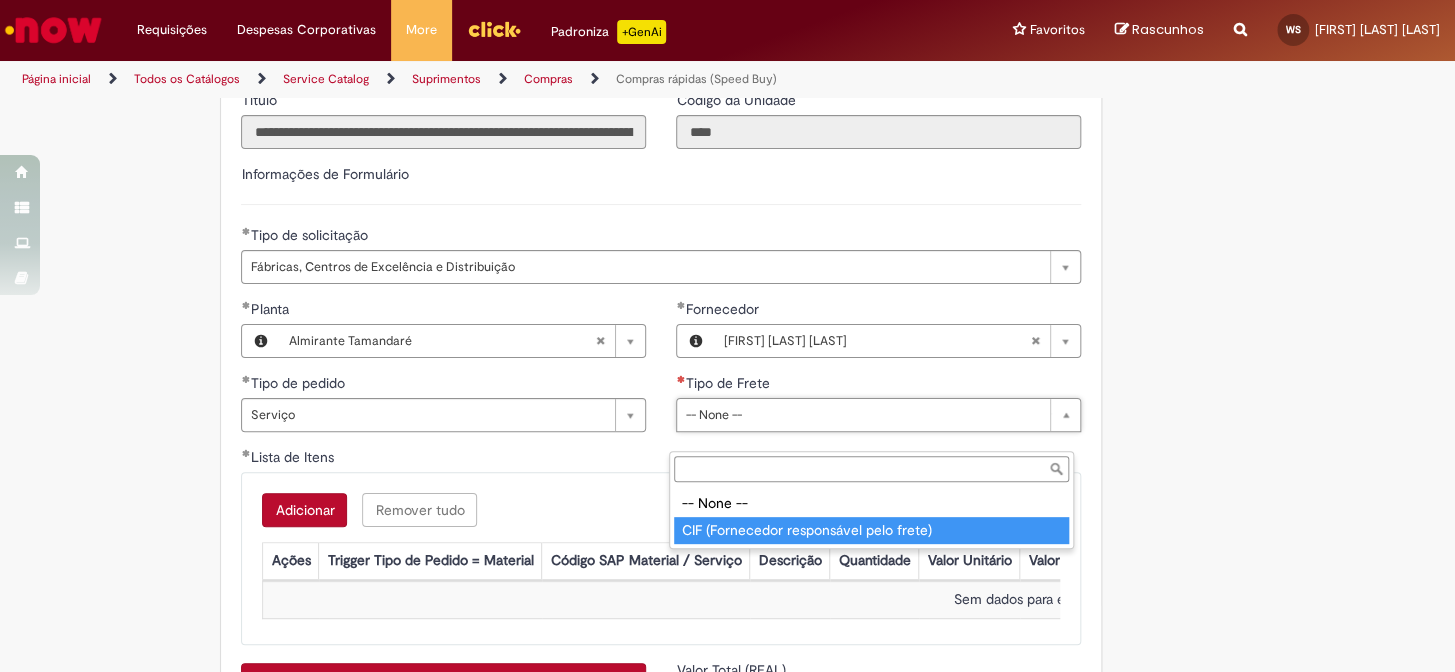 type on "**********" 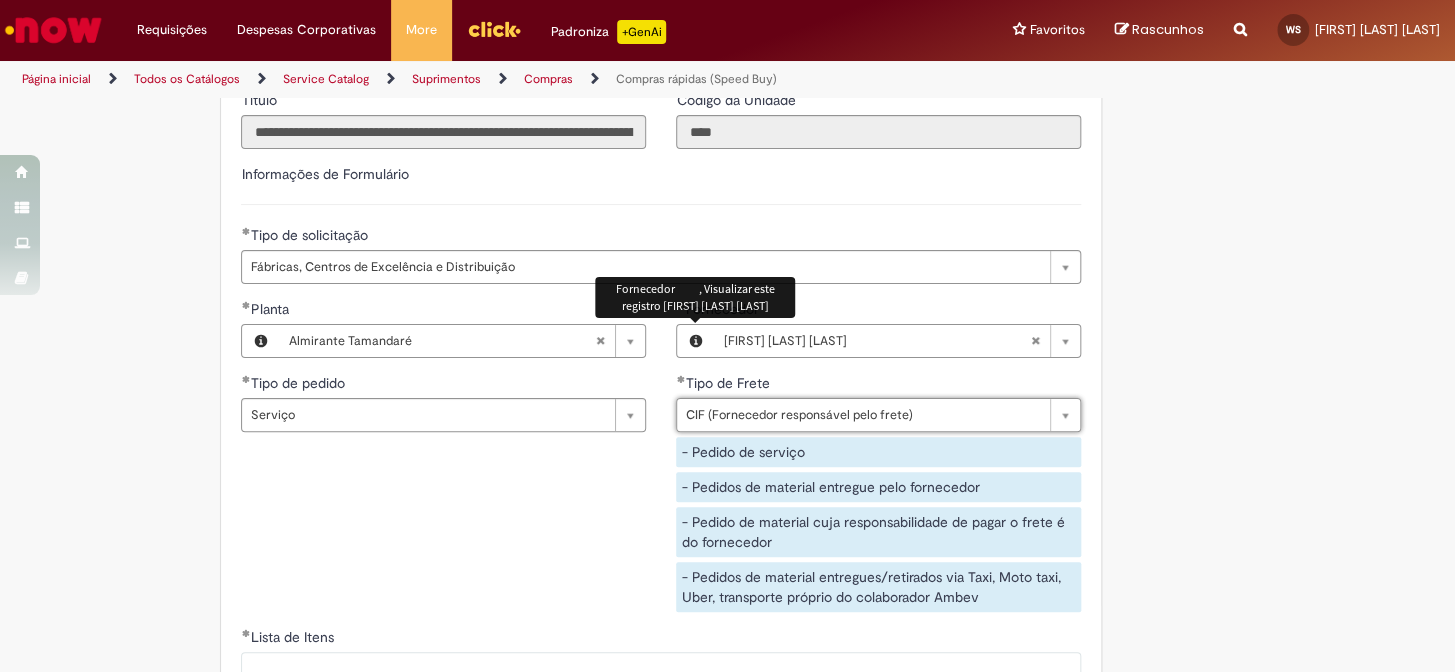 scroll, scrollTop: 3272, scrollLeft: 0, axis: vertical 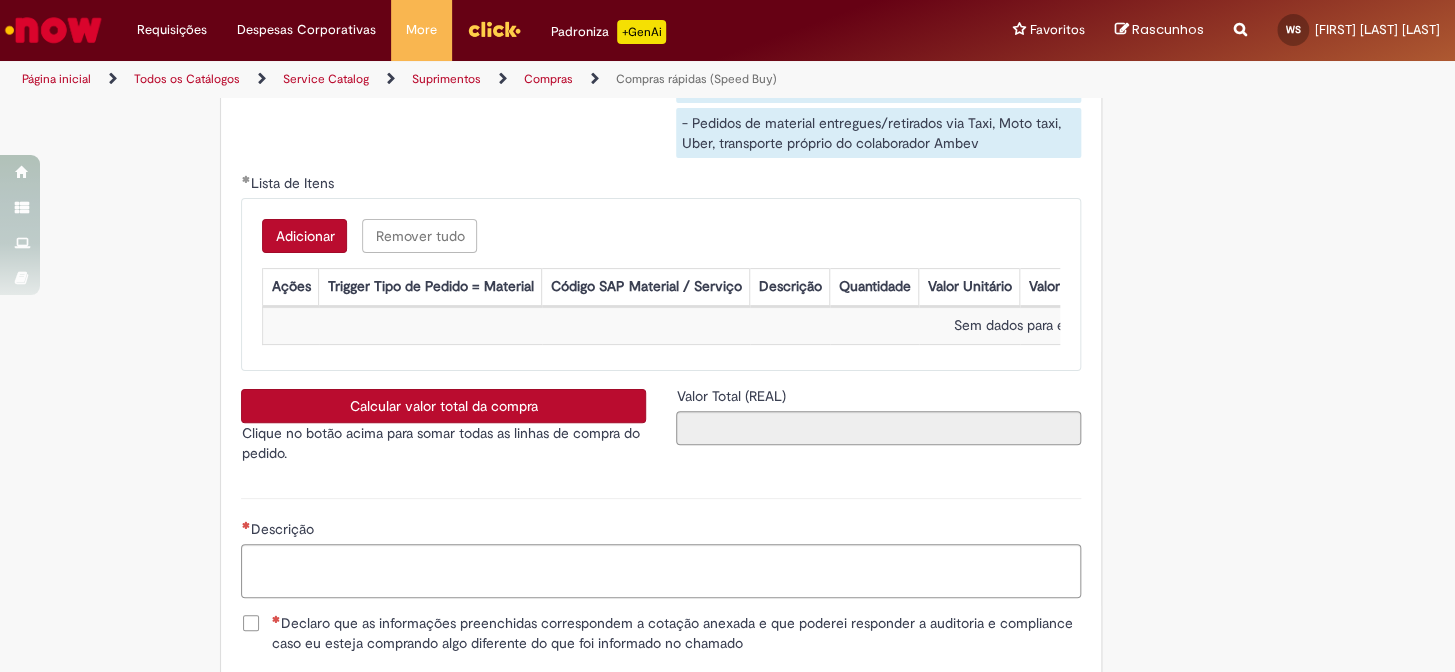 click on "Adicionar" at bounding box center [304, 236] 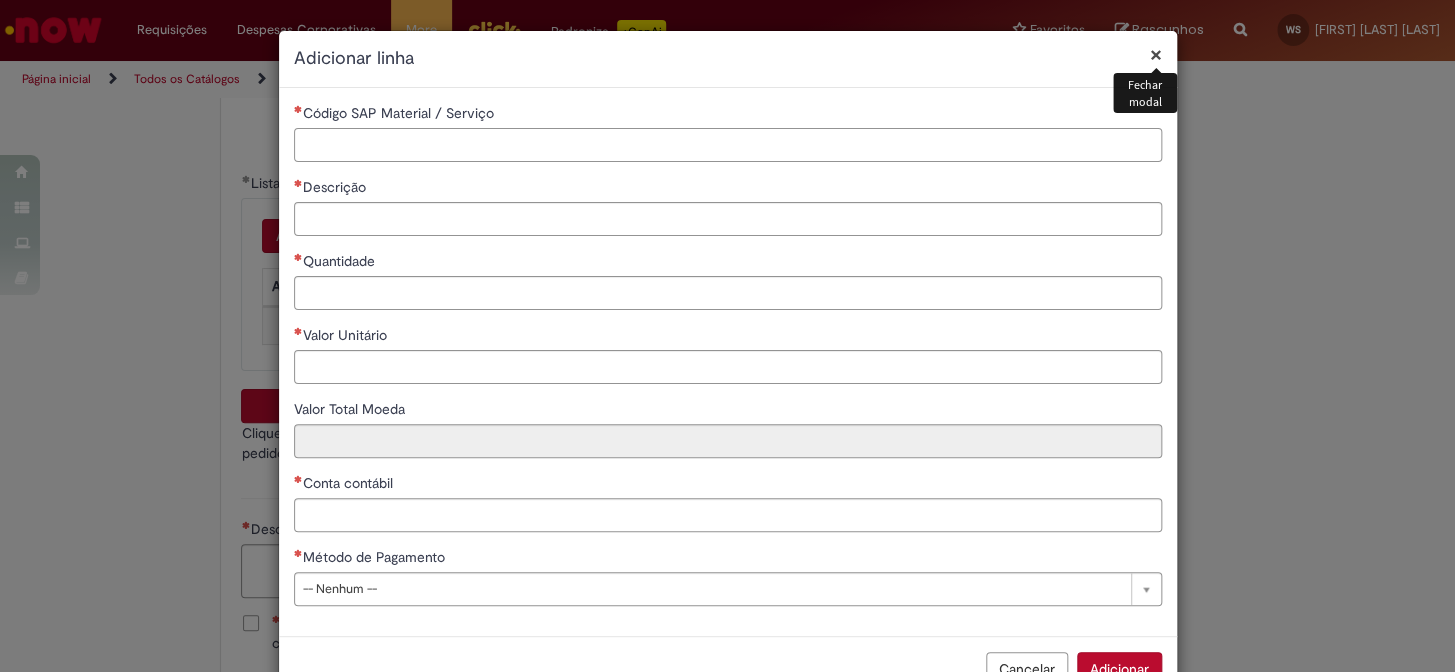 click on "Código SAP Material / Serviço" at bounding box center [728, 145] 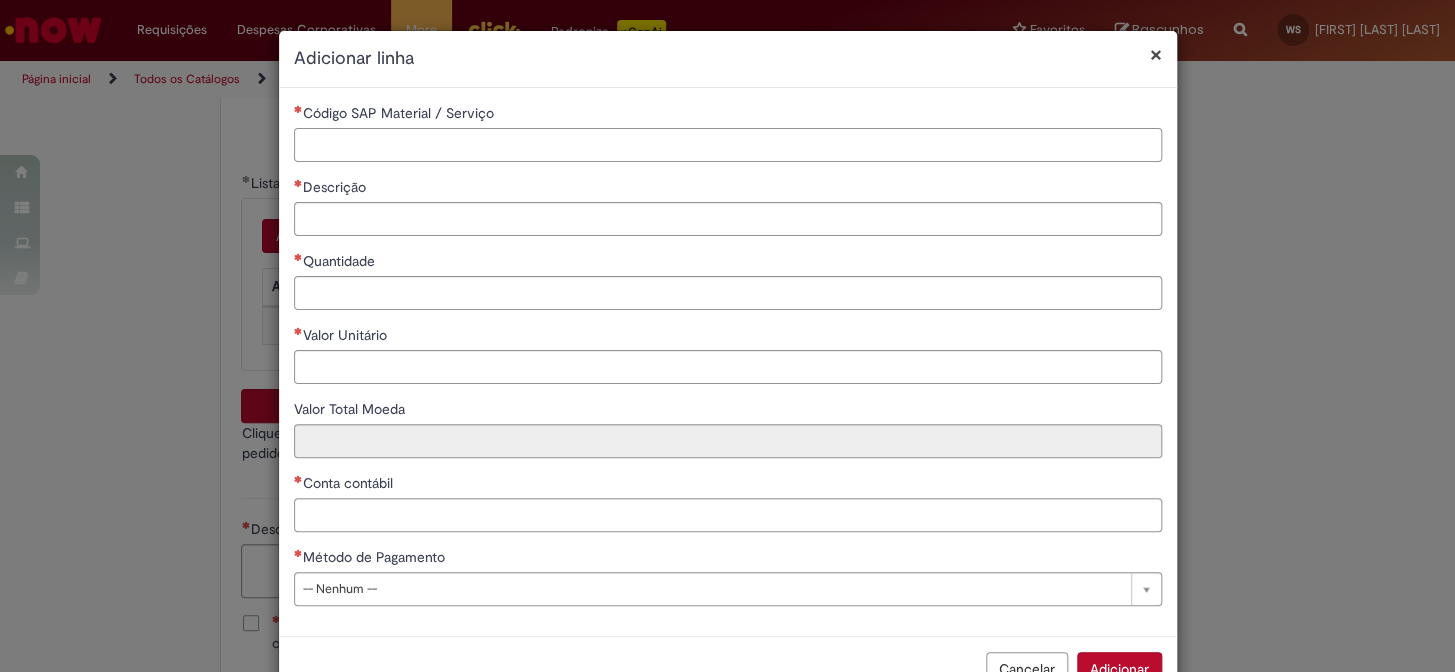 paste on "********" 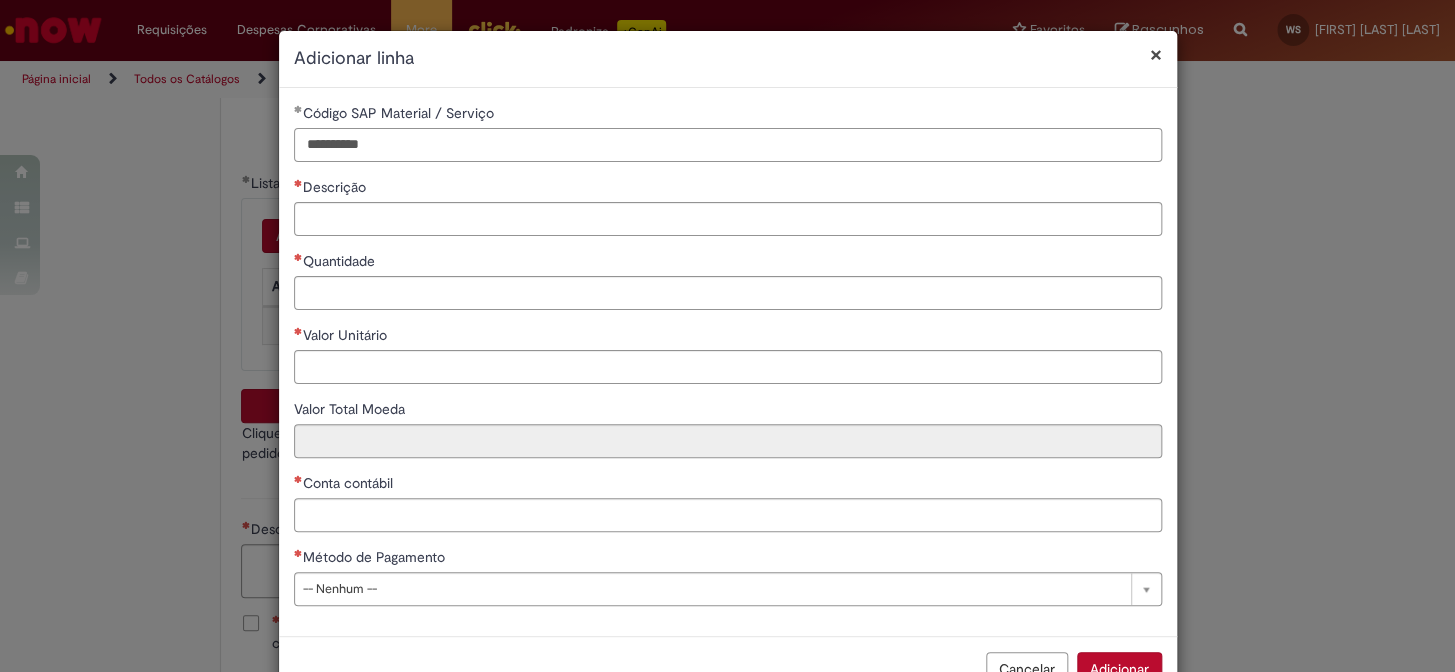 drag, startPoint x: 333, startPoint y: 147, endPoint x: 200, endPoint y: 141, distance: 133.13527 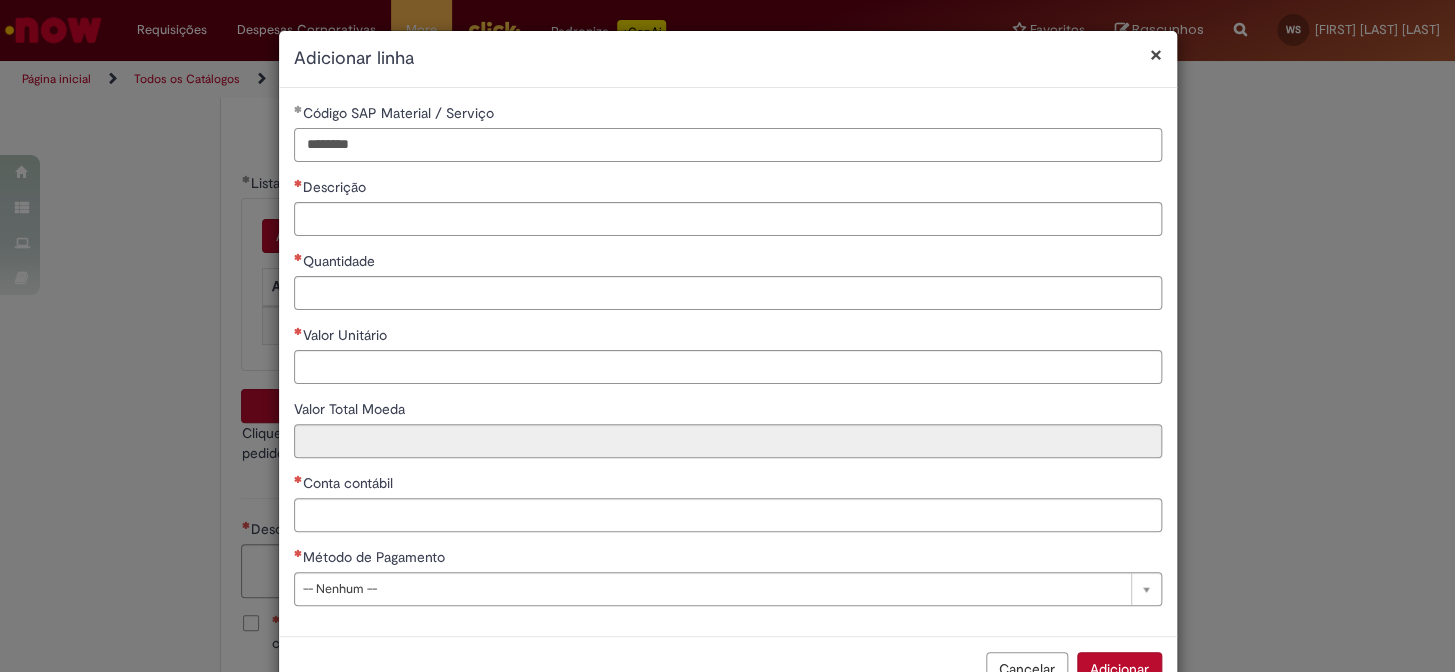 type on "********" 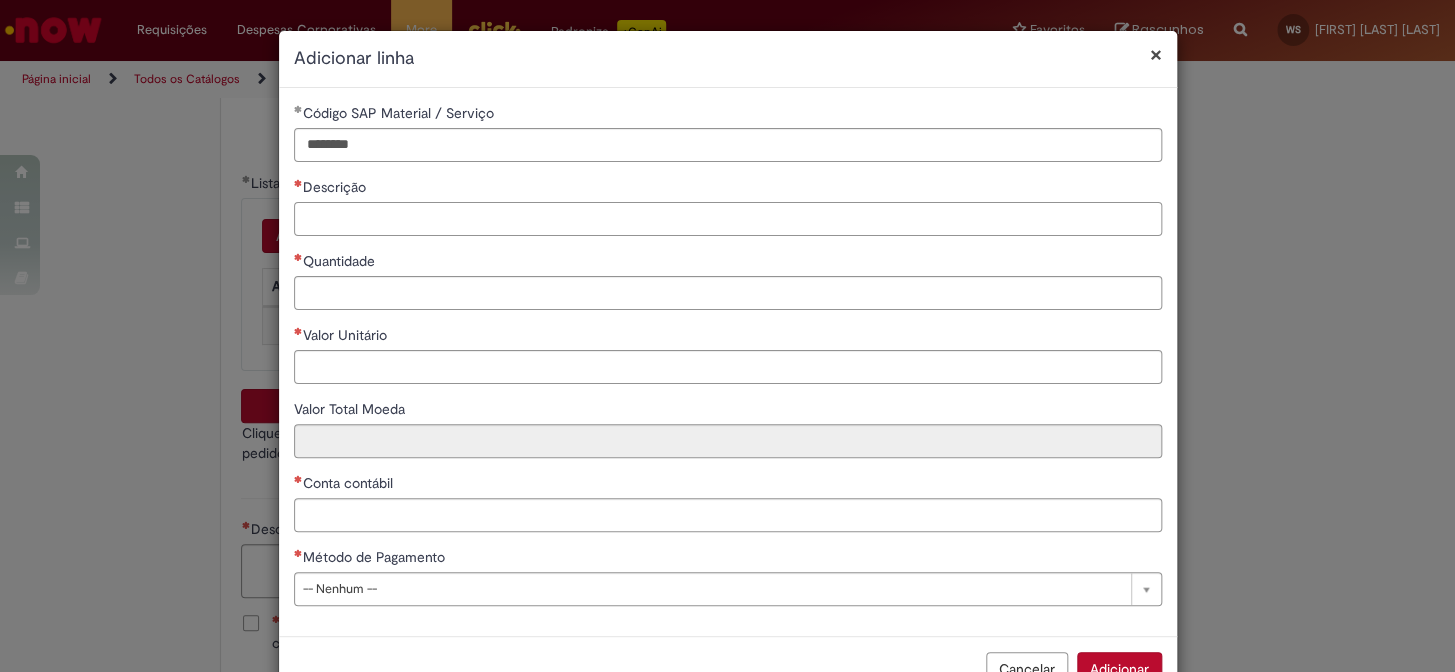click on "Descrição" at bounding box center [728, 219] 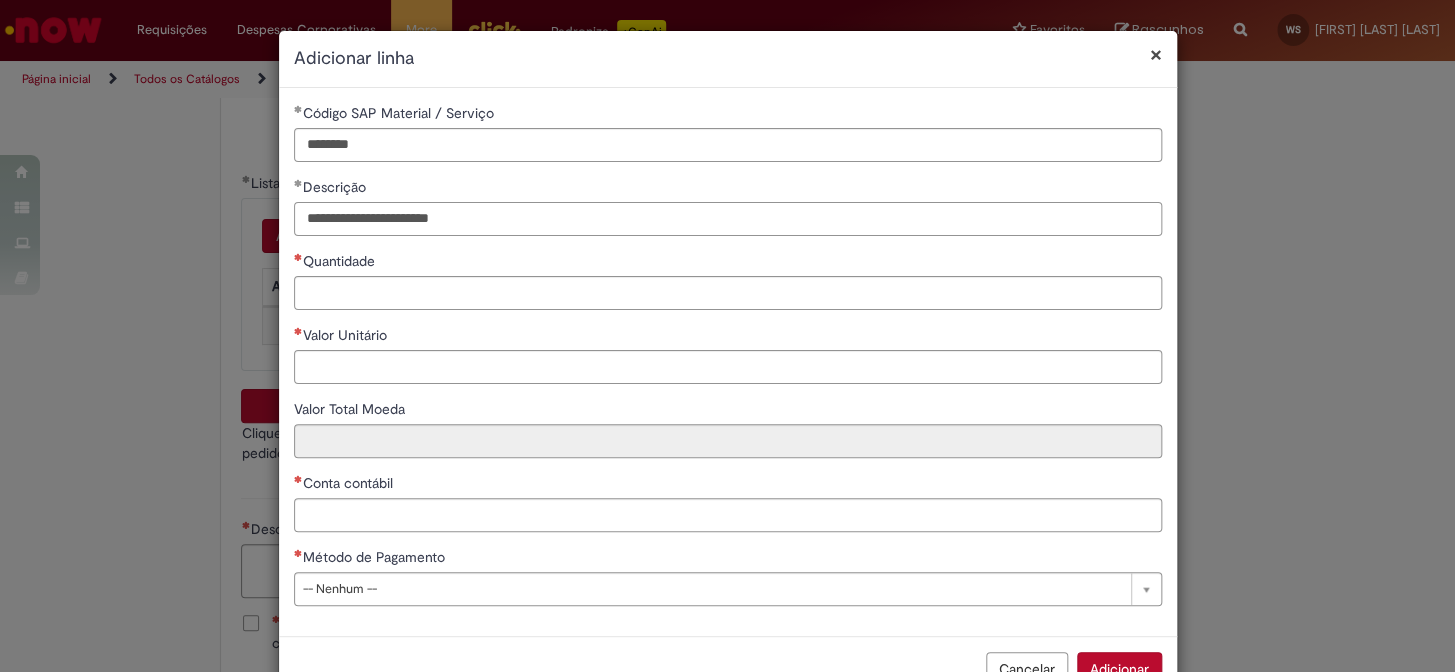 type on "**********" 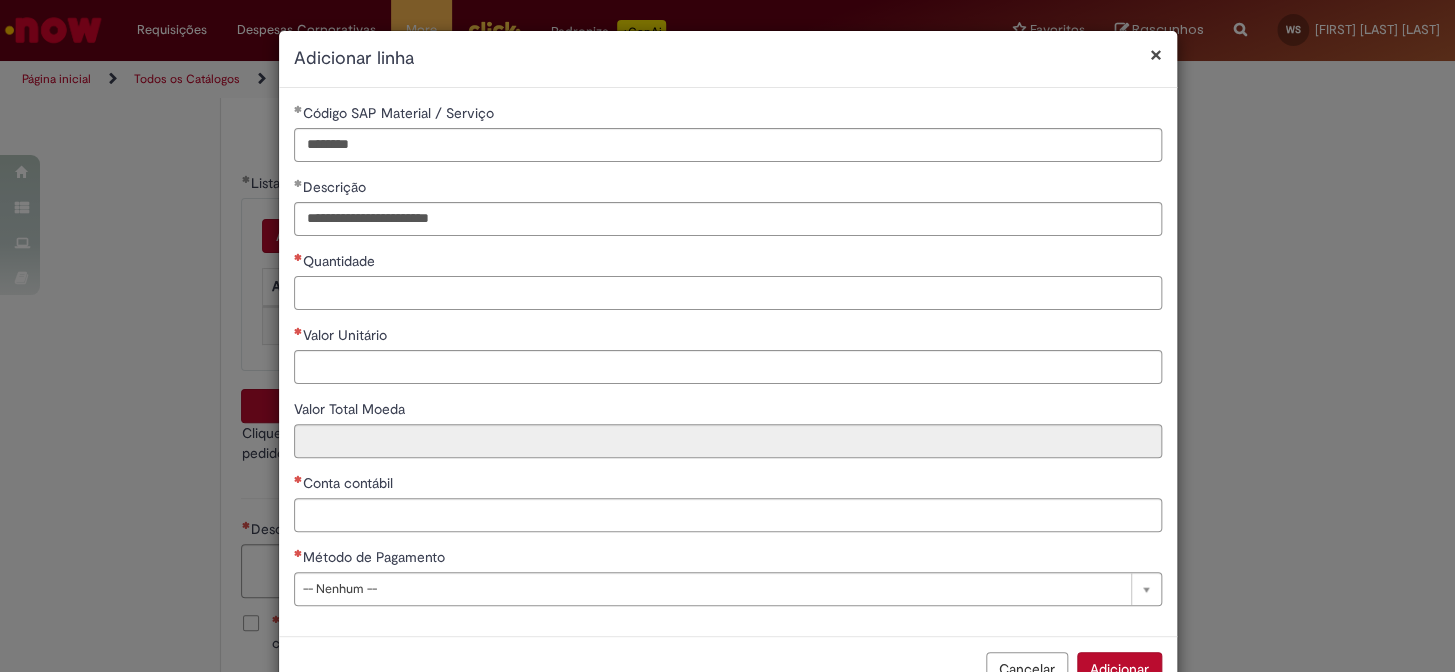 click on "Quantidade" at bounding box center [728, 293] 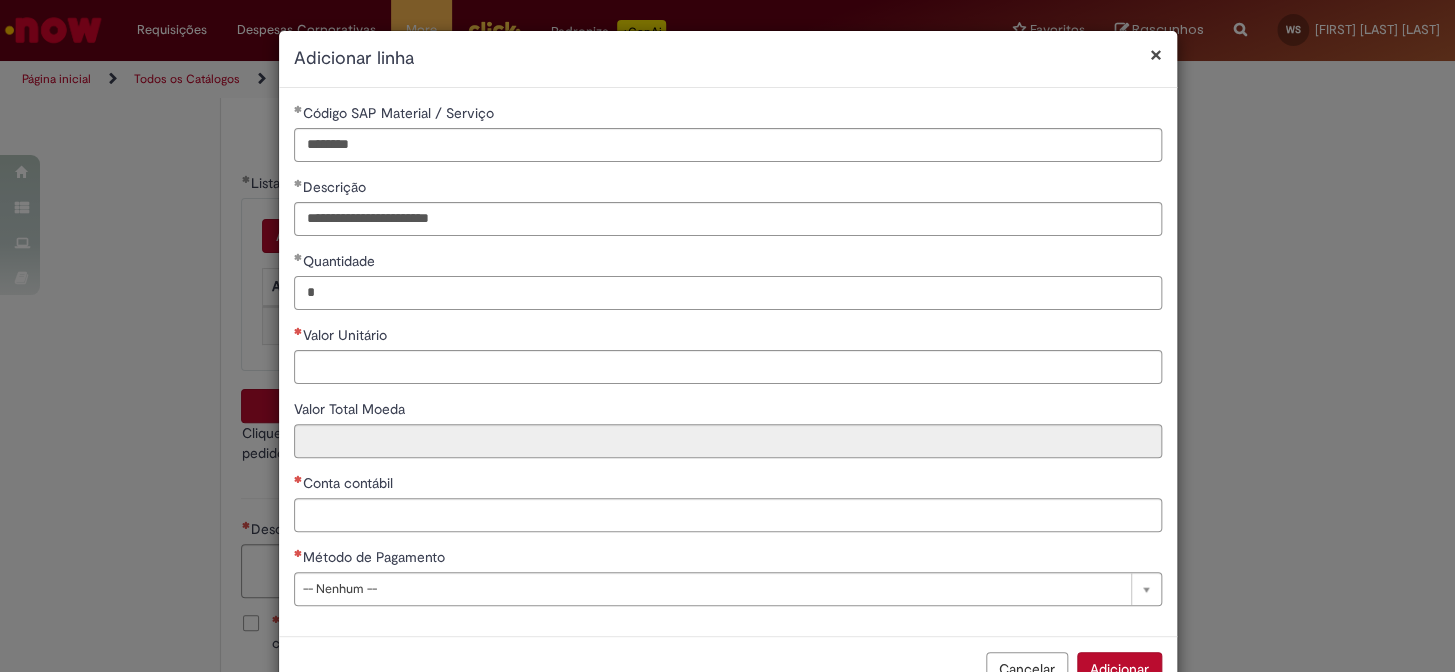type on "*" 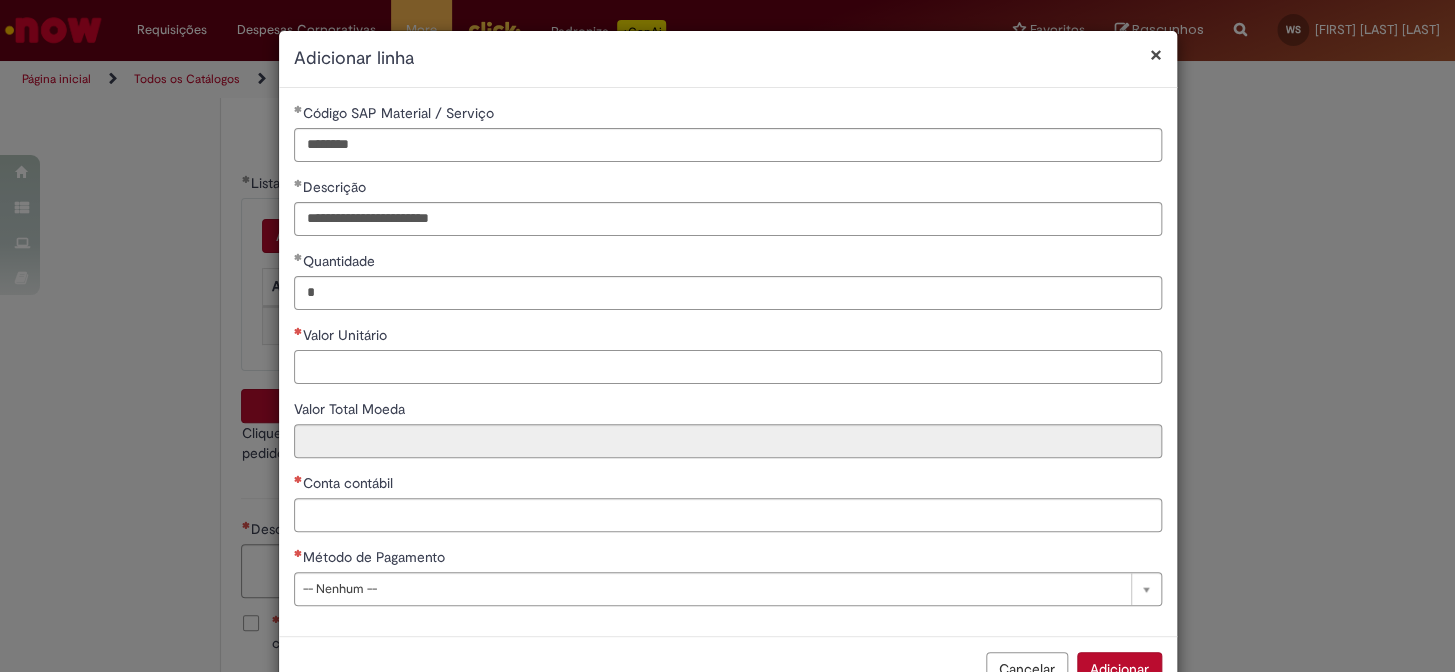 click on "Valor Unitário" at bounding box center [728, 367] 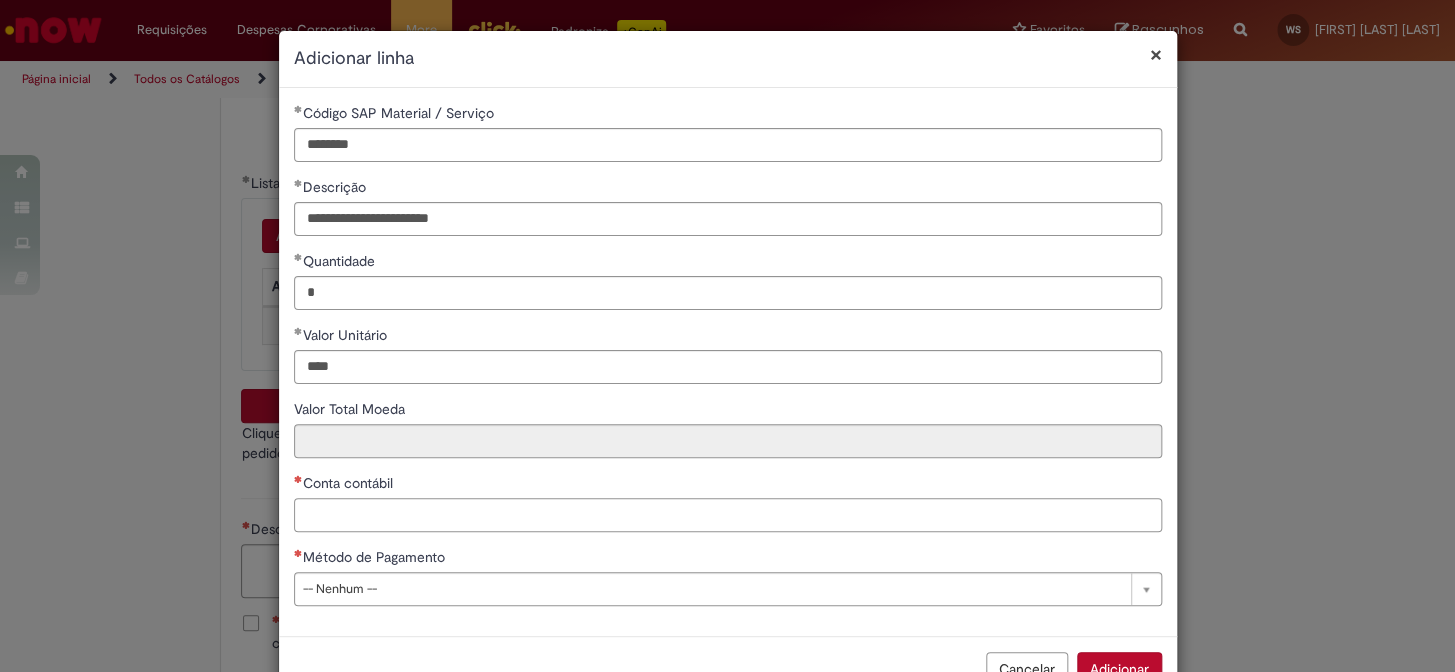 type on "********" 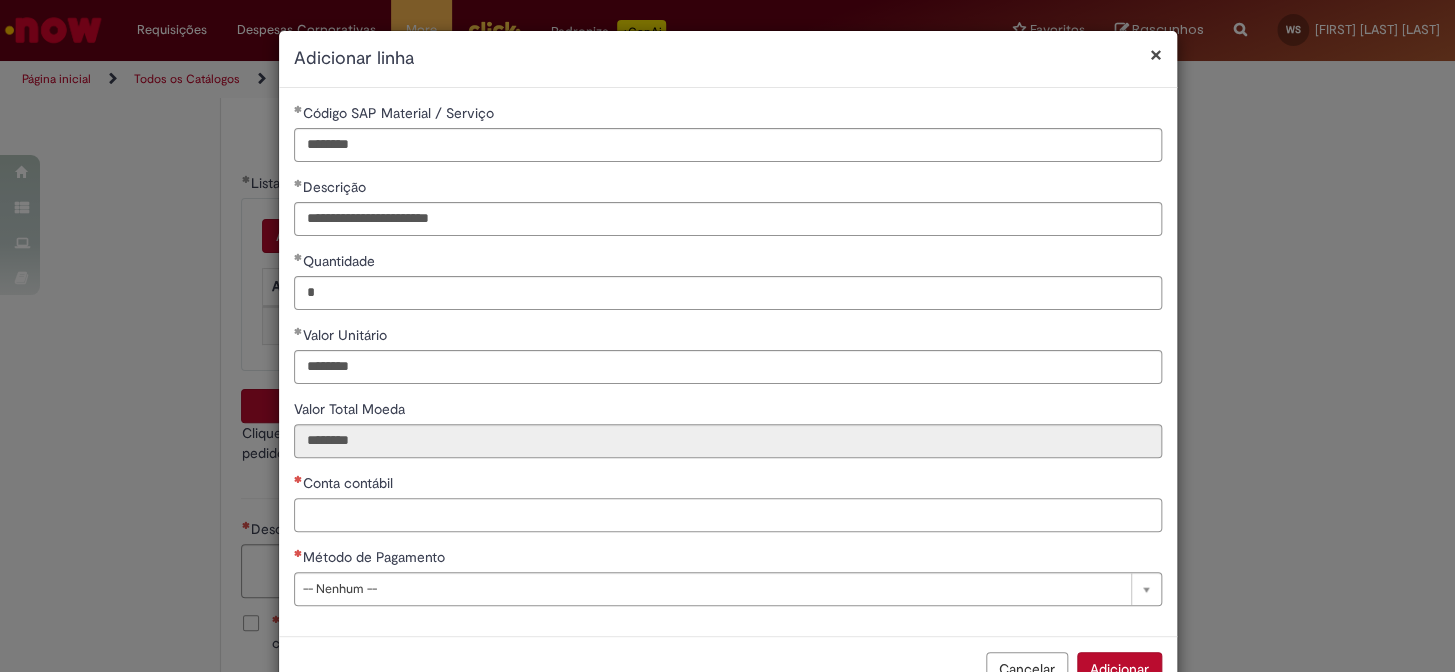 click on "Conta contábil" at bounding box center (728, 515) 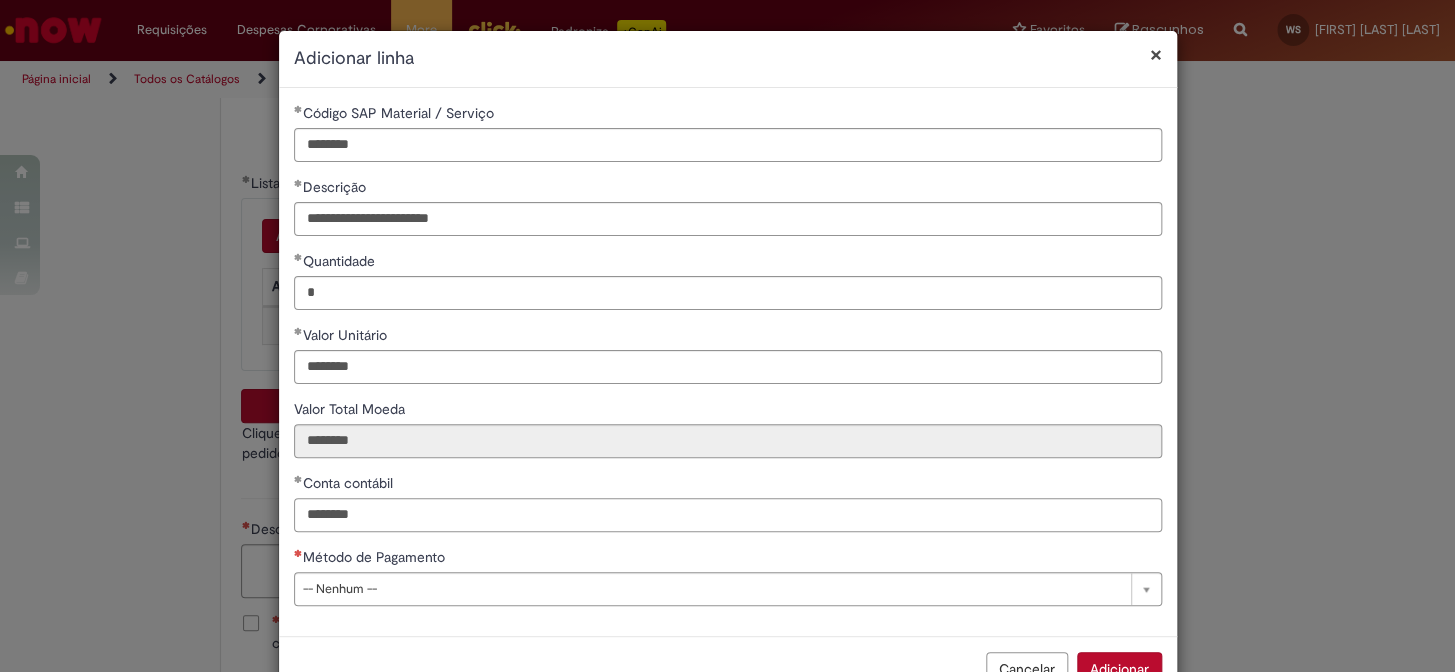 scroll, scrollTop: 59, scrollLeft: 0, axis: vertical 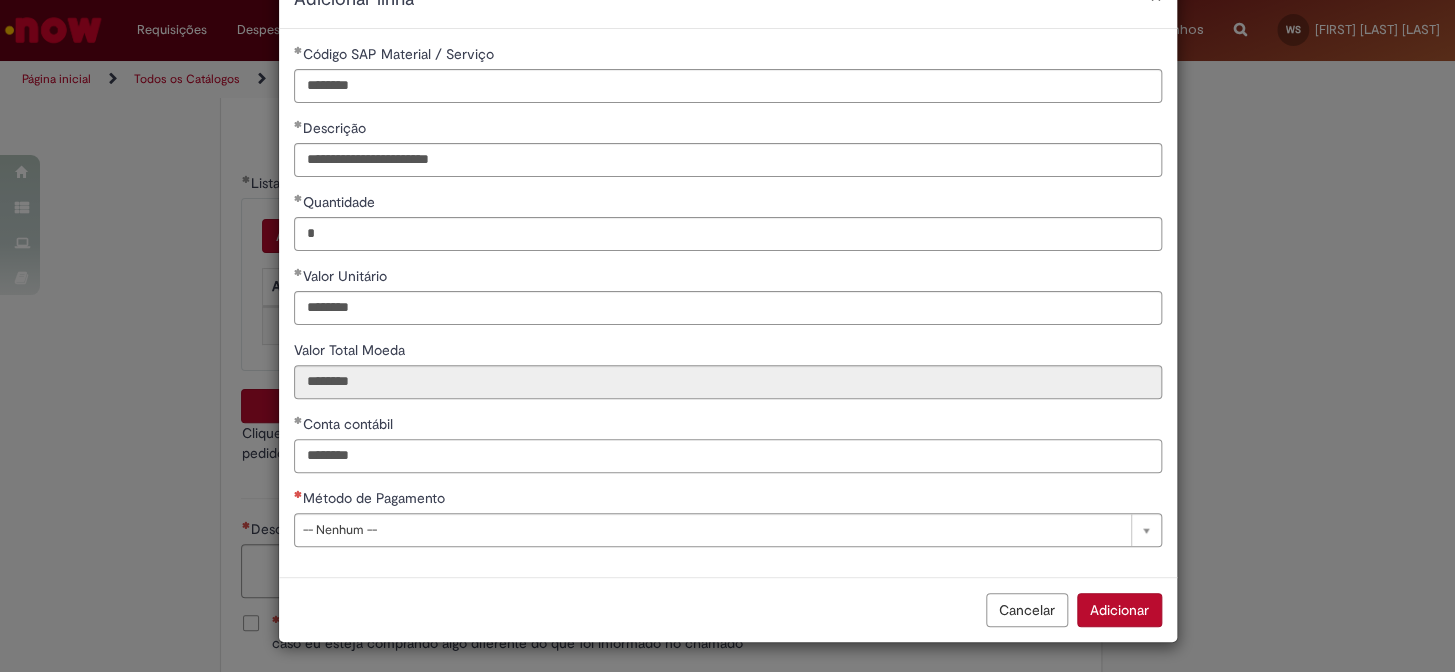 type on "********" 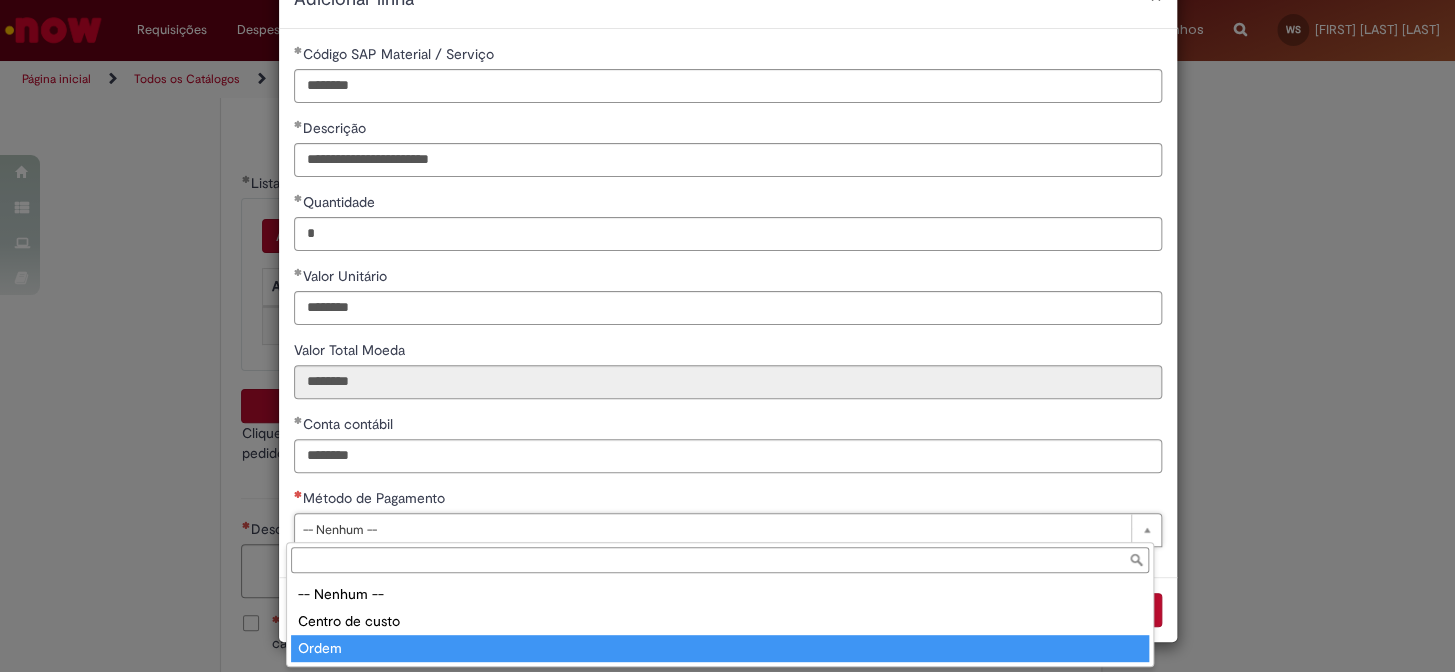 type on "*****" 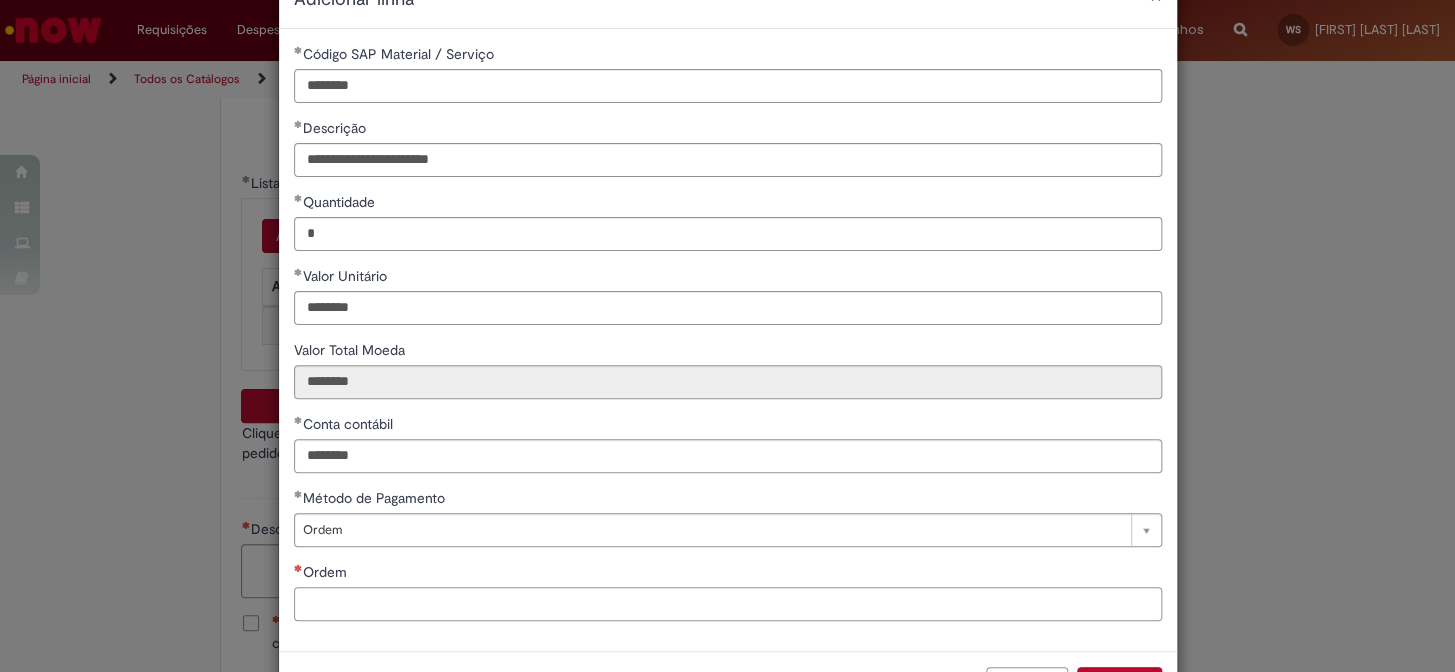 click on "Ordem" at bounding box center [728, 604] 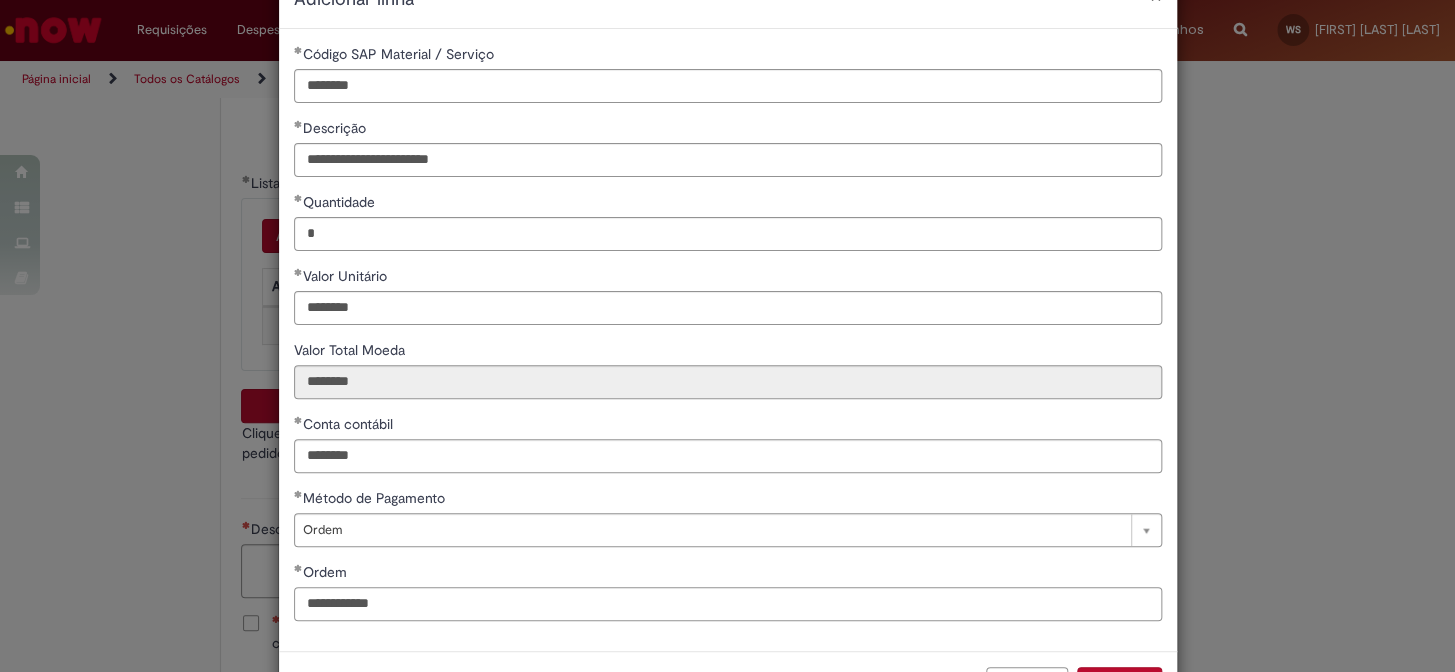 scroll, scrollTop: 133, scrollLeft: 0, axis: vertical 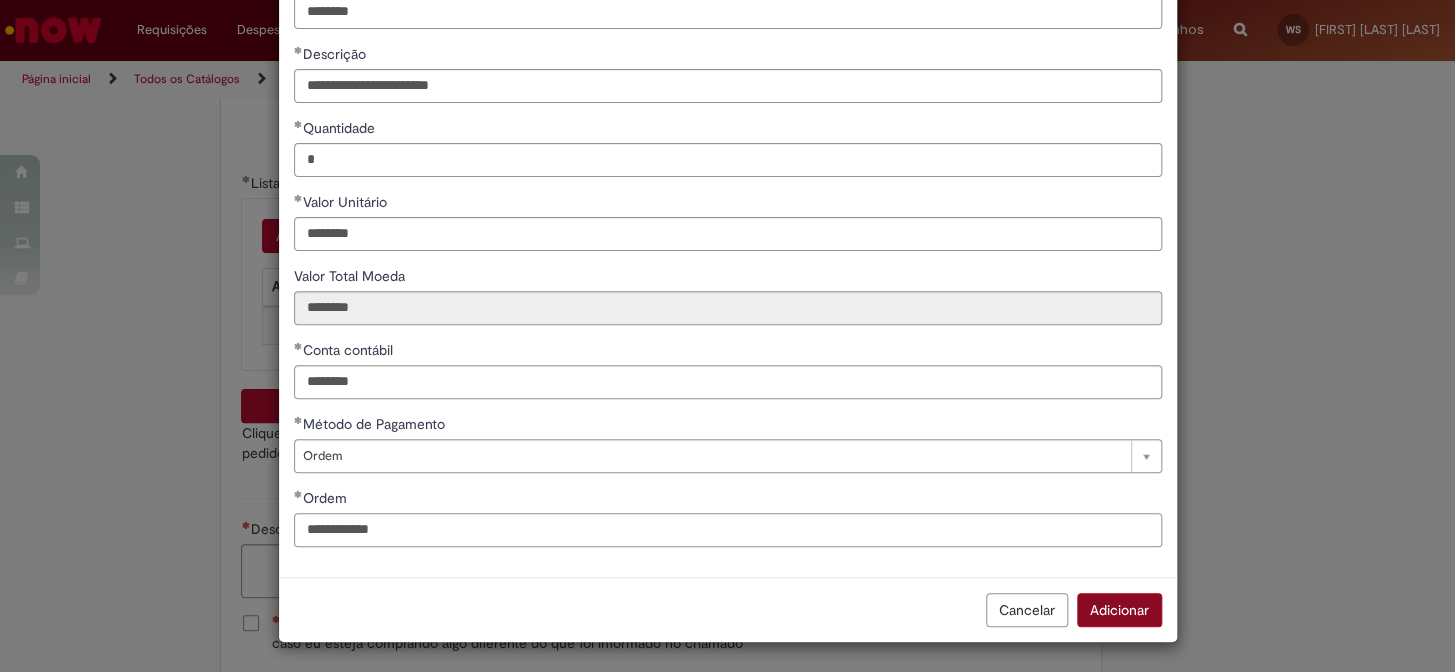 type on "**********" 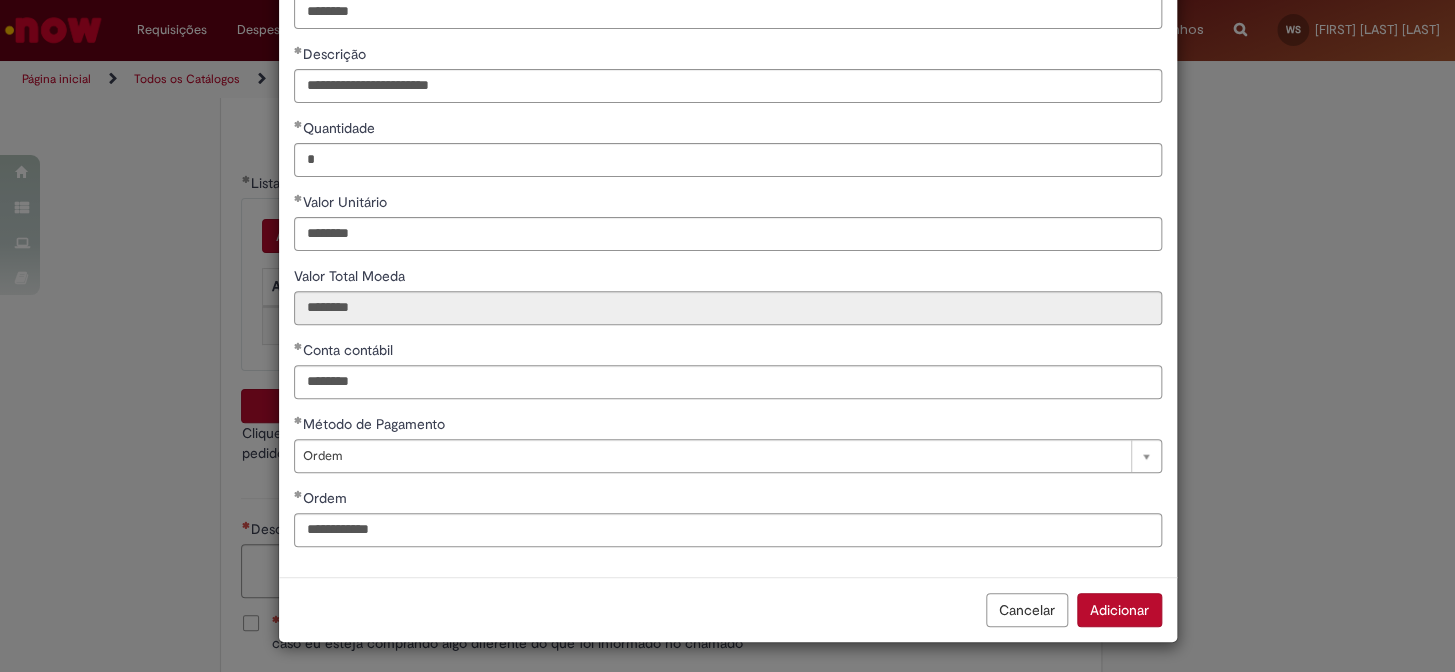 click on "Adicionar" at bounding box center (1119, 610) 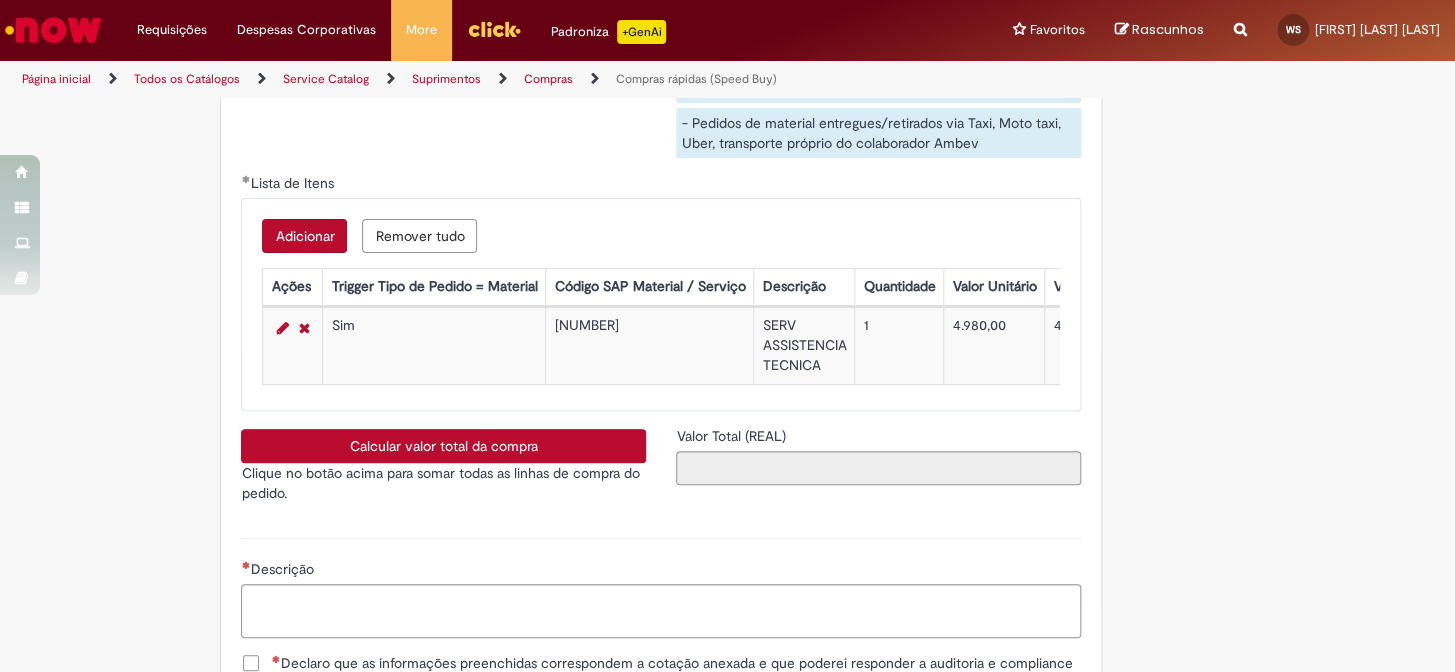 click on "Adicionar" at bounding box center [304, 236] 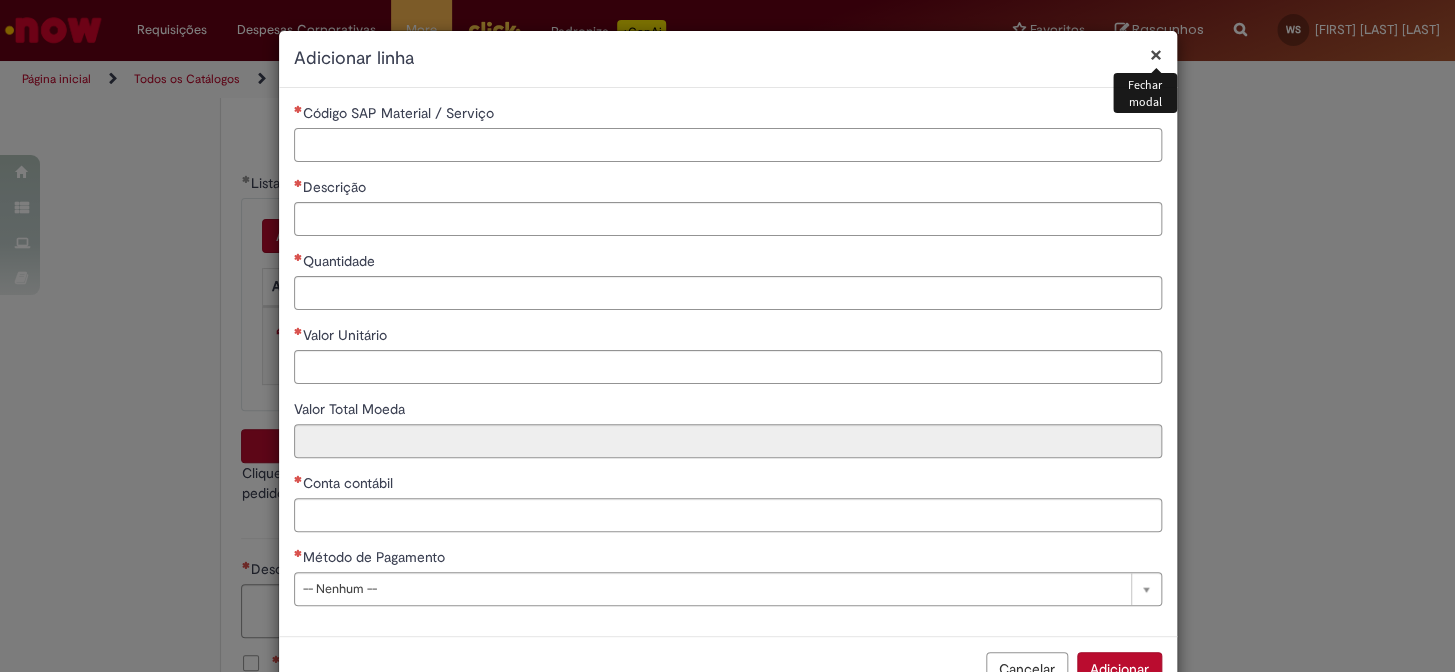 click on "Código SAP Material / Serviço" at bounding box center [728, 145] 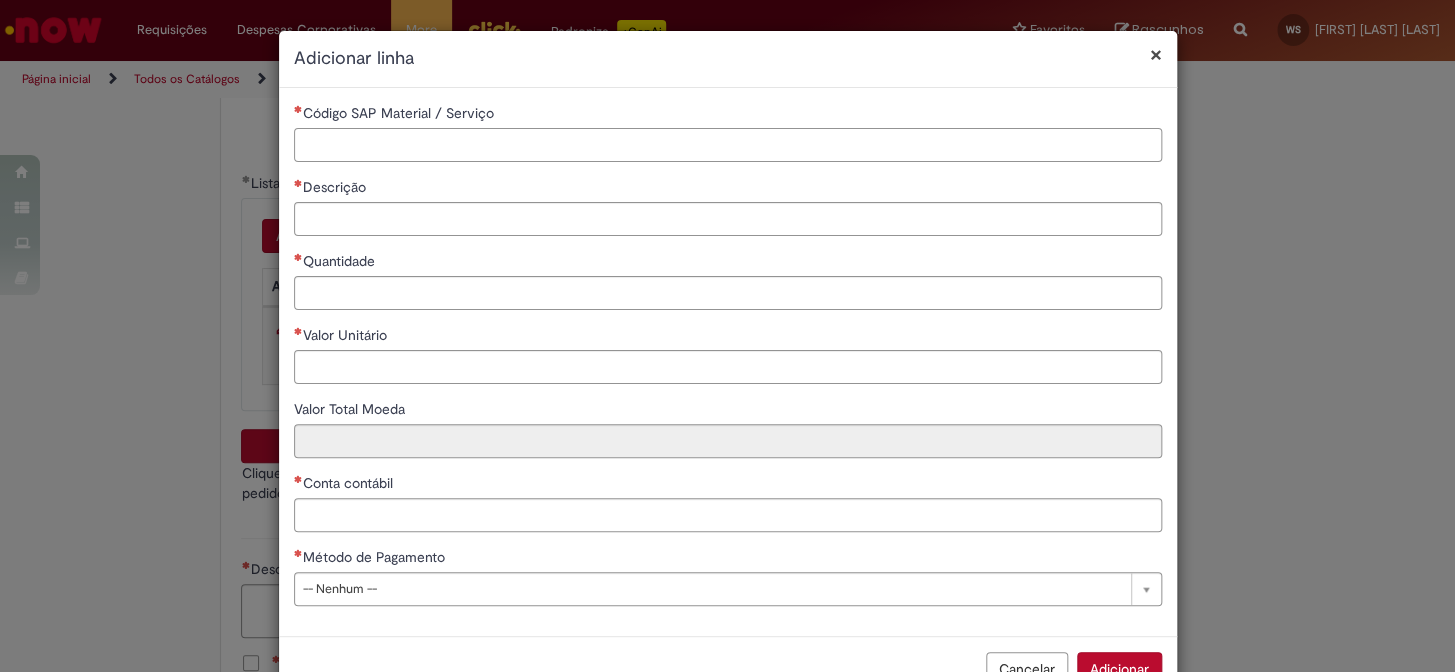 paste on "********" 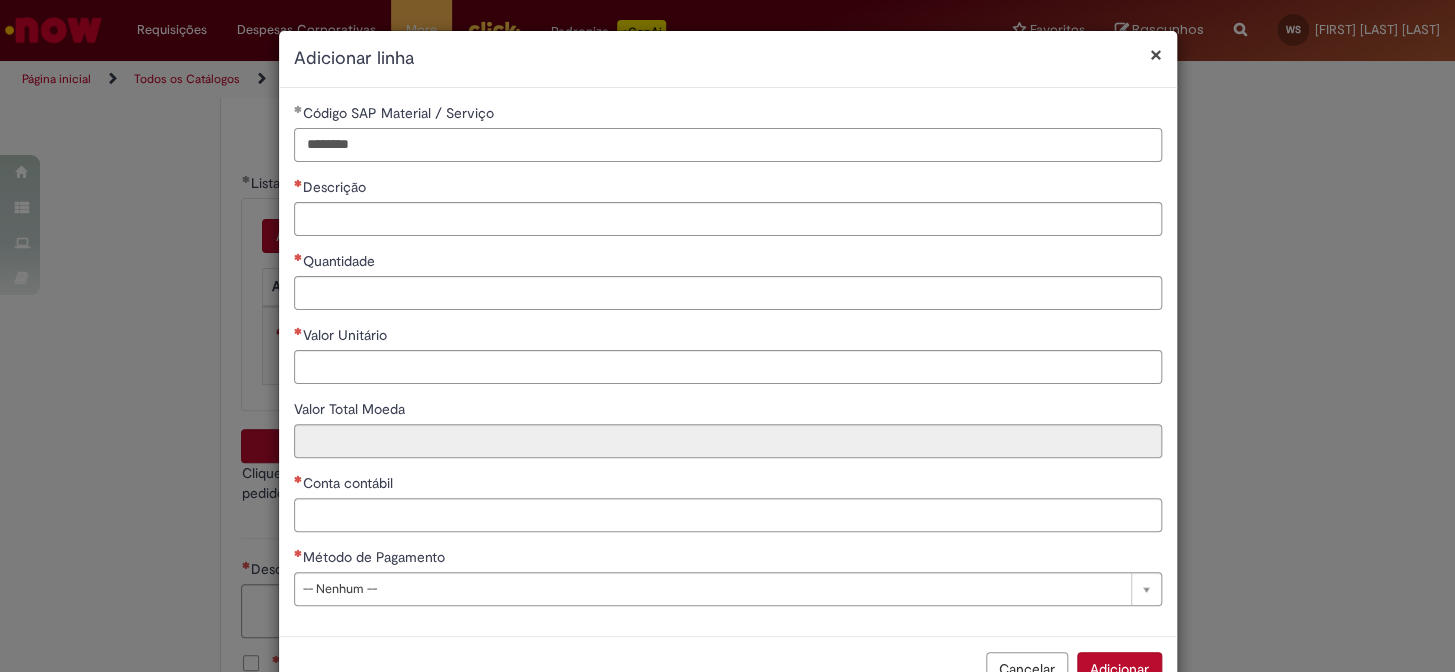 type on "********" 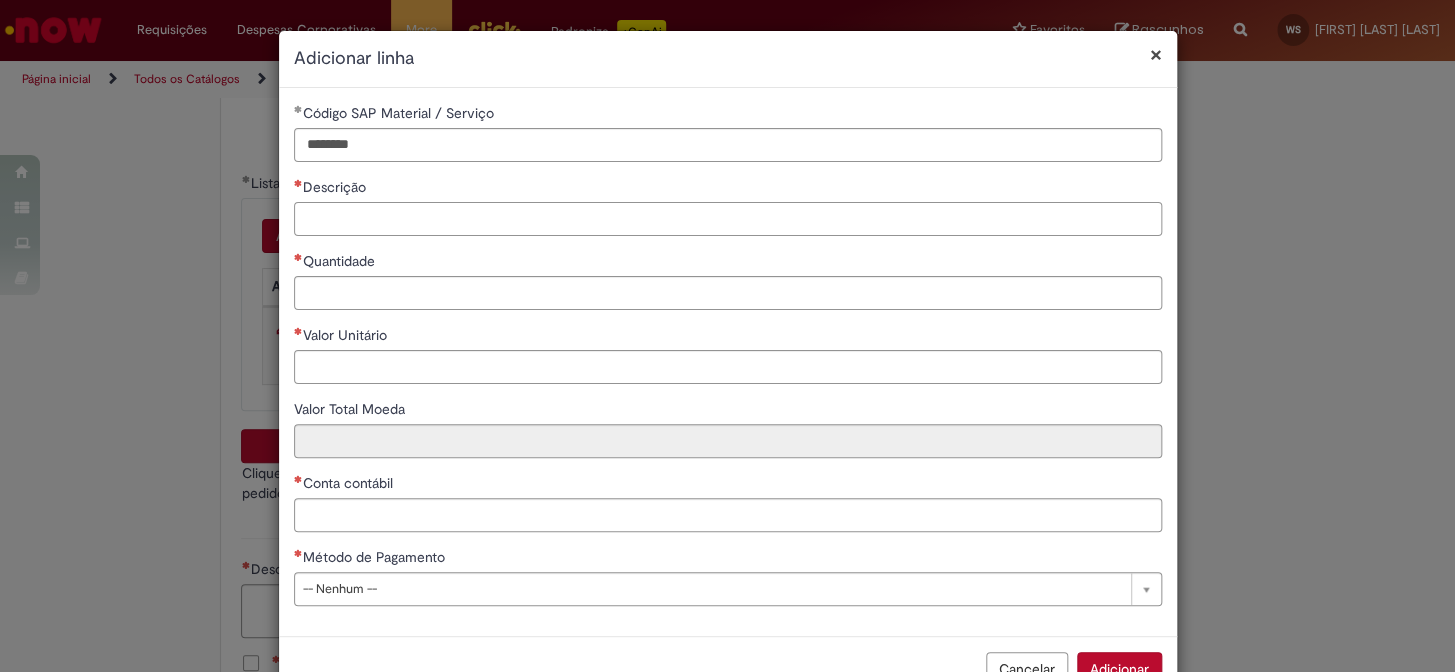click on "Descrição" at bounding box center (728, 219) 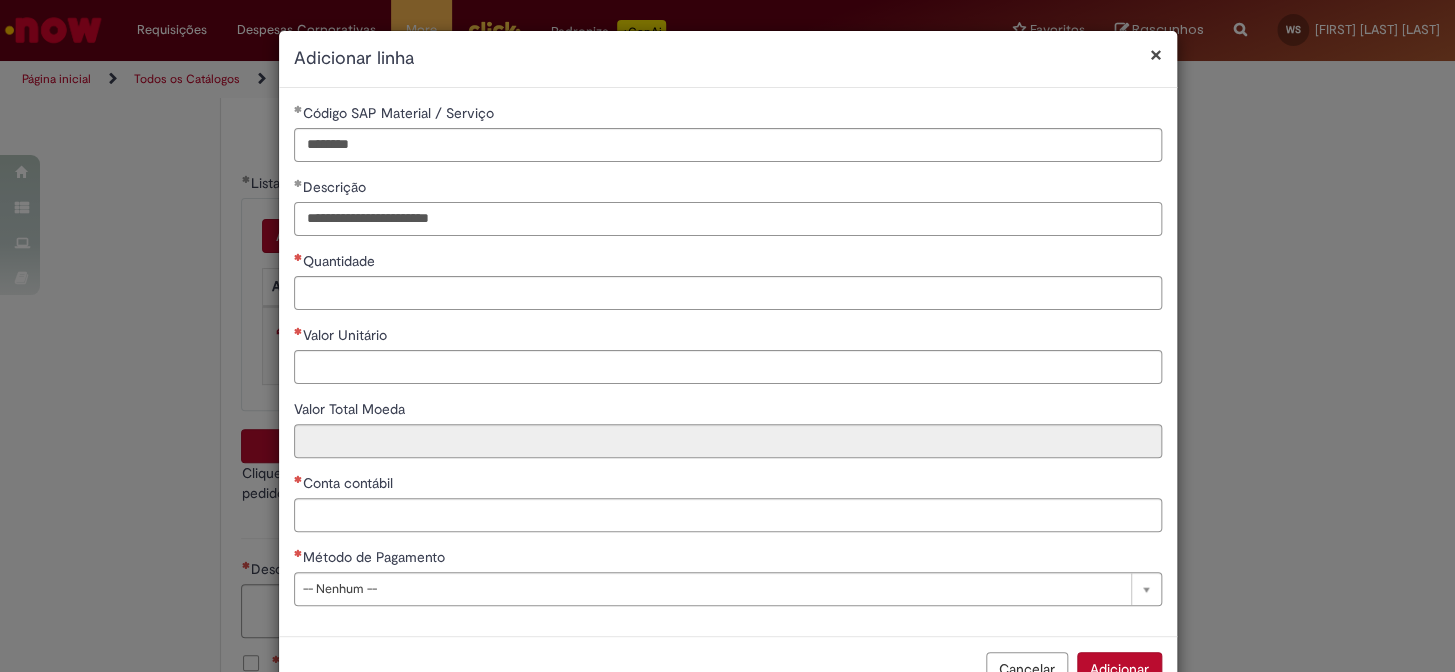 type on "**********" 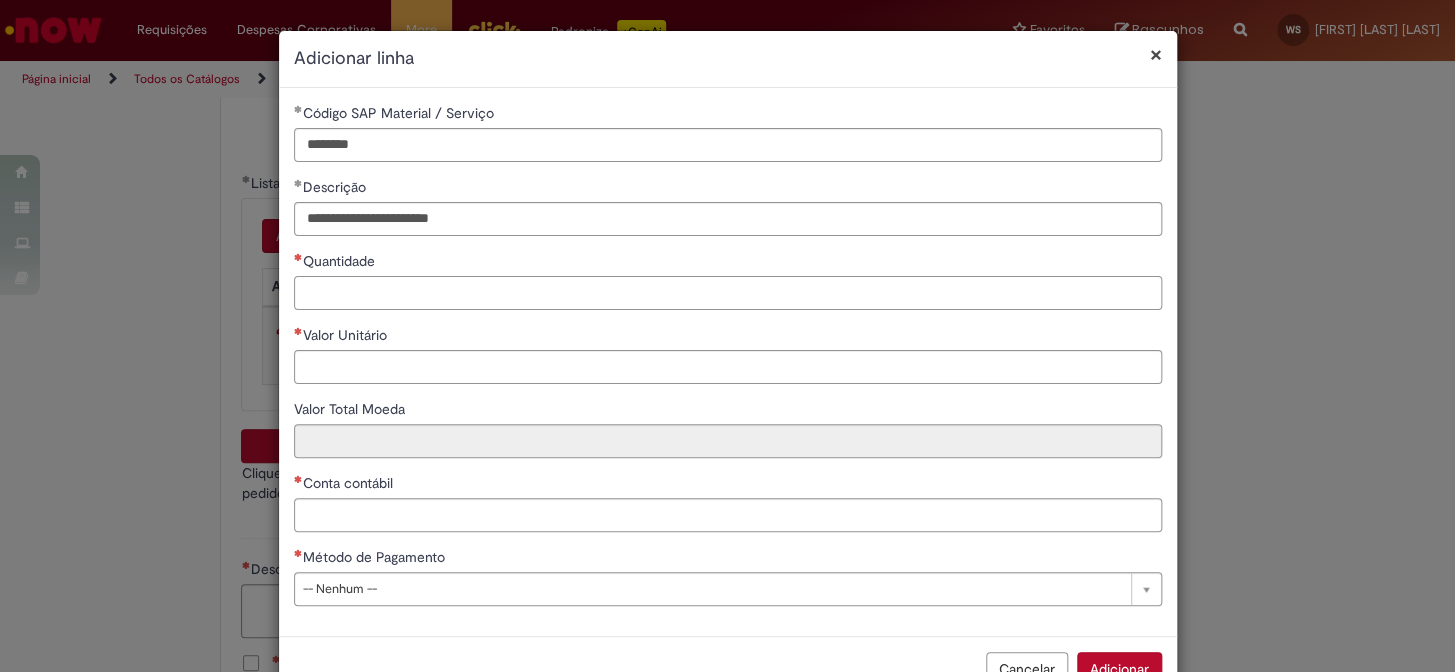 click on "Quantidade" at bounding box center [728, 293] 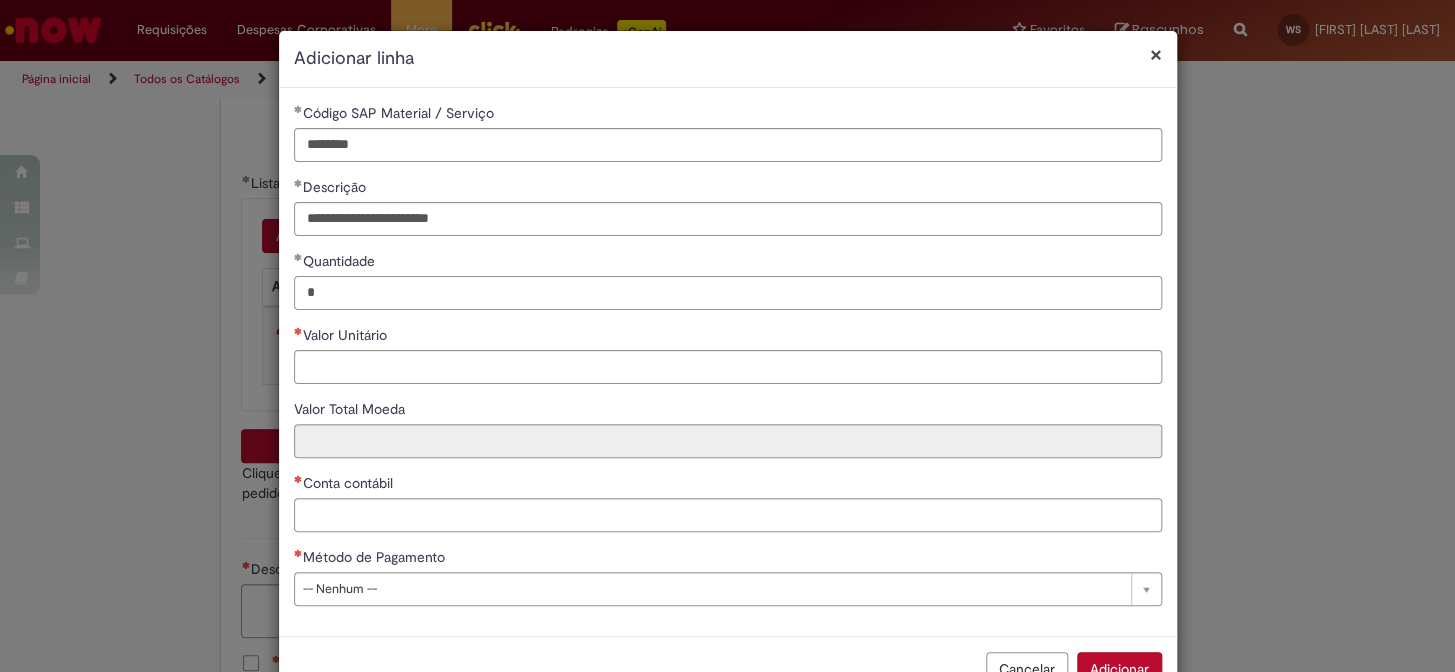 type on "*" 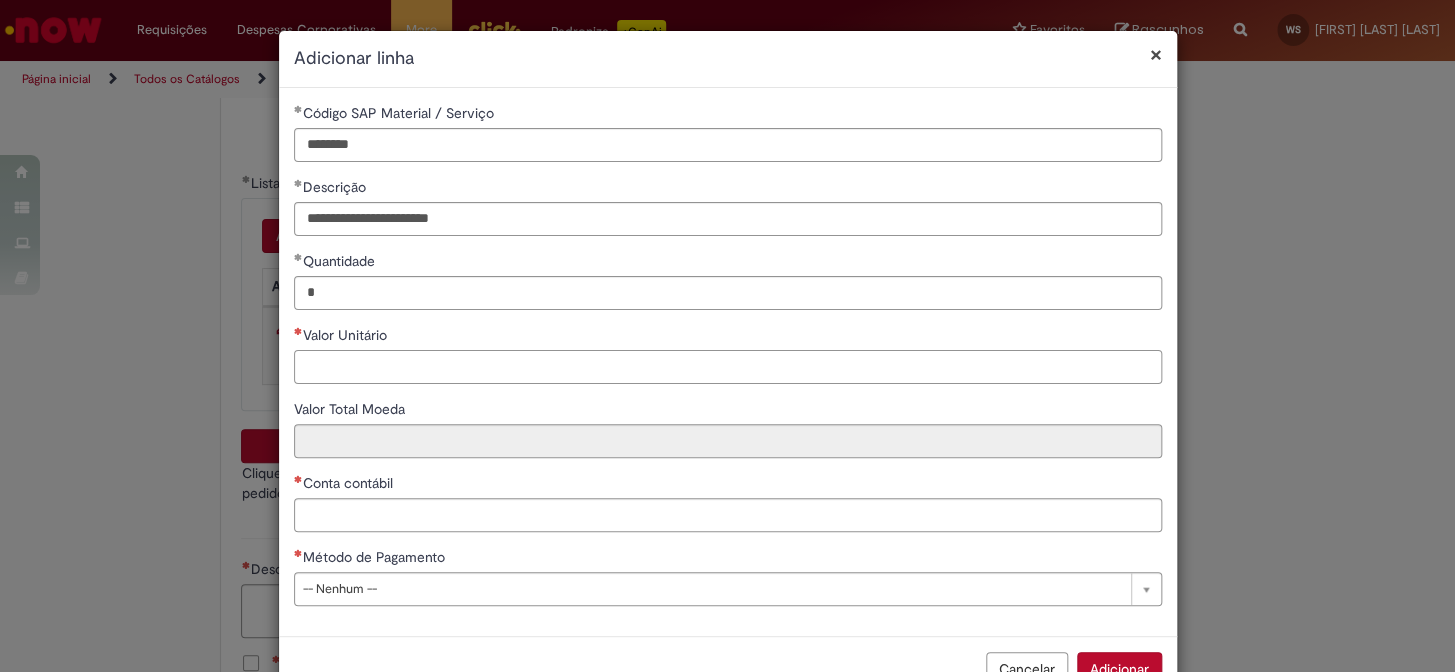 click on "Valor Unitário" at bounding box center [728, 367] 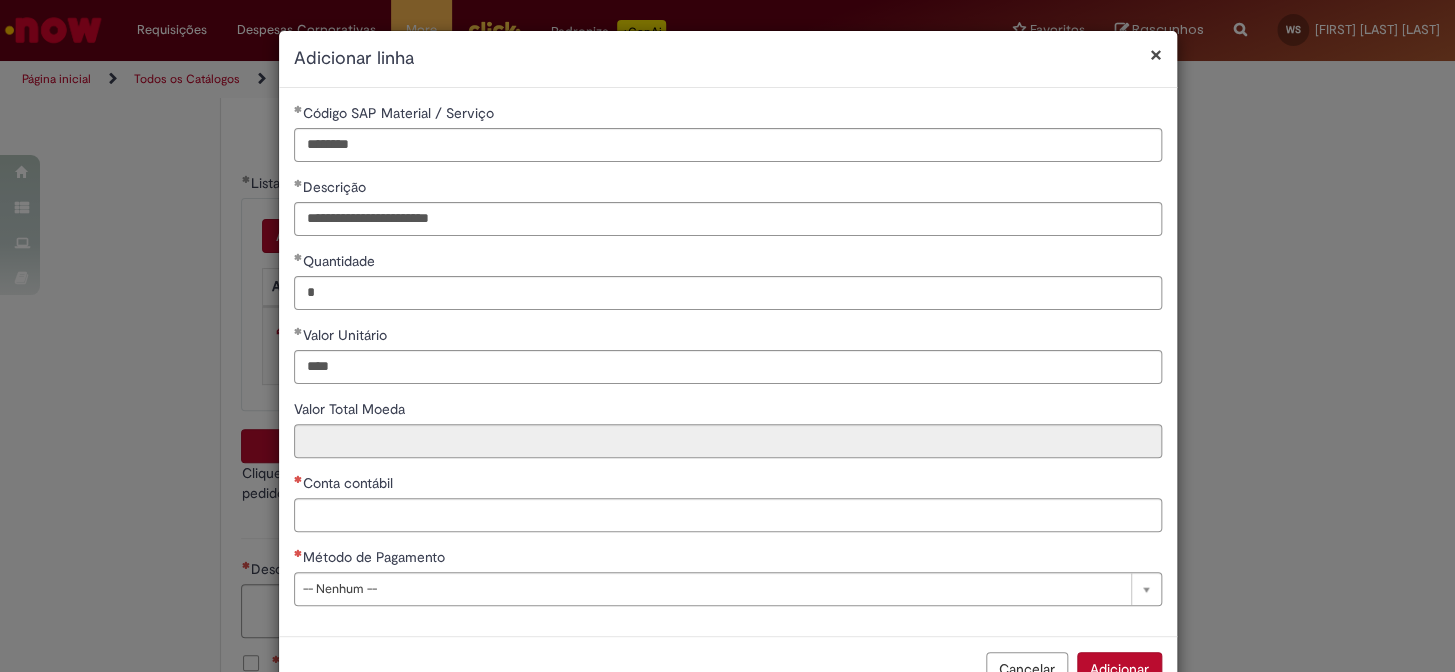 type on "********" 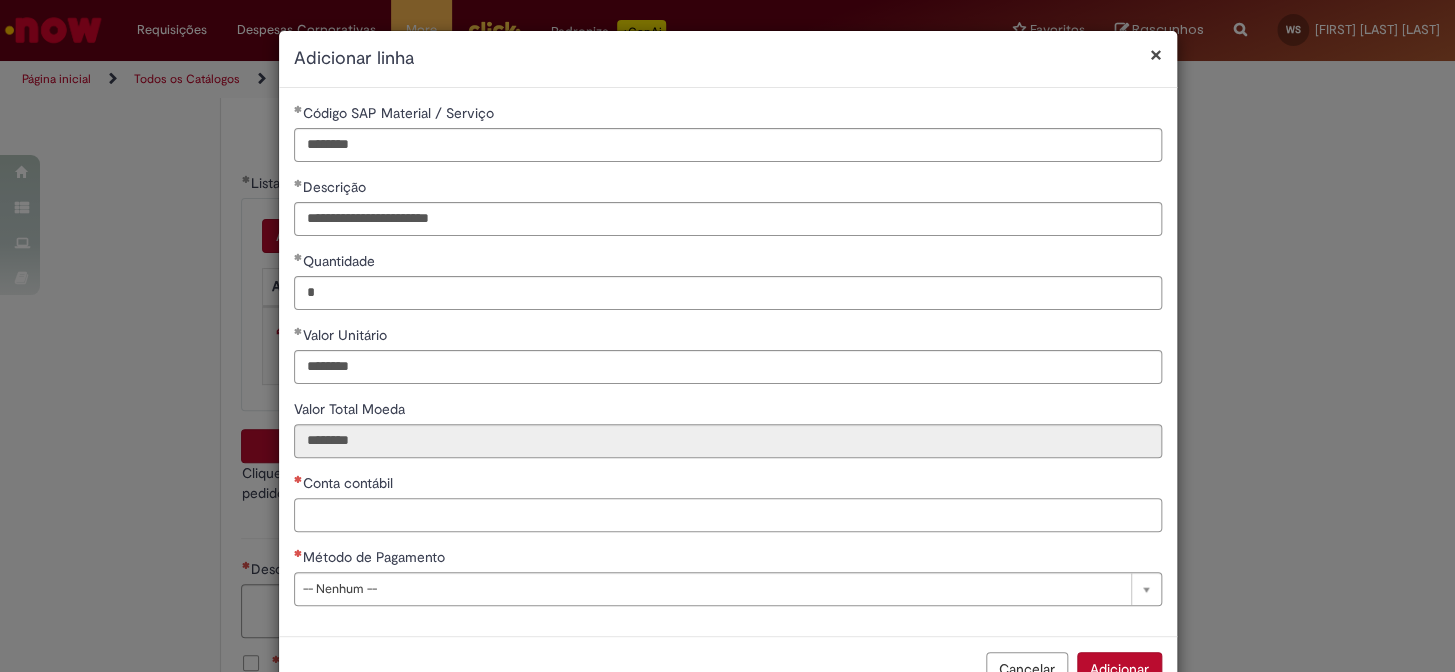 click on "Conta contábil" at bounding box center [728, 515] 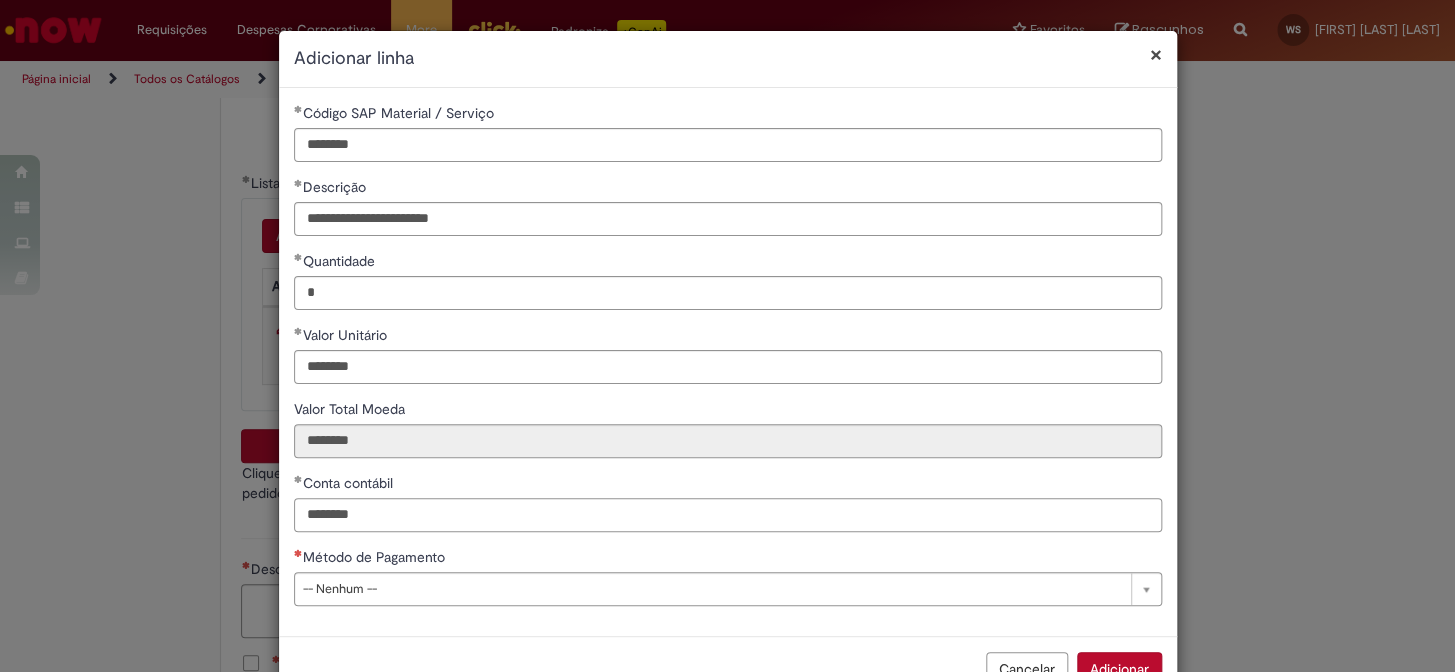 type on "********" 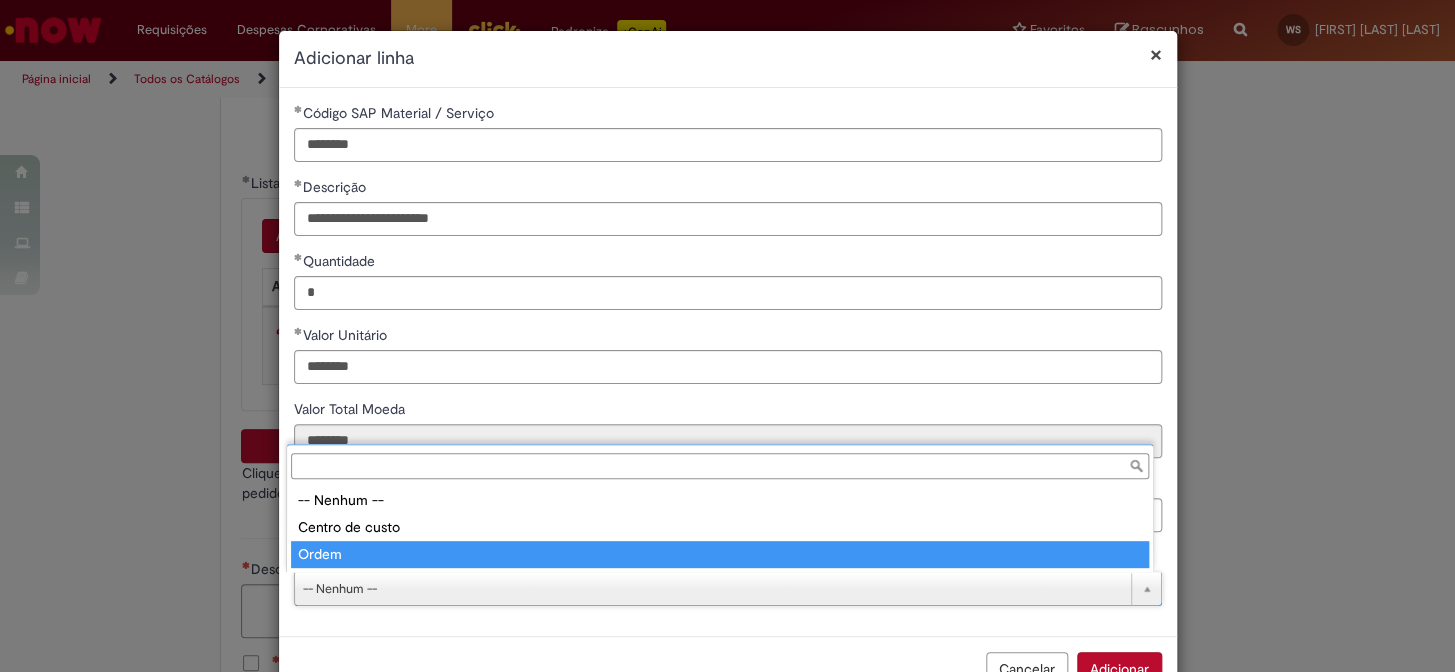 type on "*****" 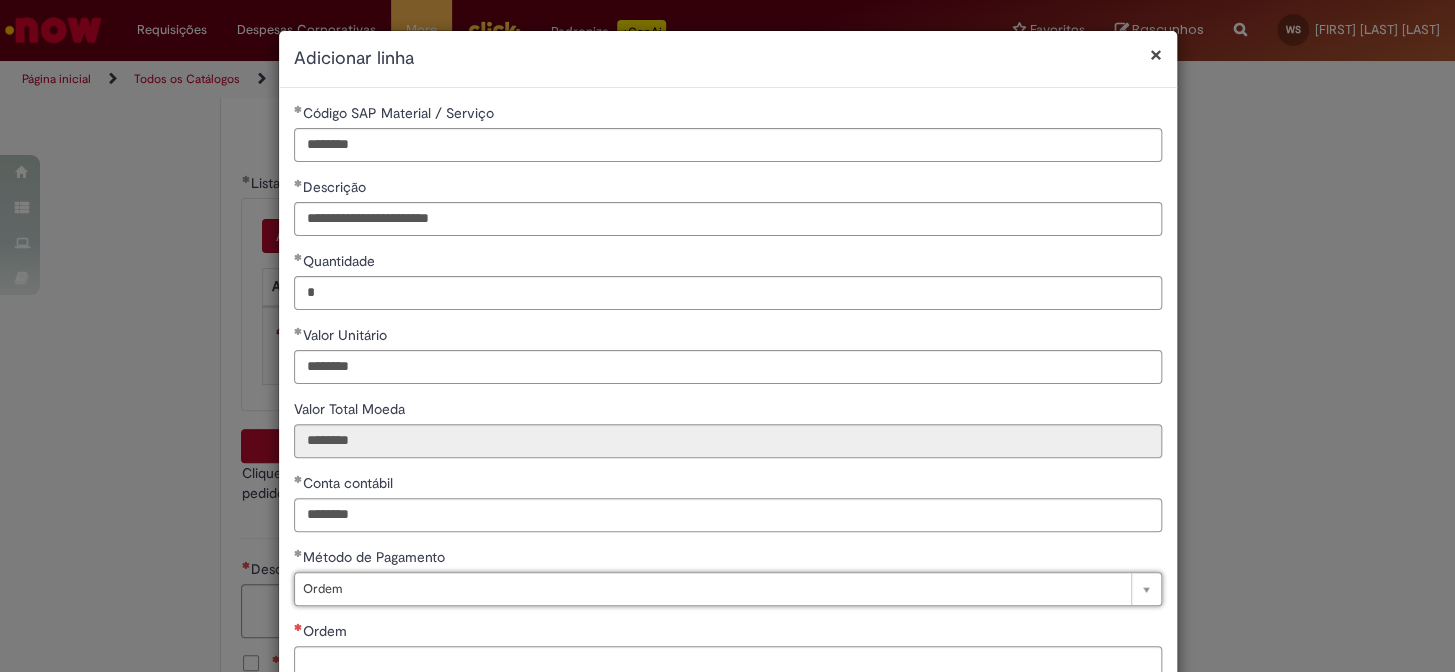 scroll, scrollTop: 133, scrollLeft: 0, axis: vertical 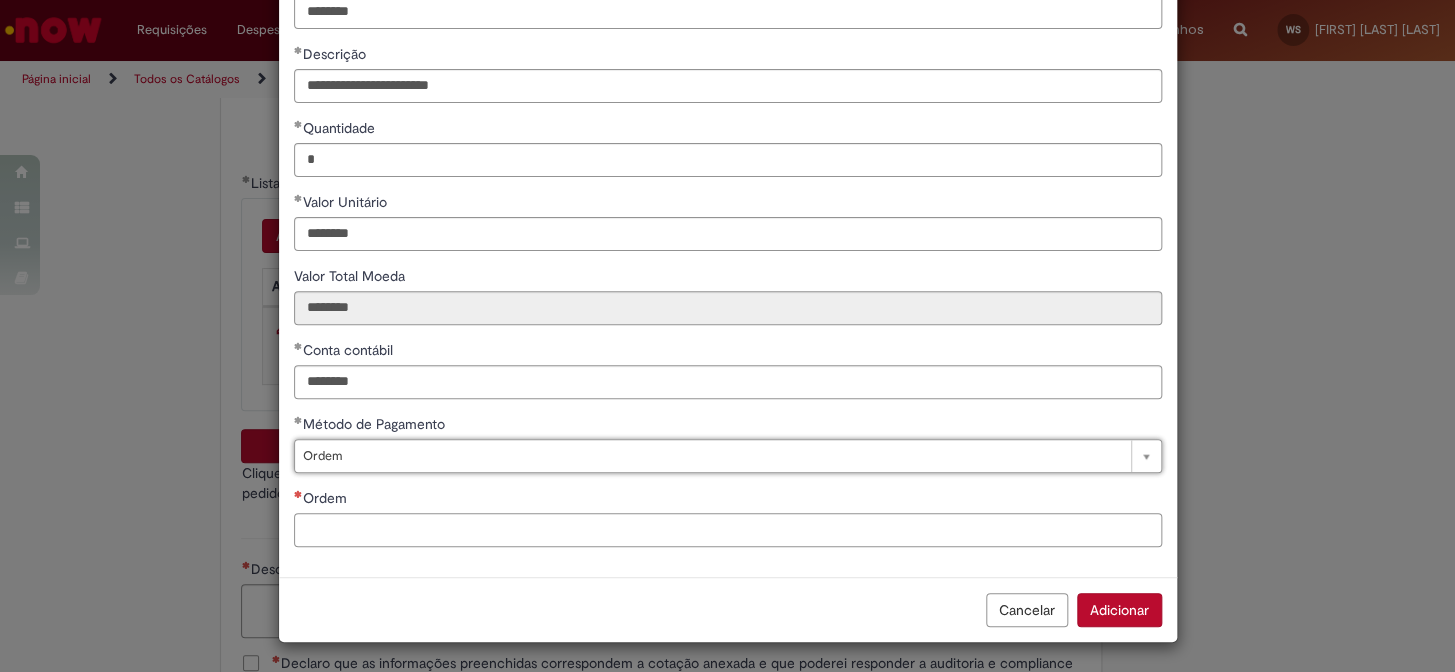 click on "Ordem" at bounding box center (728, 530) 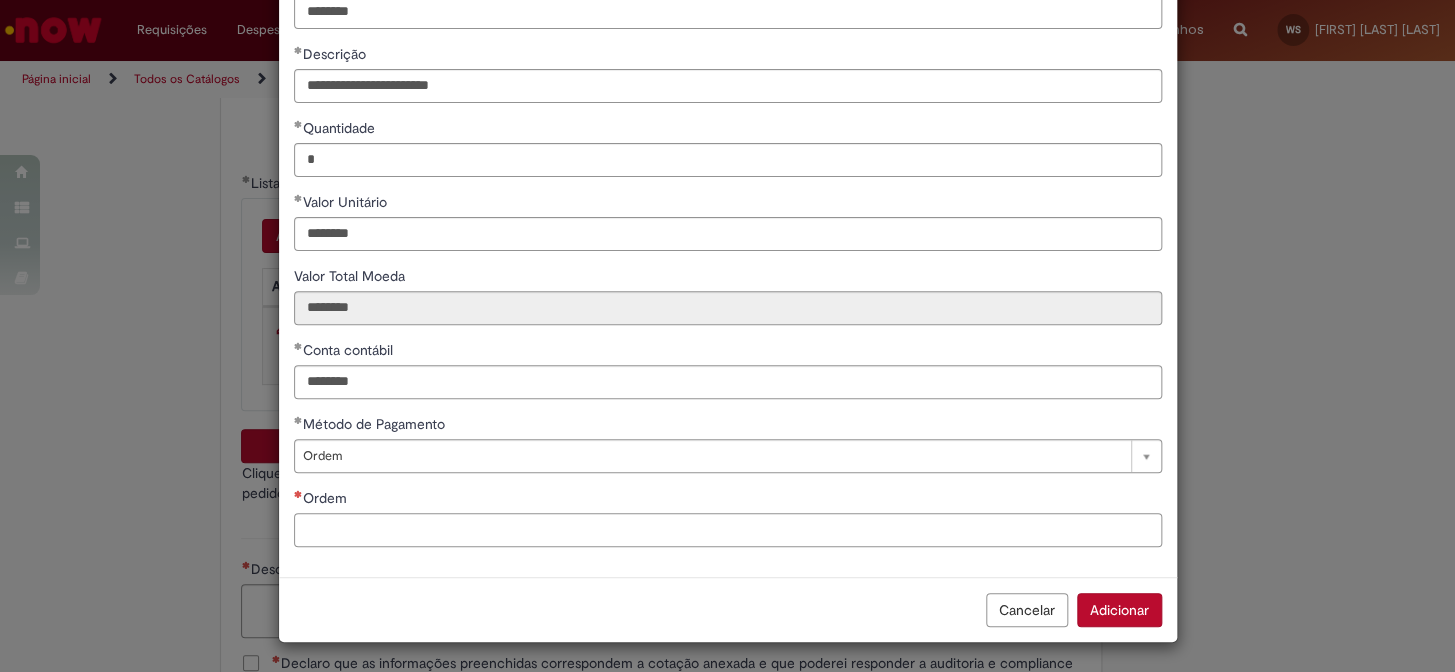 paste on "**********" 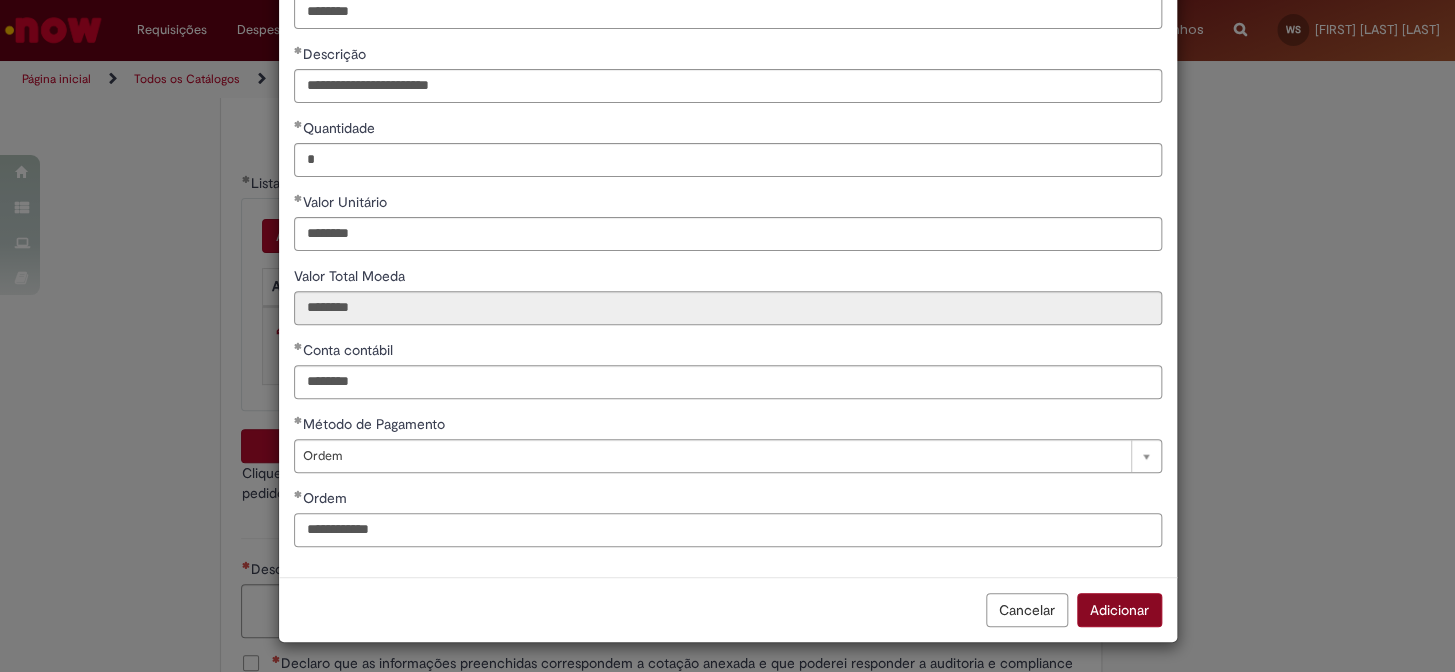 type on "**********" 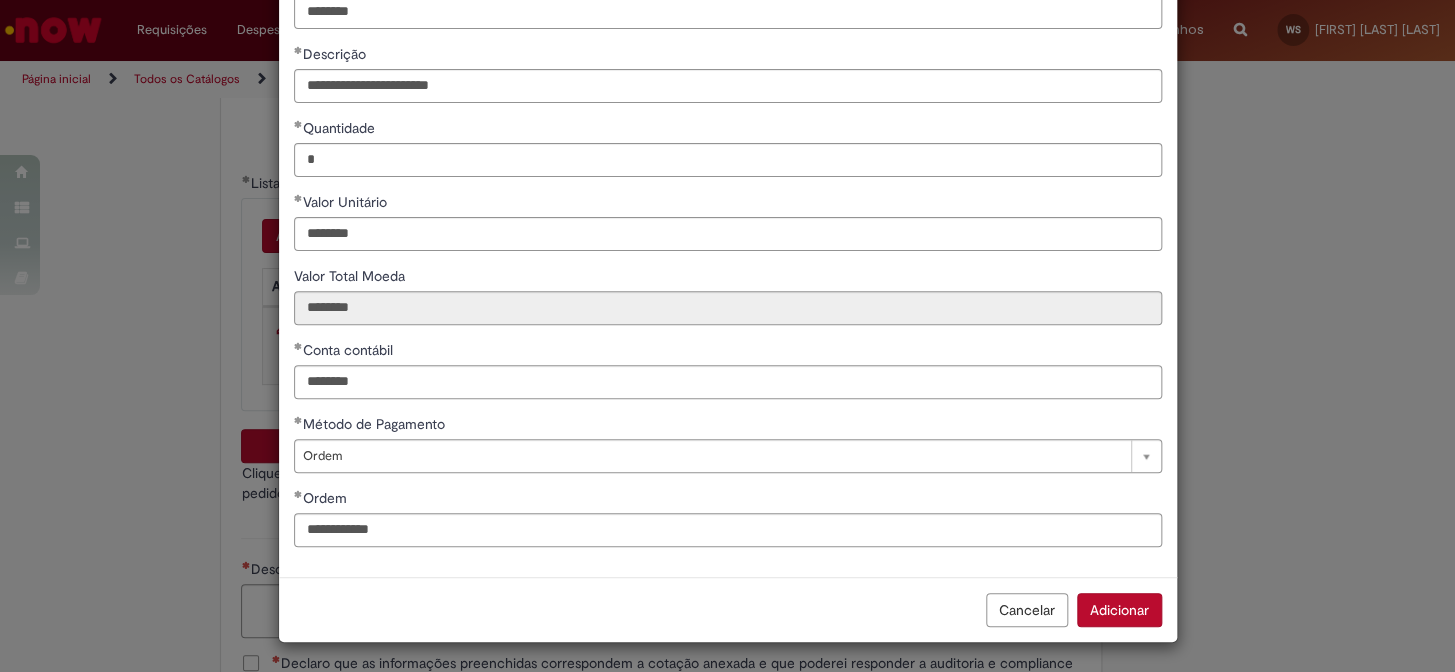 click on "Adicionar" at bounding box center (1119, 610) 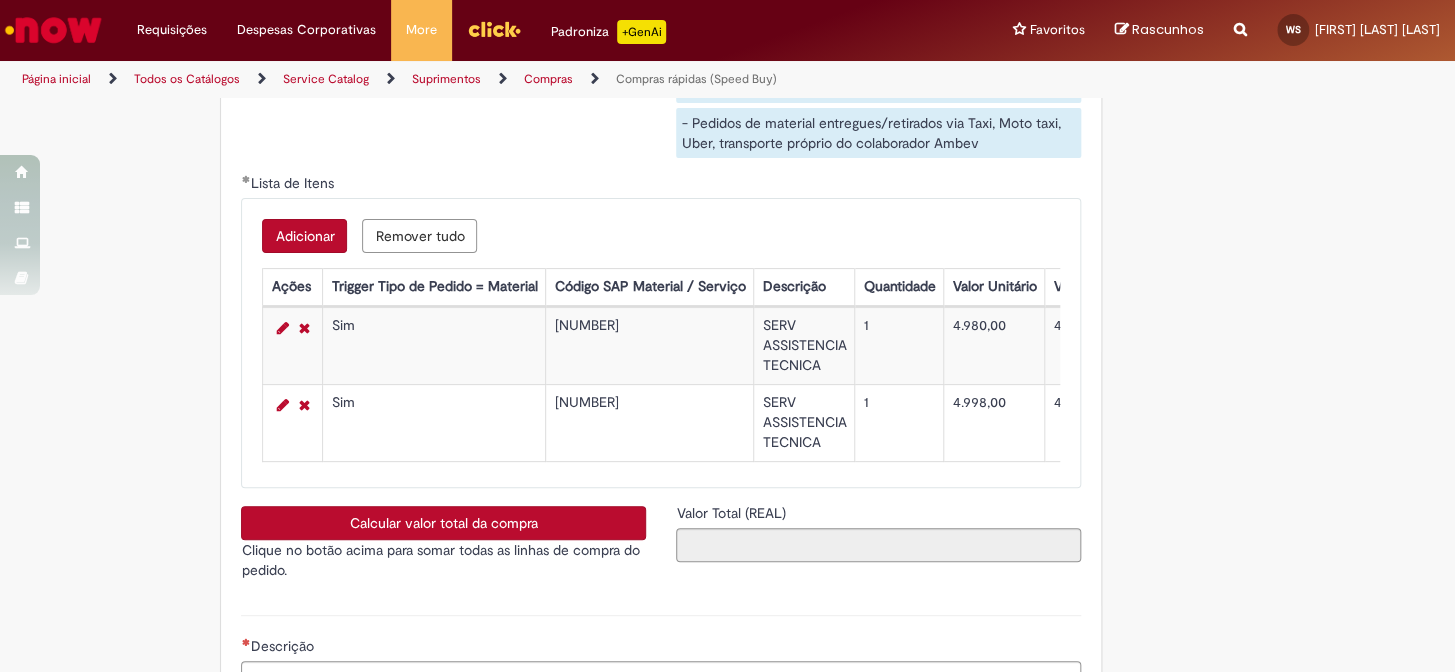 scroll, scrollTop: 3545, scrollLeft: 0, axis: vertical 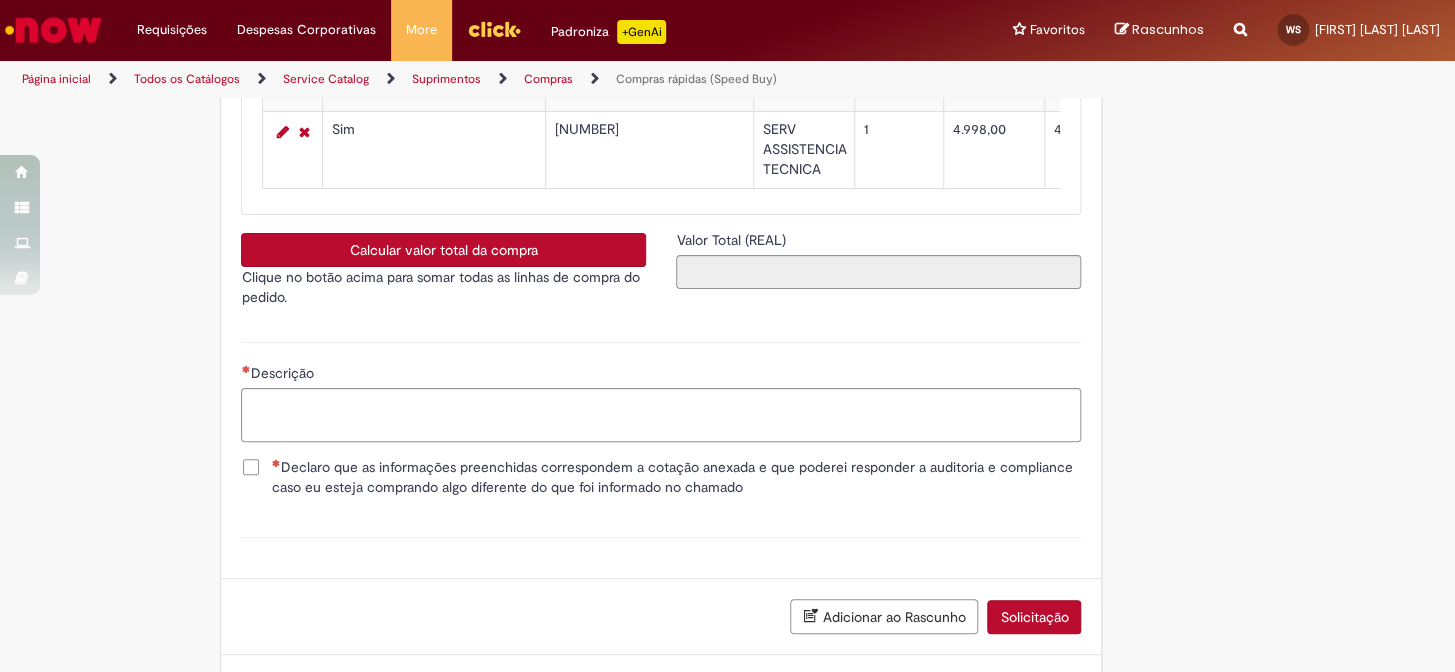 click on "Calcular valor total da compra" at bounding box center (443, 250) 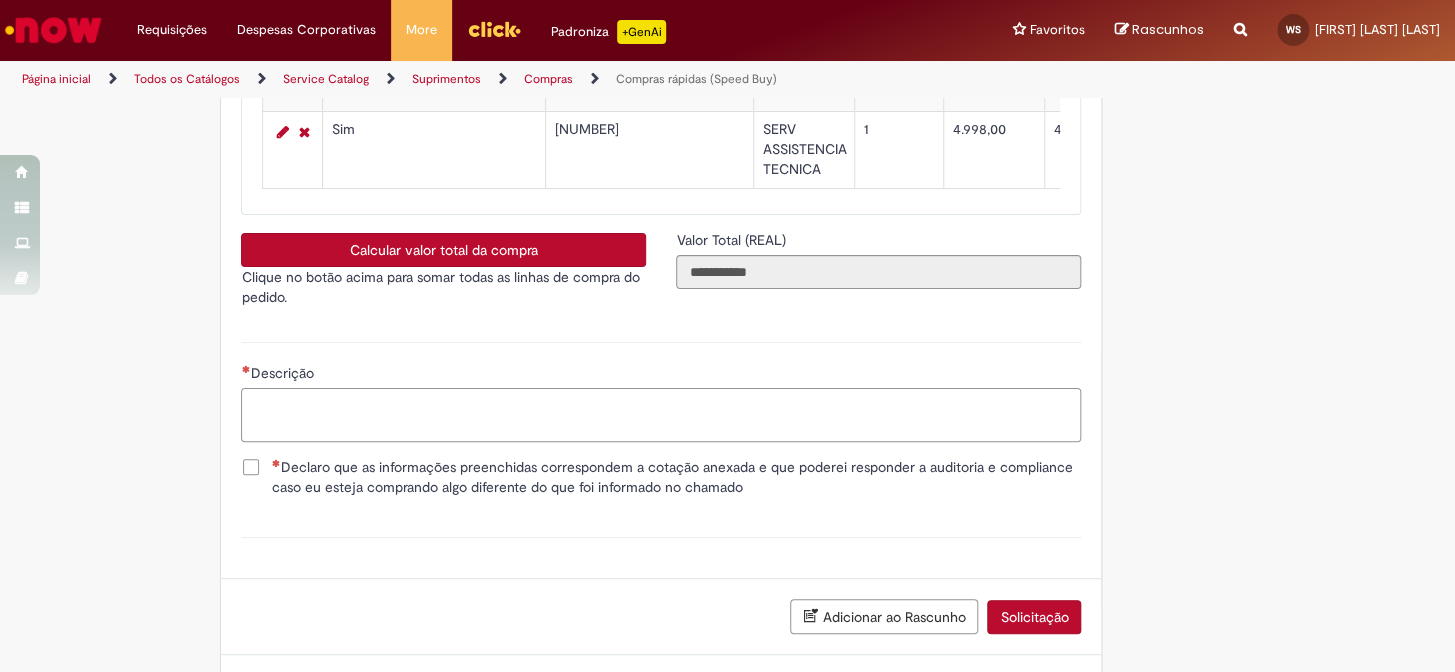 click on "Descrição" at bounding box center (661, 415) 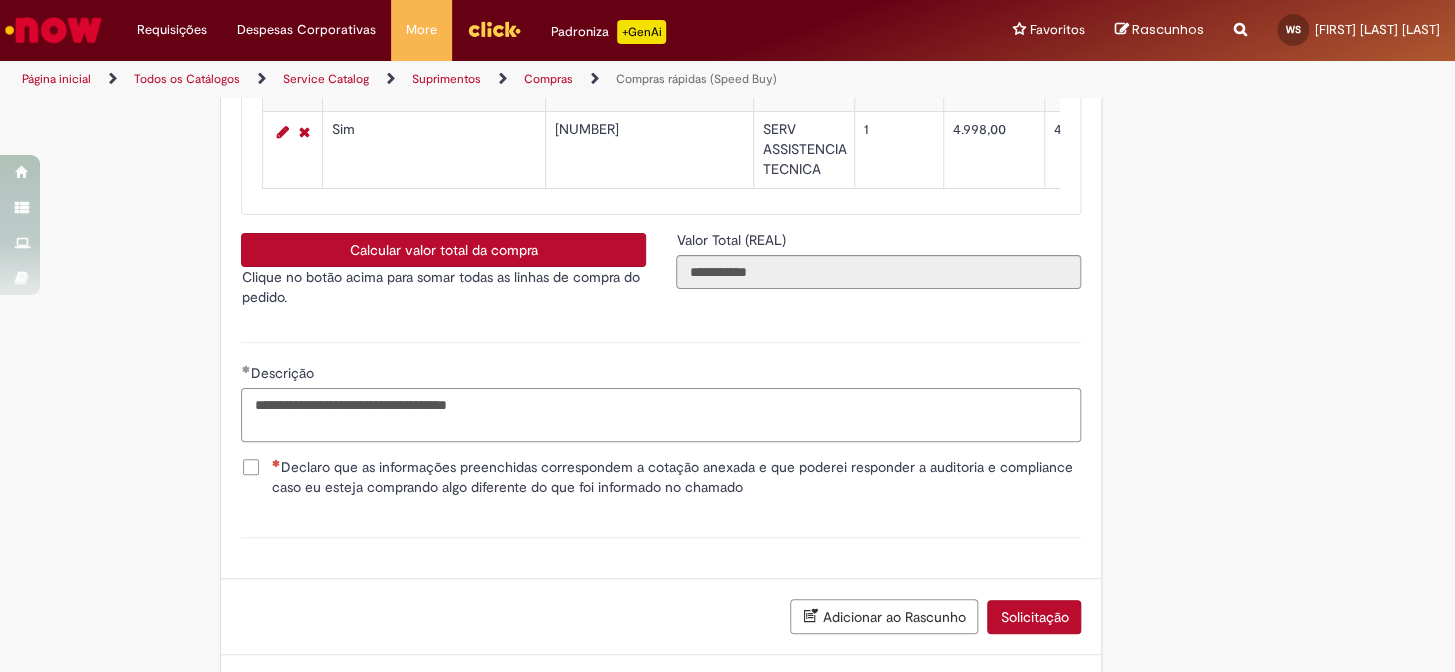 type on "**********" 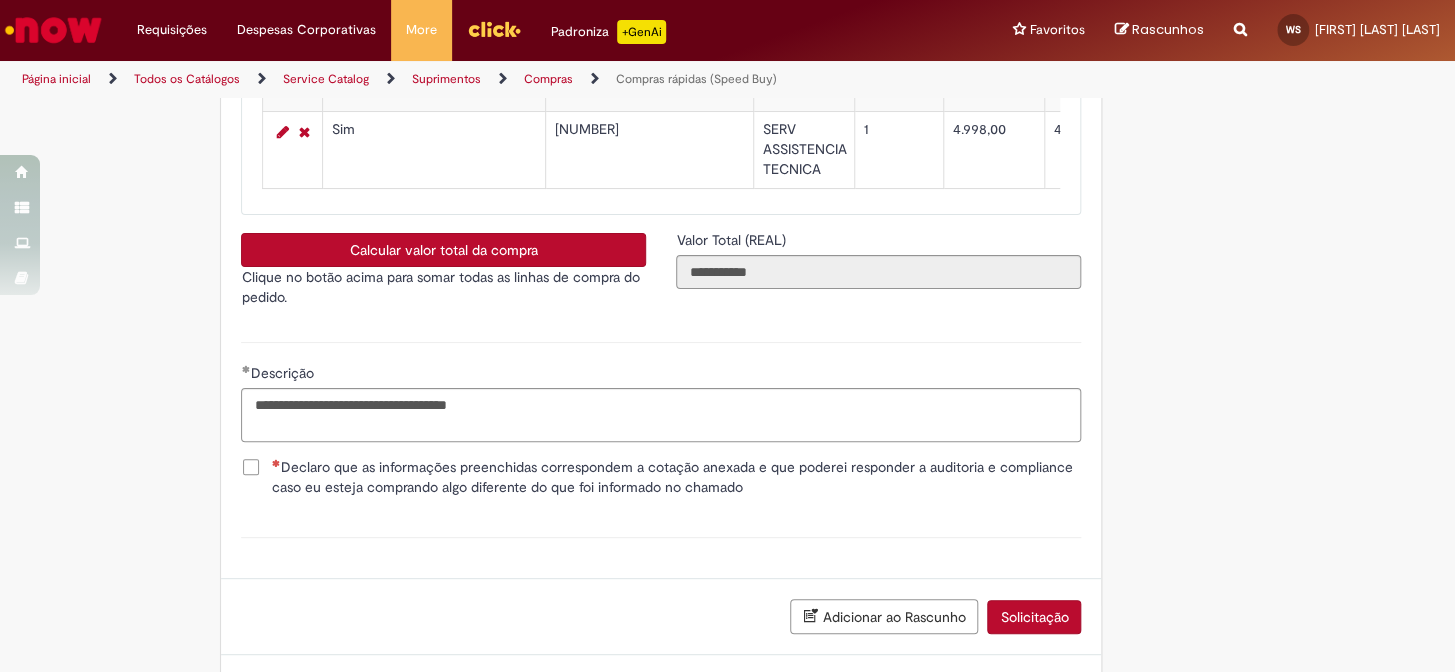 click on "Declaro que as informações preenchidas correspondem a cotação anexada e que poderei responder a auditoria e compliance caso eu esteja comprando algo diferente do que foi informado no chamado" at bounding box center [676, 477] 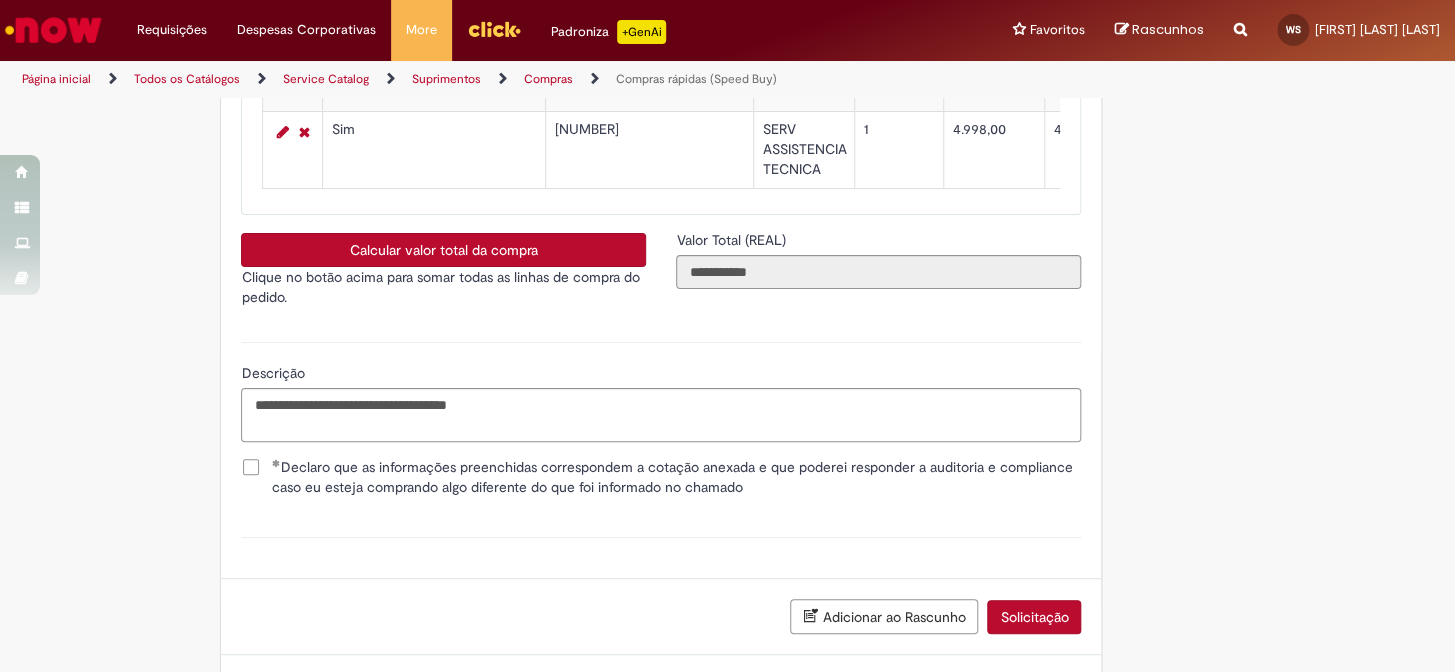 scroll, scrollTop: 3670, scrollLeft: 0, axis: vertical 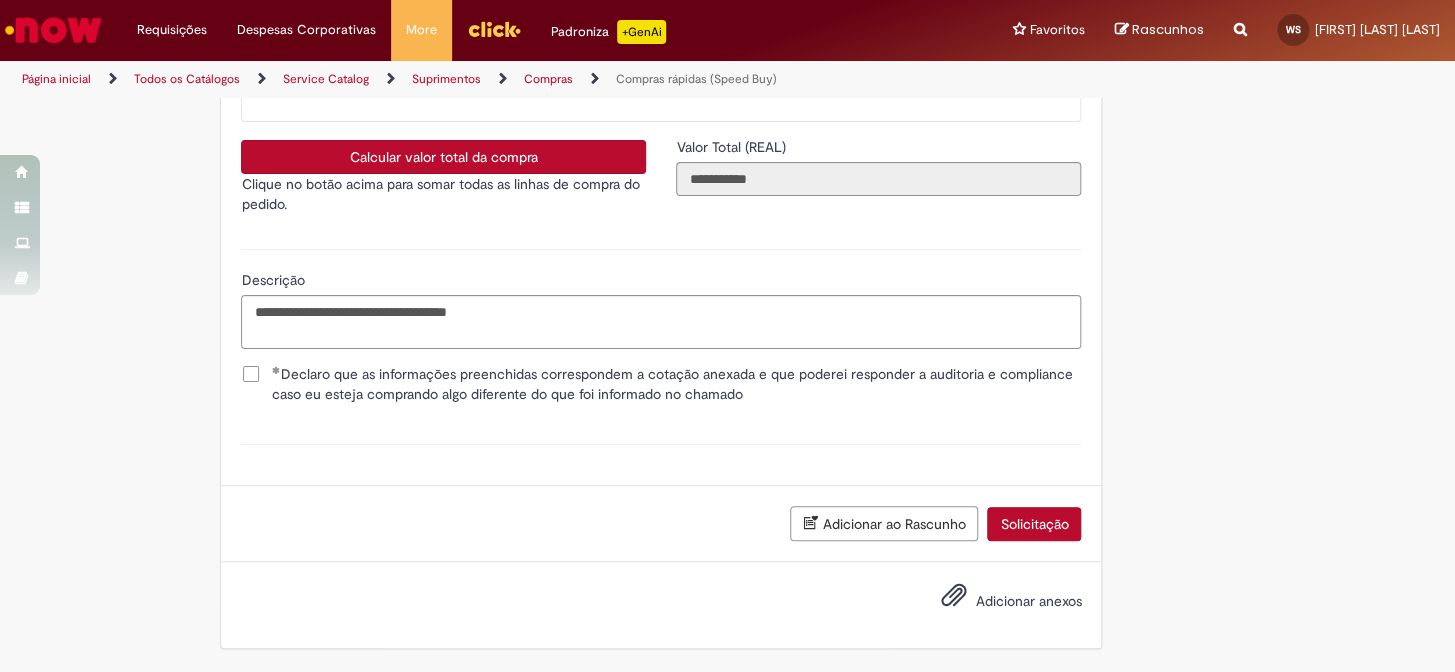 click on "Adicionar anexos" at bounding box center [1028, 601] 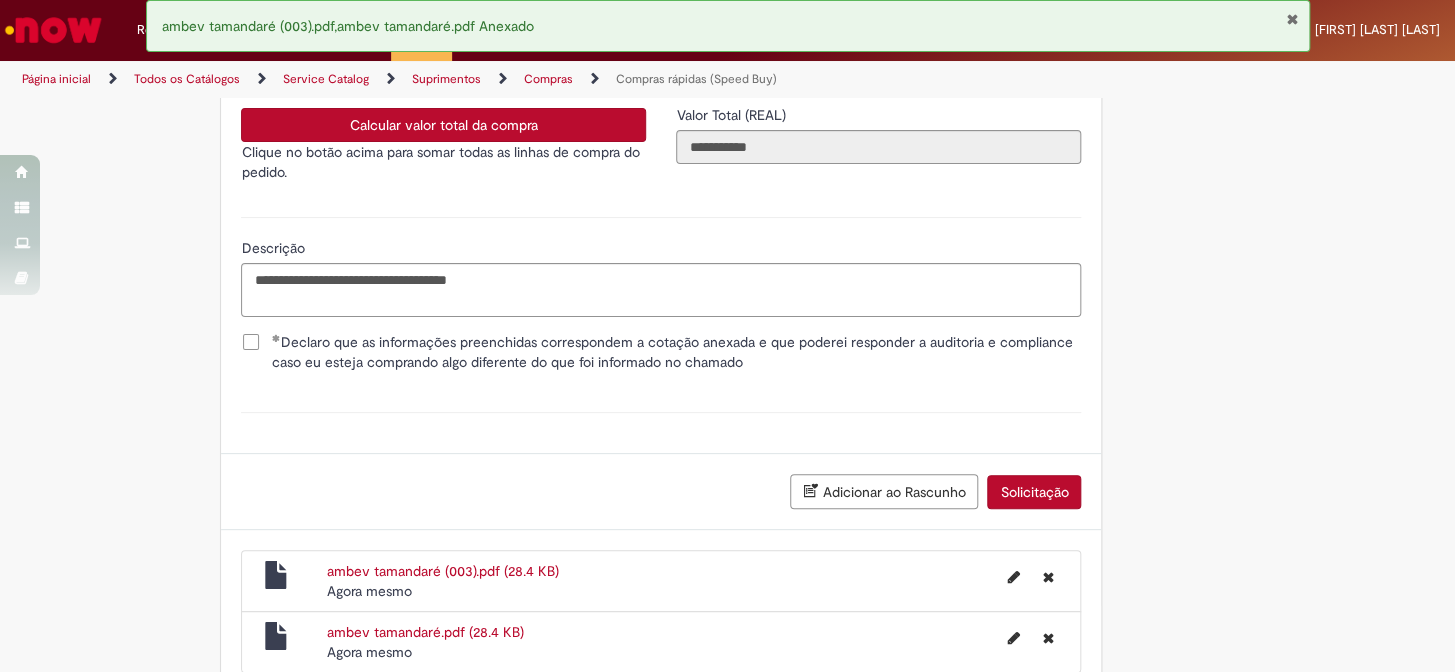 scroll, scrollTop: 3803, scrollLeft: 0, axis: vertical 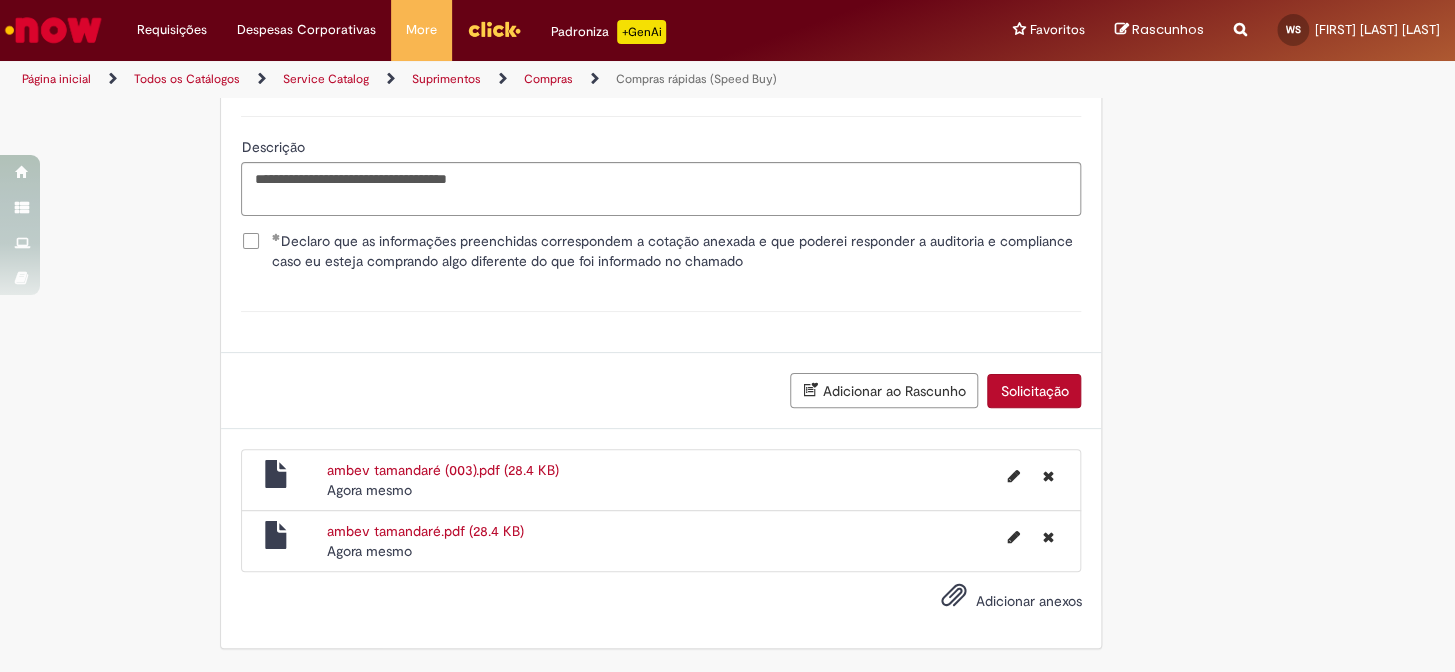click on "Solicitação" at bounding box center (1034, 391) 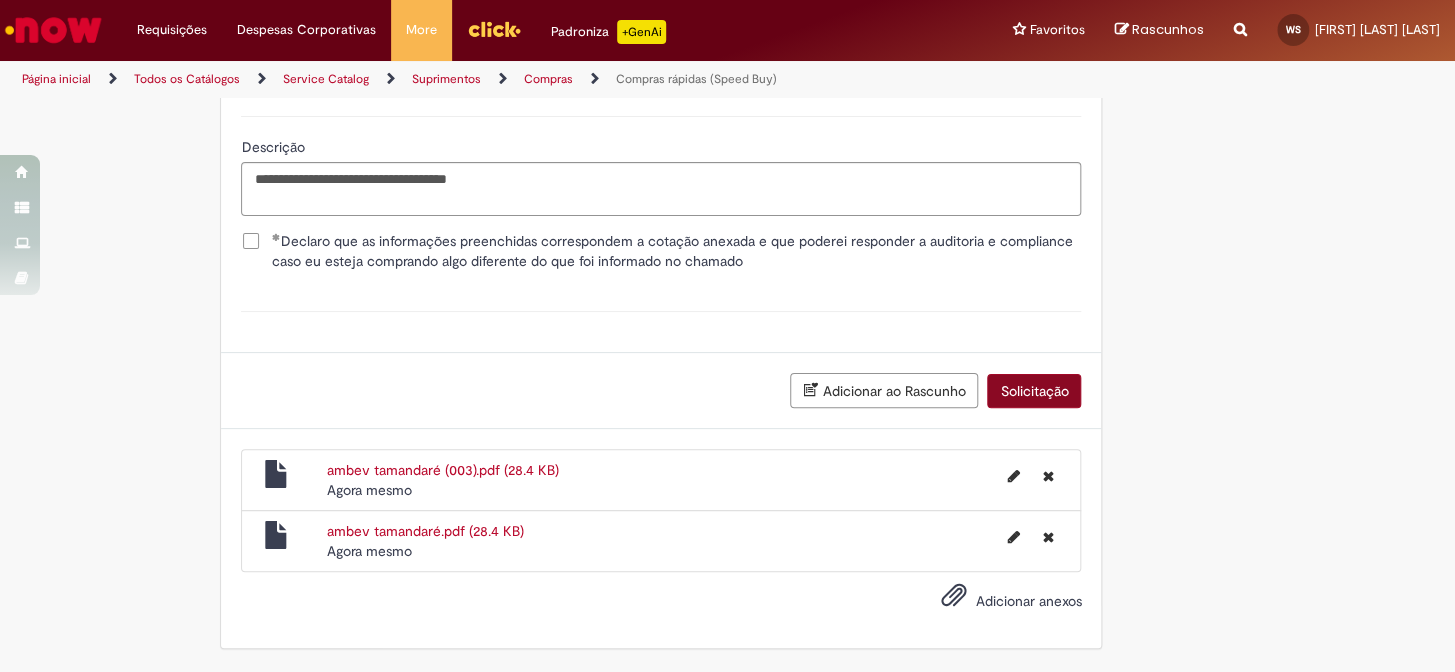 scroll, scrollTop: 3758, scrollLeft: 0, axis: vertical 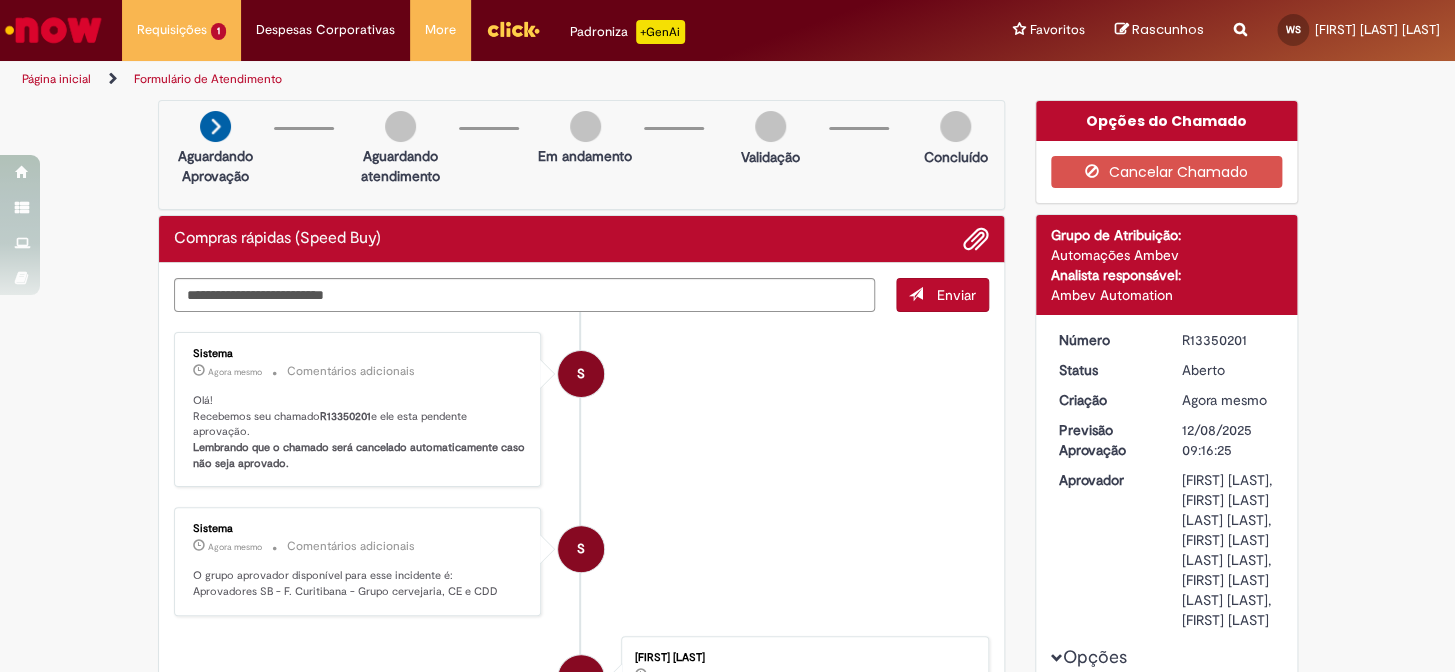 drag, startPoint x: 1241, startPoint y: 340, endPoint x: 1170, endPoint y: 338, distance: 71.02816 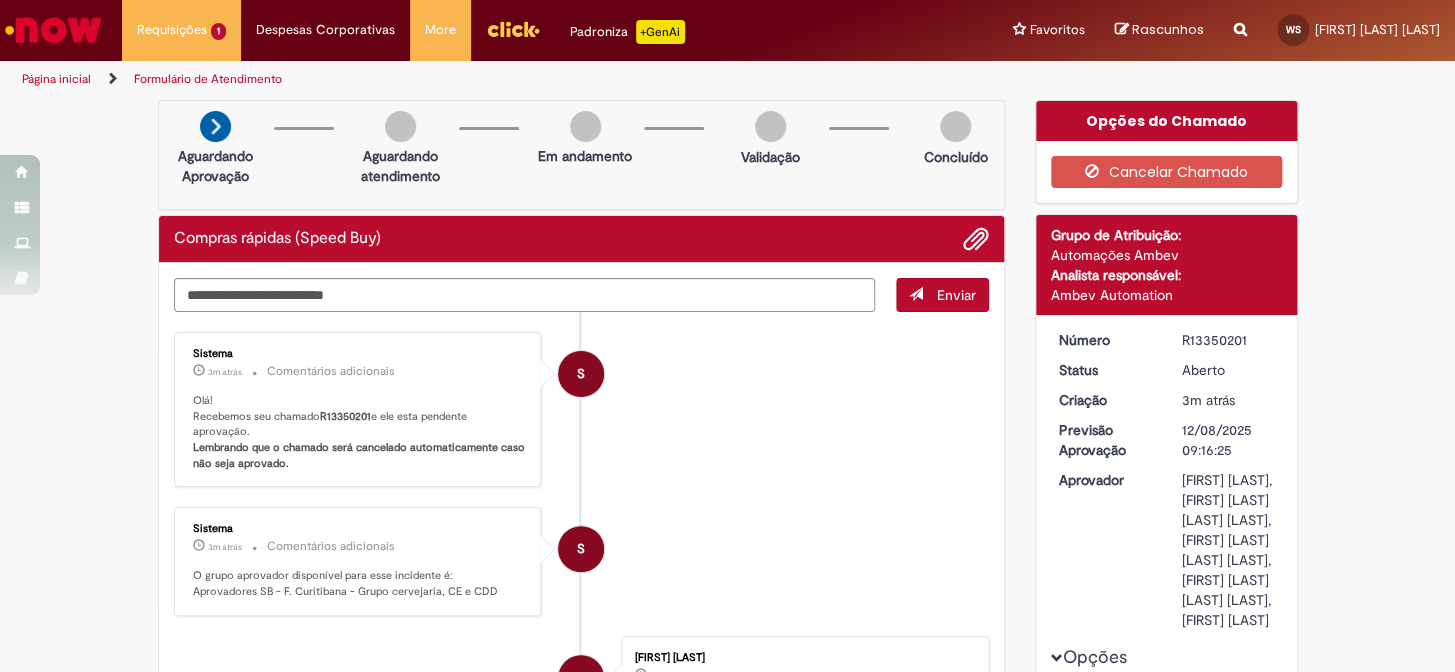 copy on "R13350201" 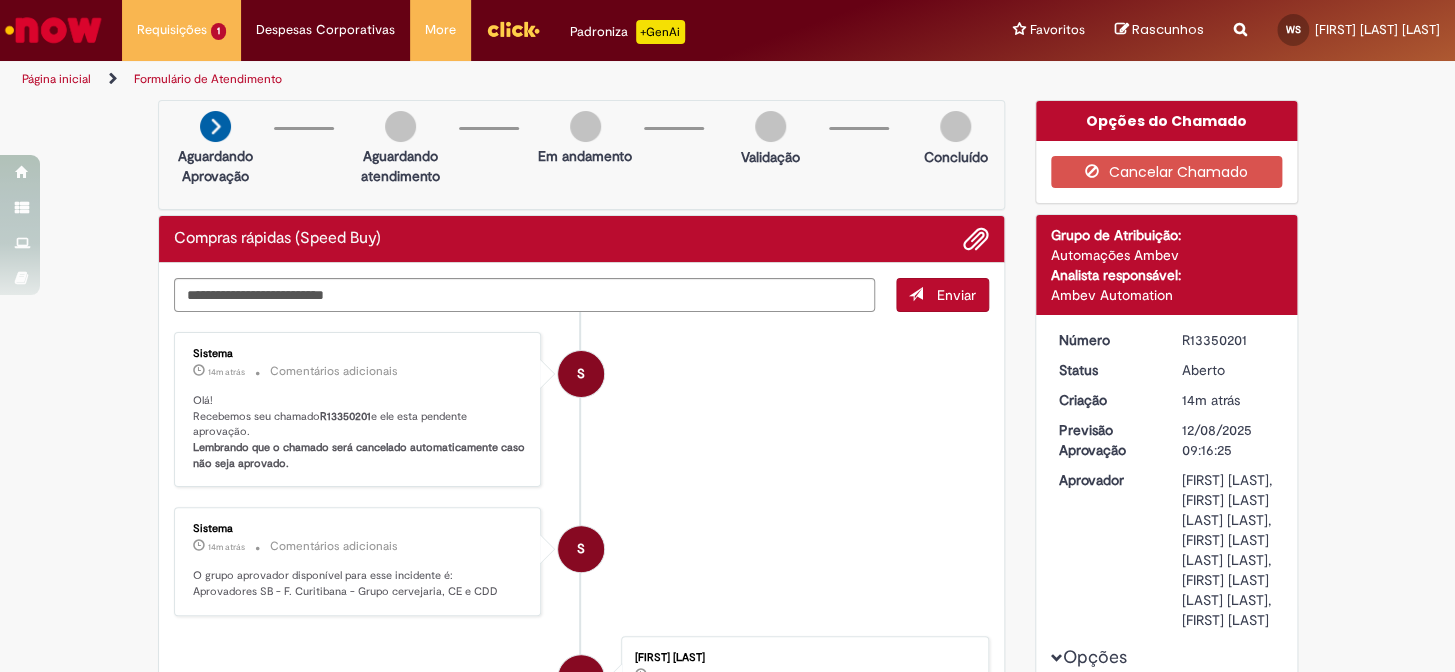 click on "Página inicial" at bounding box center (56, 79) 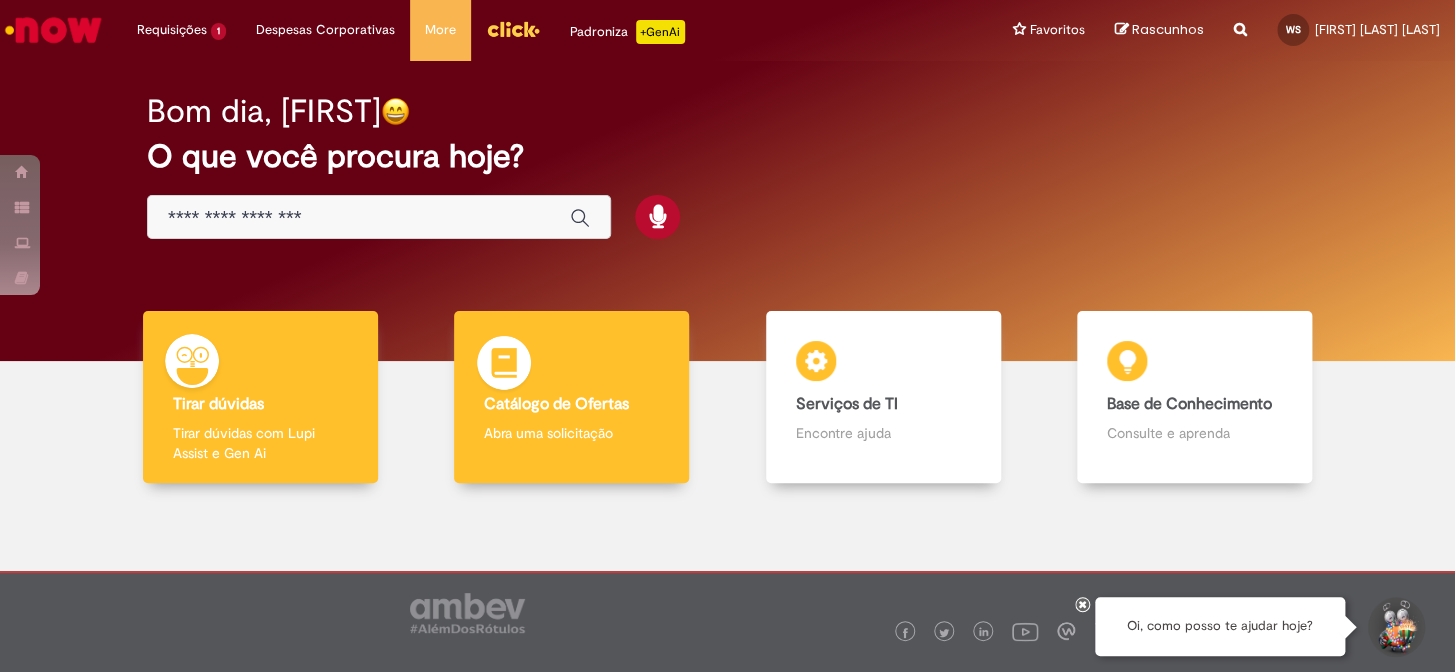 click on "Catálogo de Ofertas" at bounding box center (556, 404) 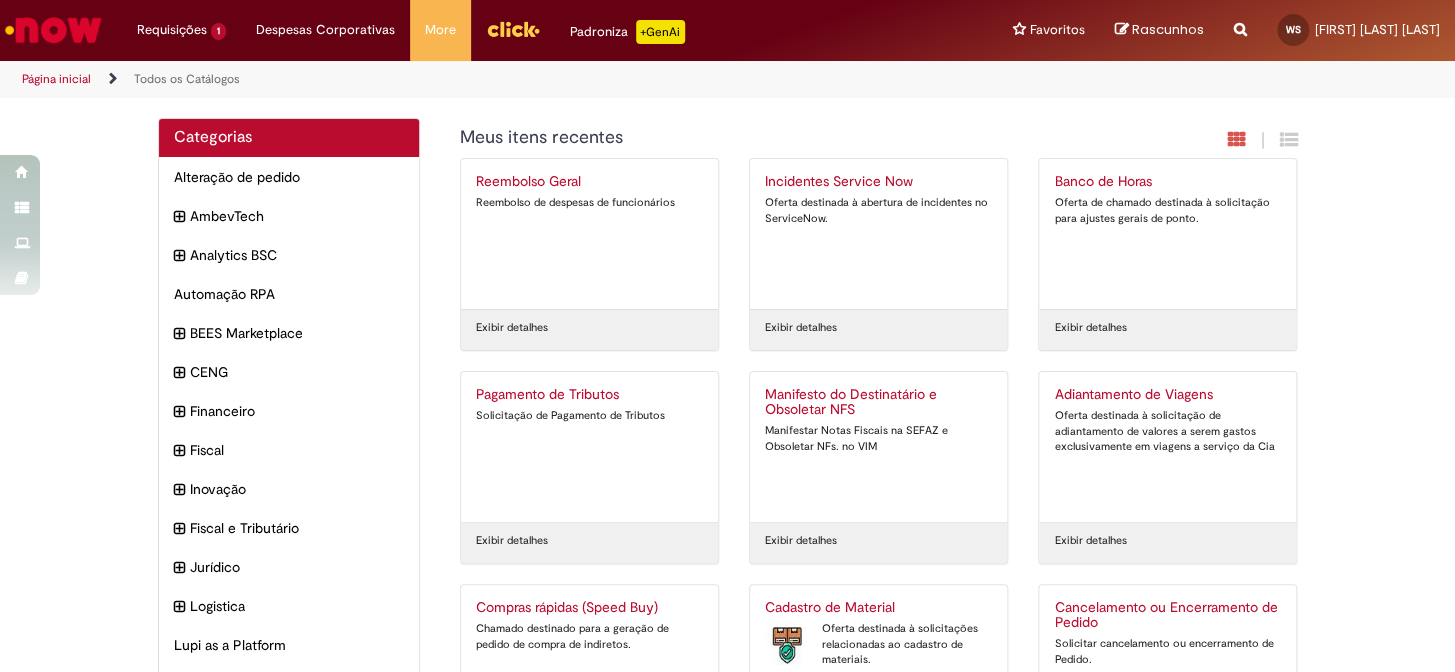click on "Compras rápidas (Speed Buy)" at bounding box center (589, 608) 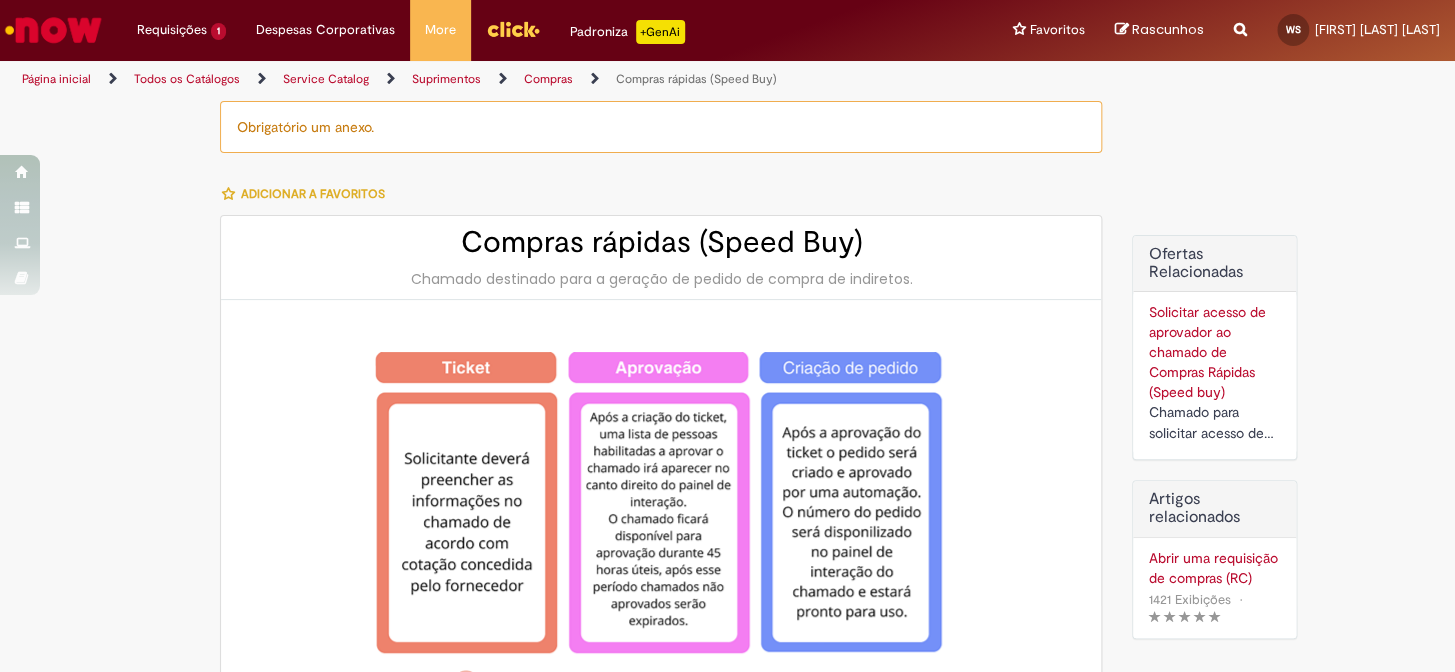 type on "********" 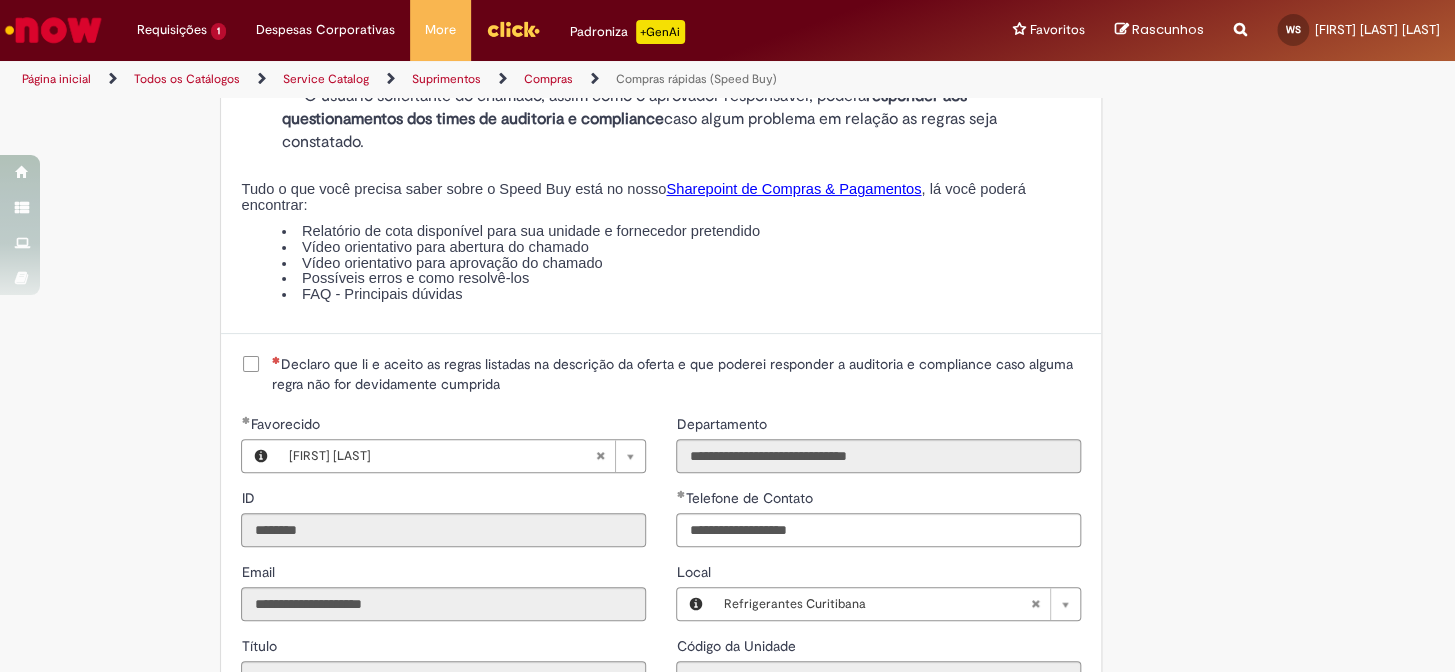 scroll, scrollTop: 2454, scrollLeft: 0, axis: vertical 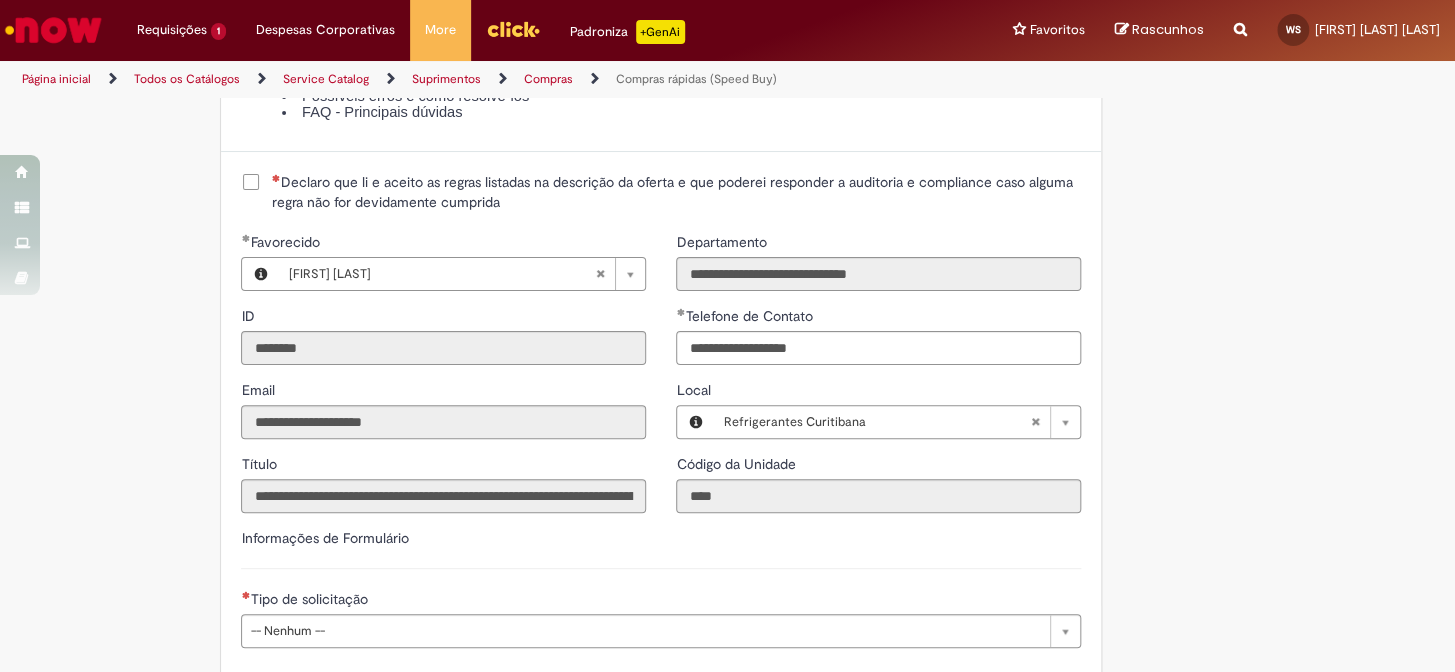 click on "Declaro que li e aceito as regras listadas na descrição da oferta e que poderei responder a auditoria e compliance caso alguma regra não for devidamente cumprida" at bounding box center [676, 192] 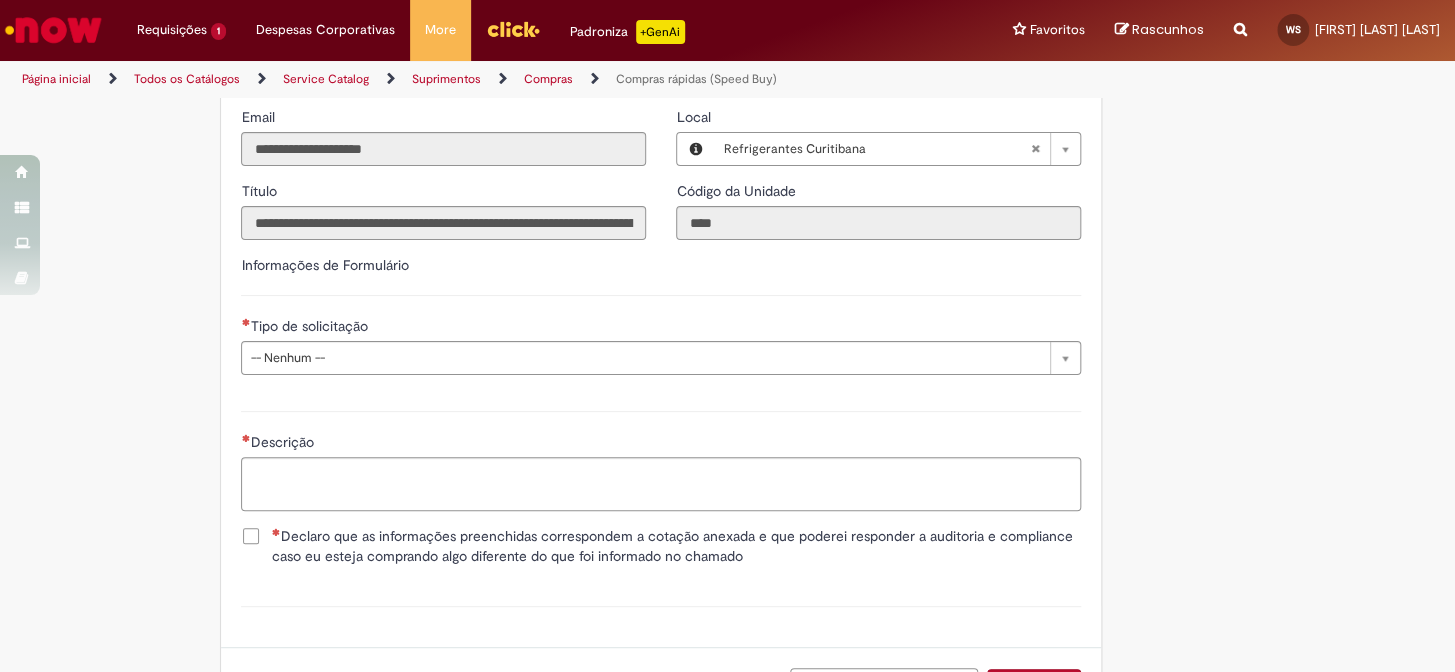 scroll, scrollTop: 2818, scrollLeft: 0, axis: vertical 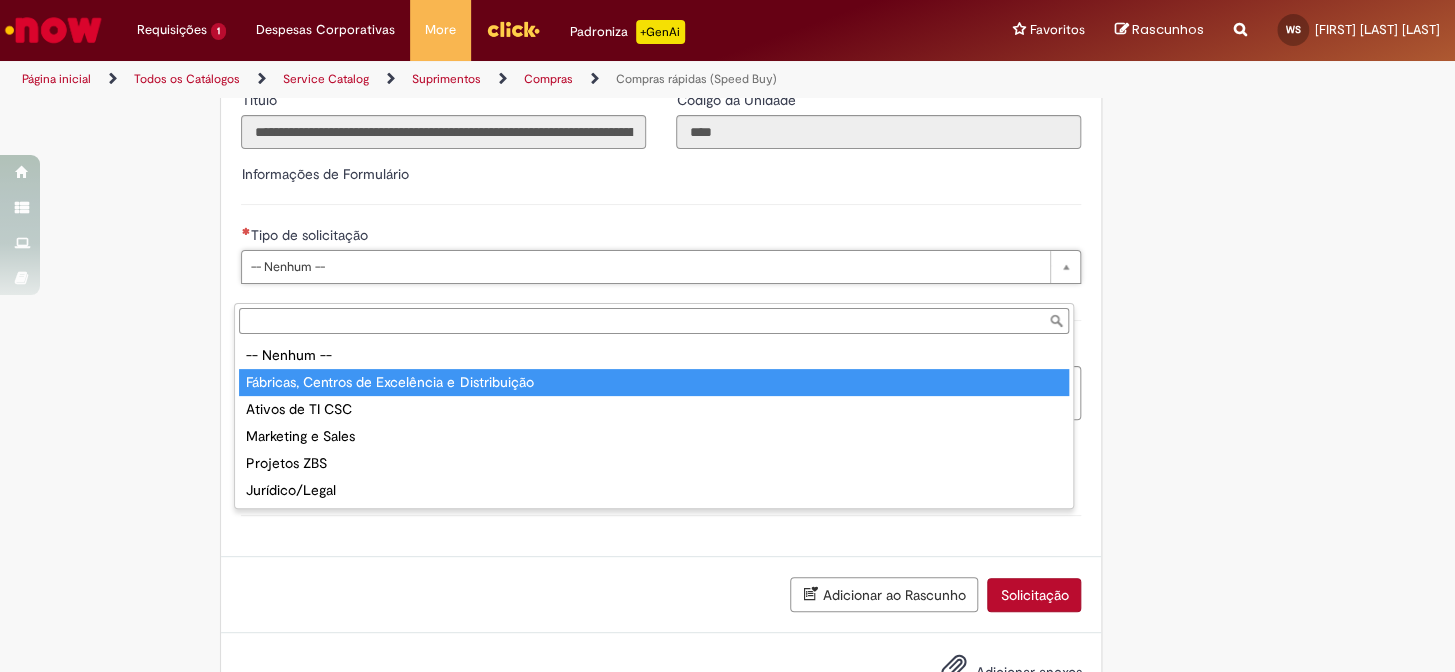 type on "**********" 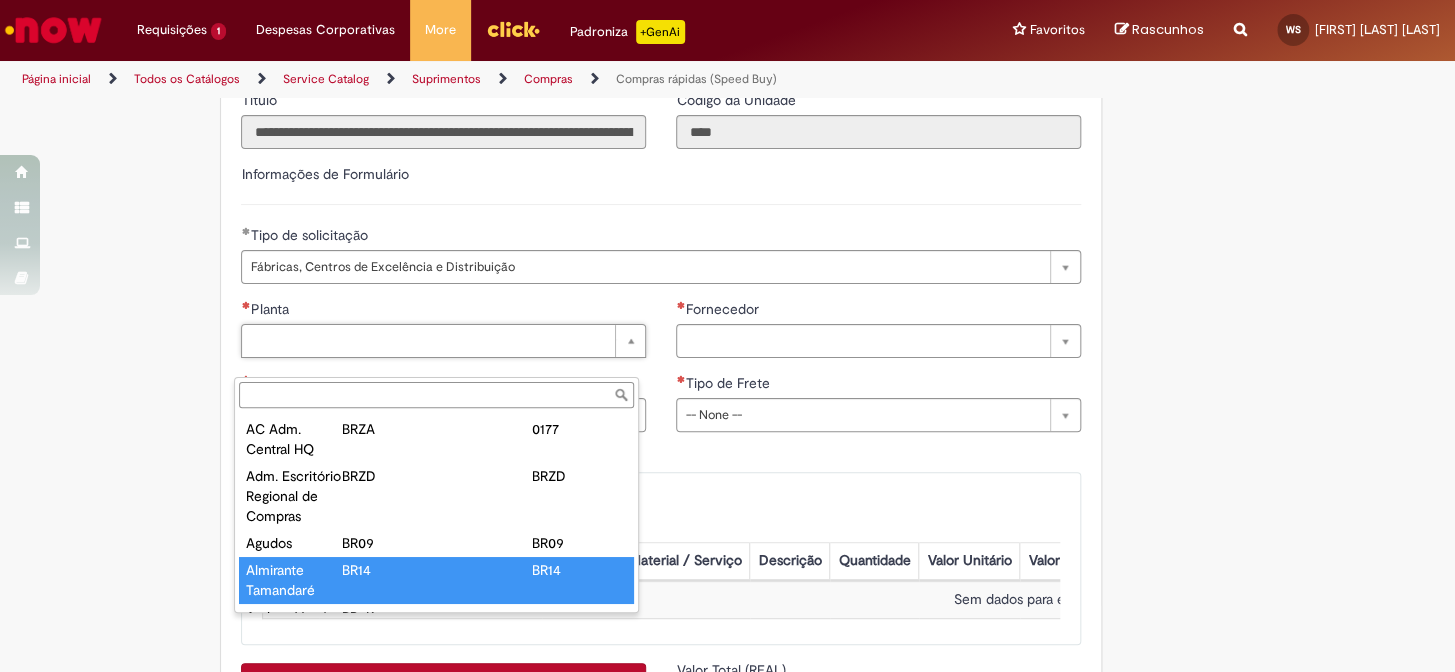 scroll, scrollTop: 8, scrollLeft: 0, axis: vertical 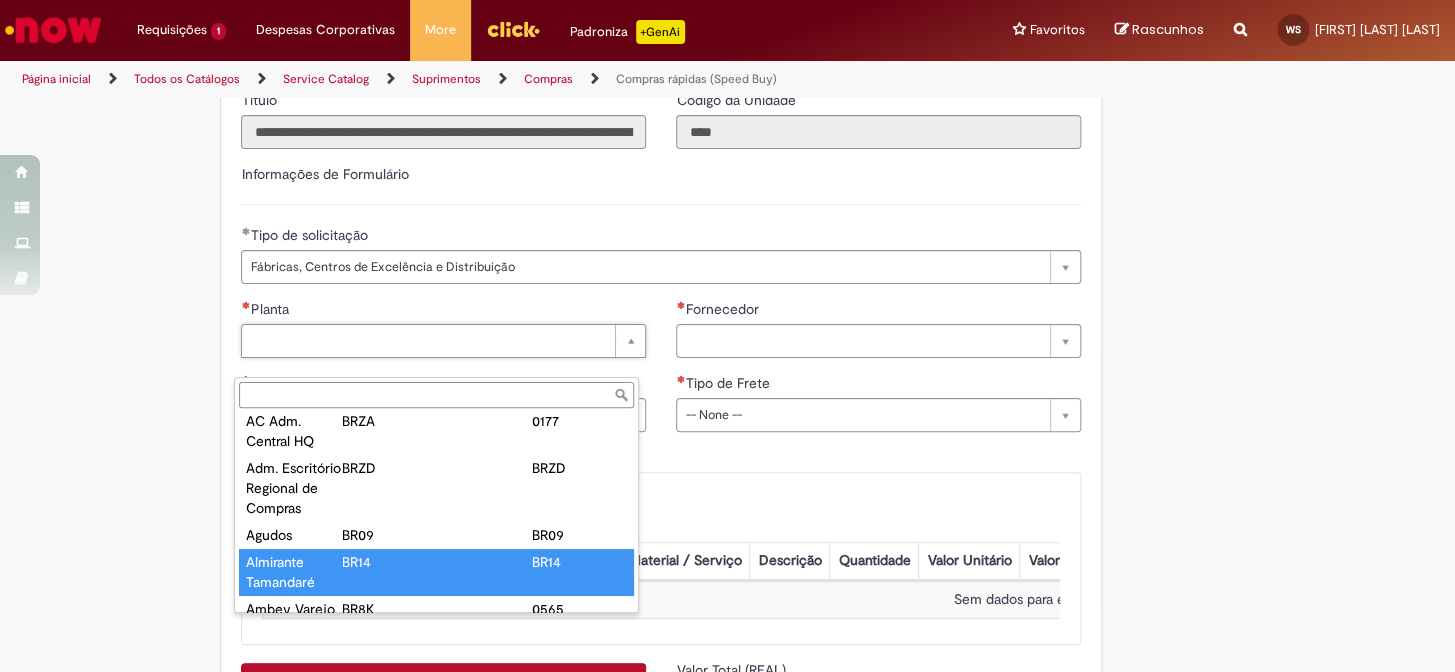 type on "**********" 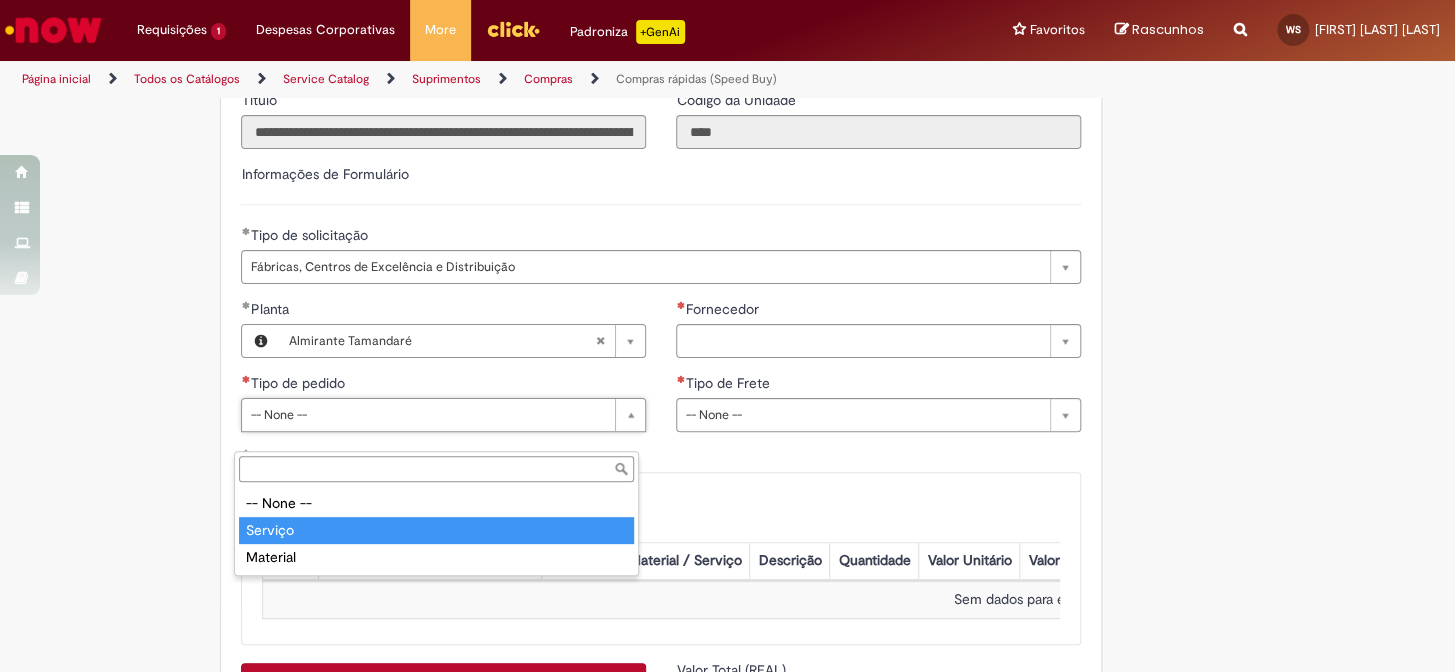 type on "*******" 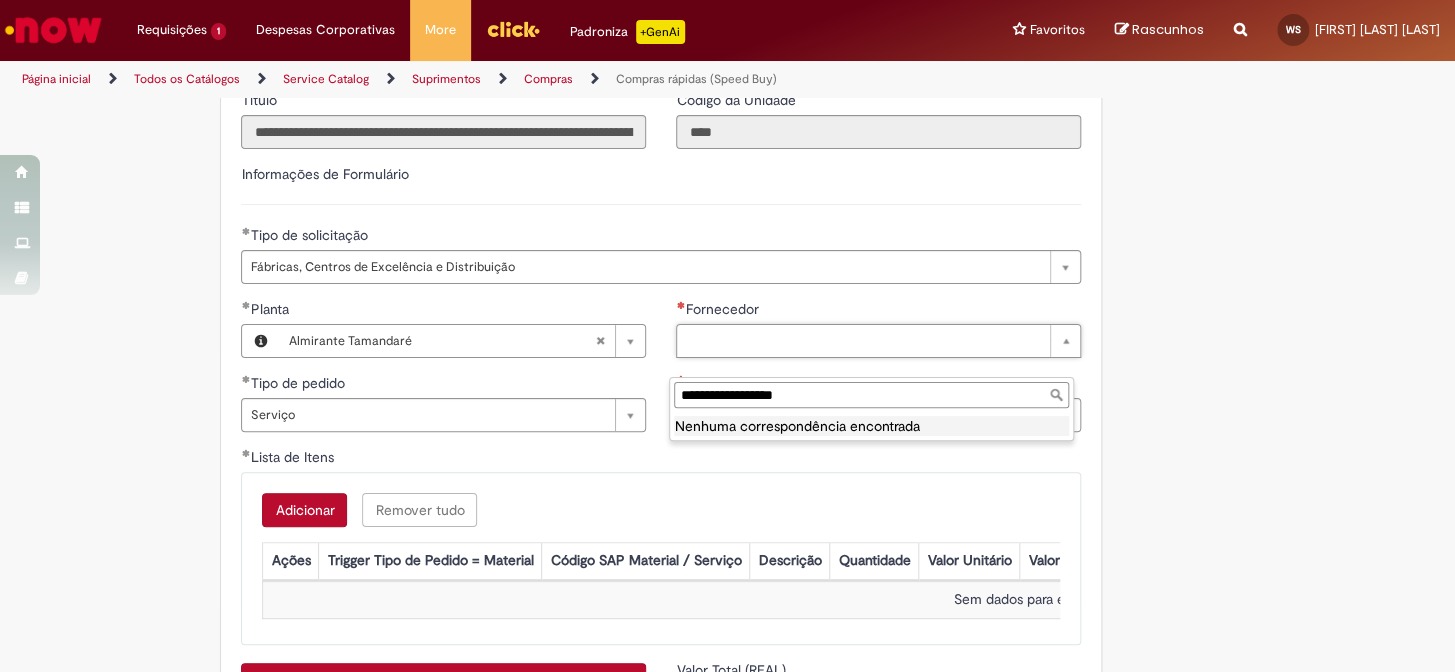 click on "**********" at bounding box center (871, 395) 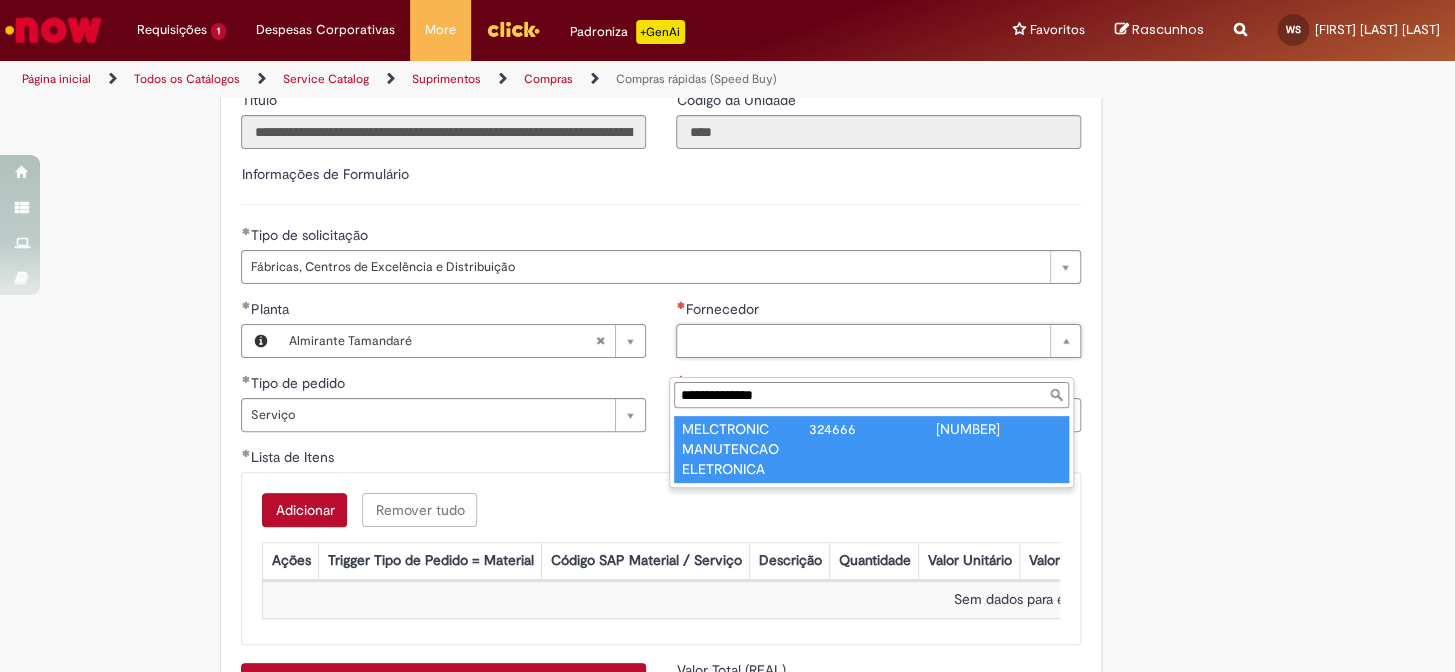 type on "**********" 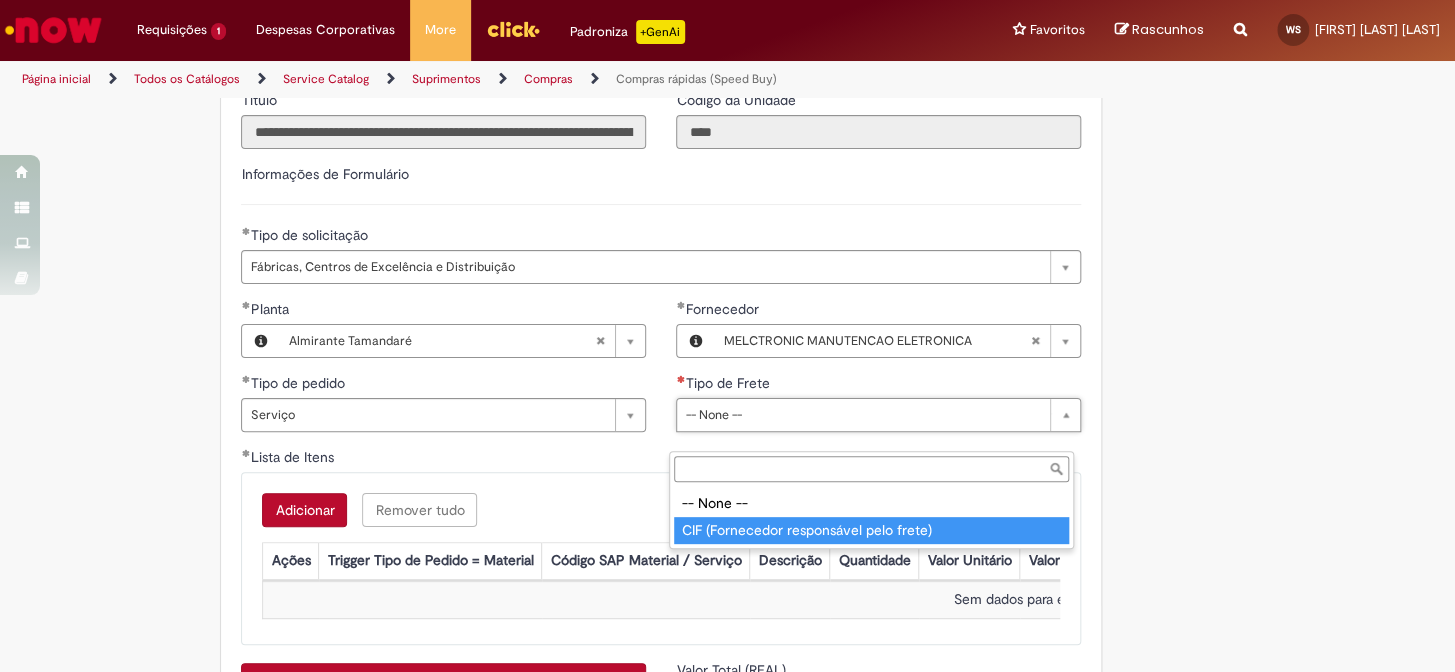 type on "**********" 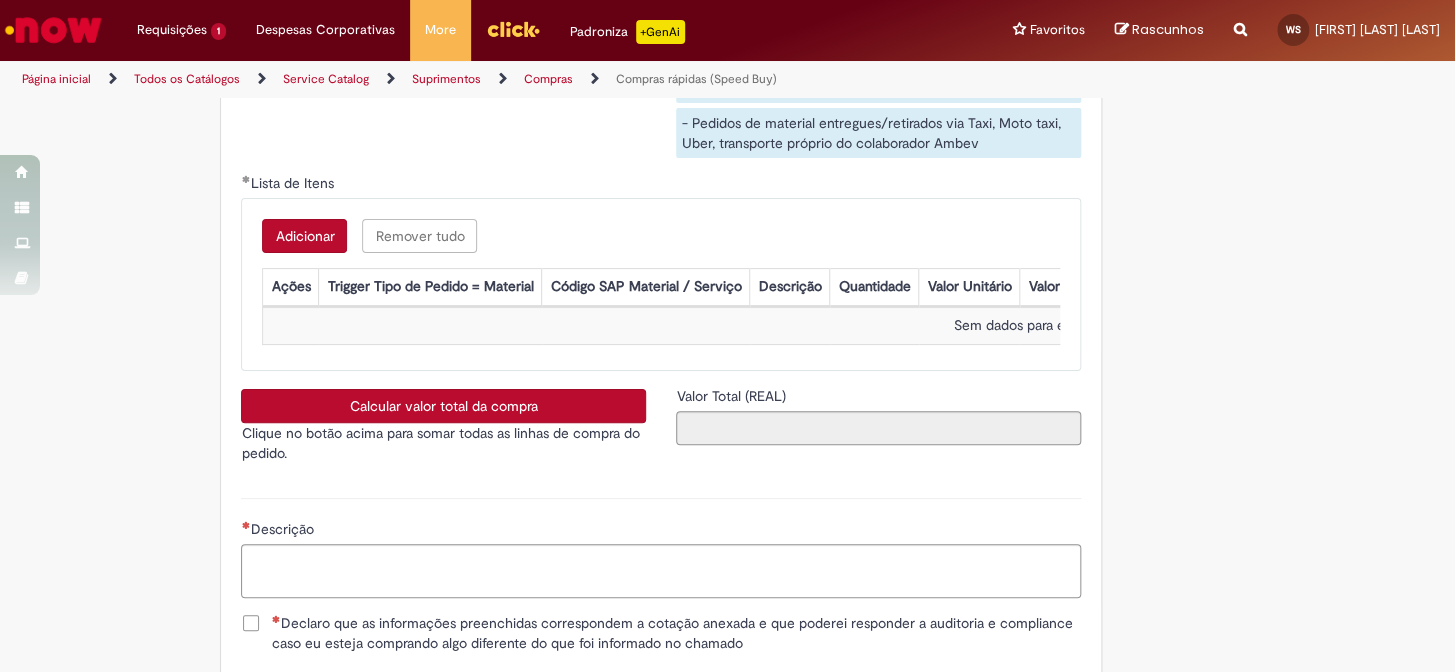 scroll, scrollTop: 3363, scrollLeft: 0, axis: vertical 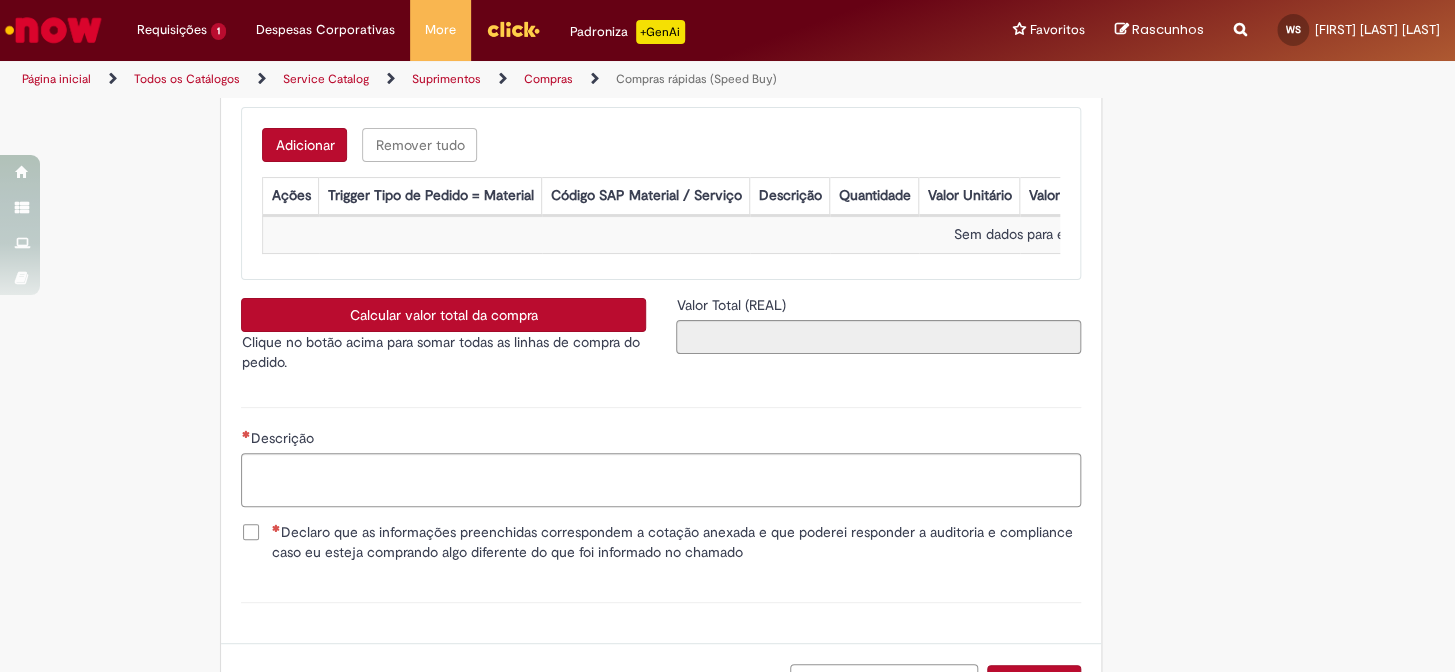 click on "Adicionar" at bounding box center [304, 145] 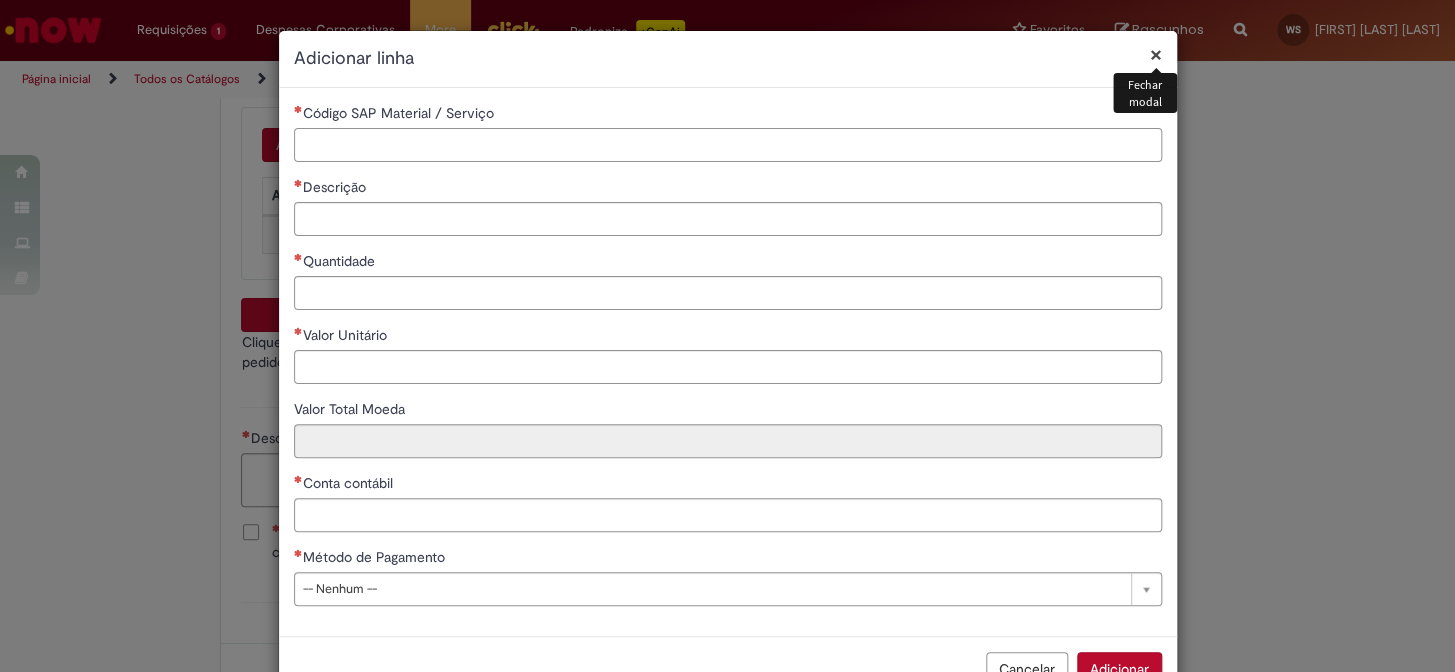 click on "Código SAP Material / Serviço" at bounding box center (728, 145) 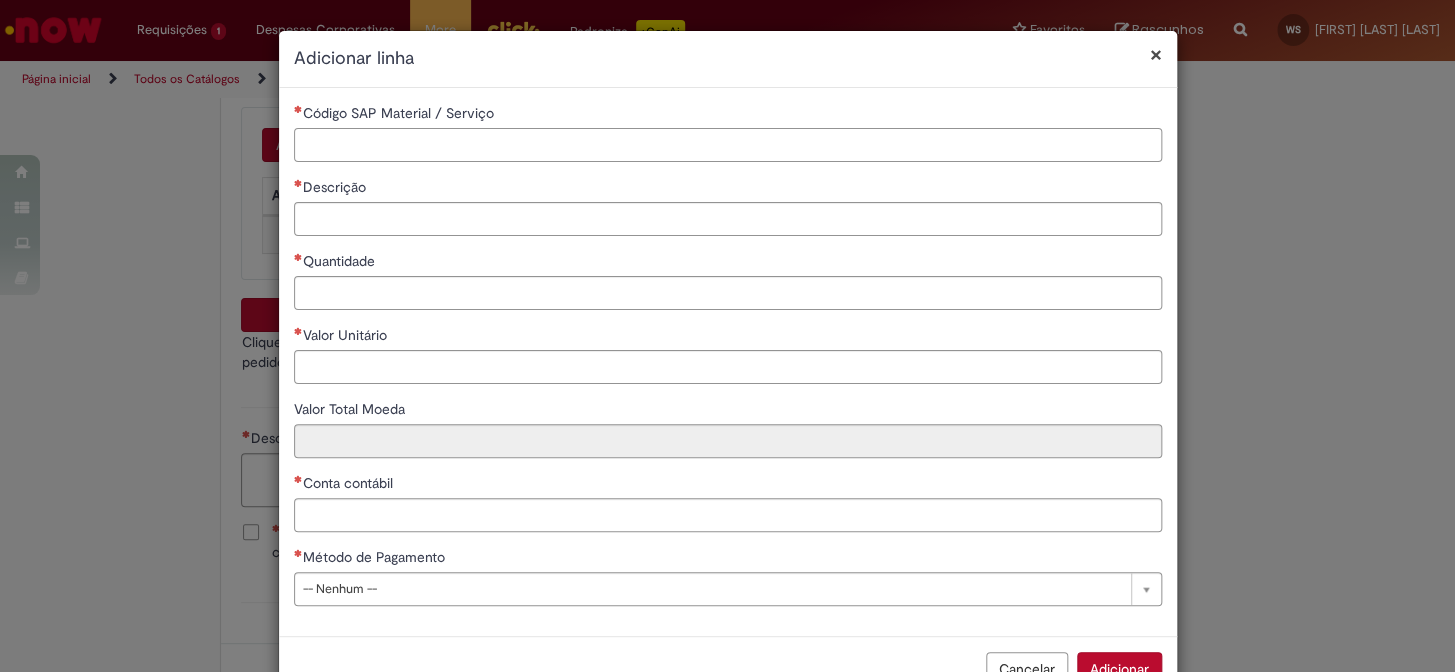 paste on "********" 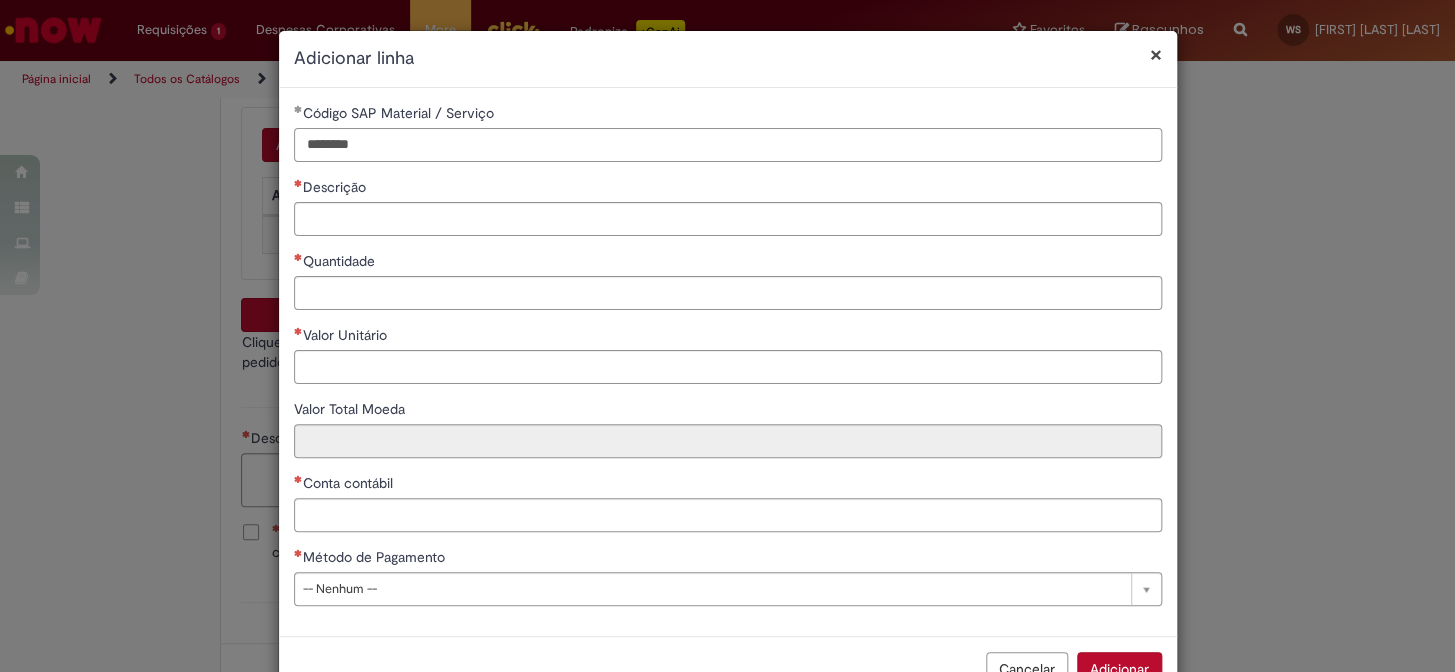 type on "********" 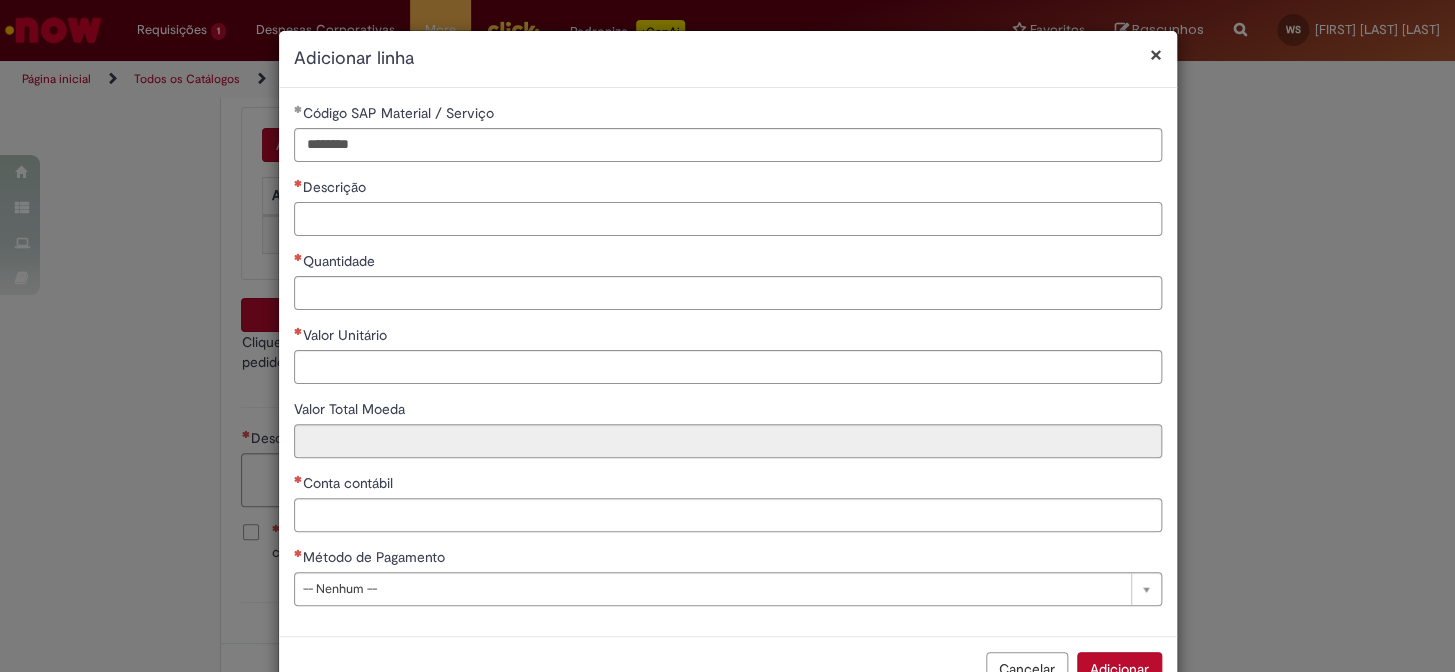 click on "Descrição" at bounding box center [728, 219] 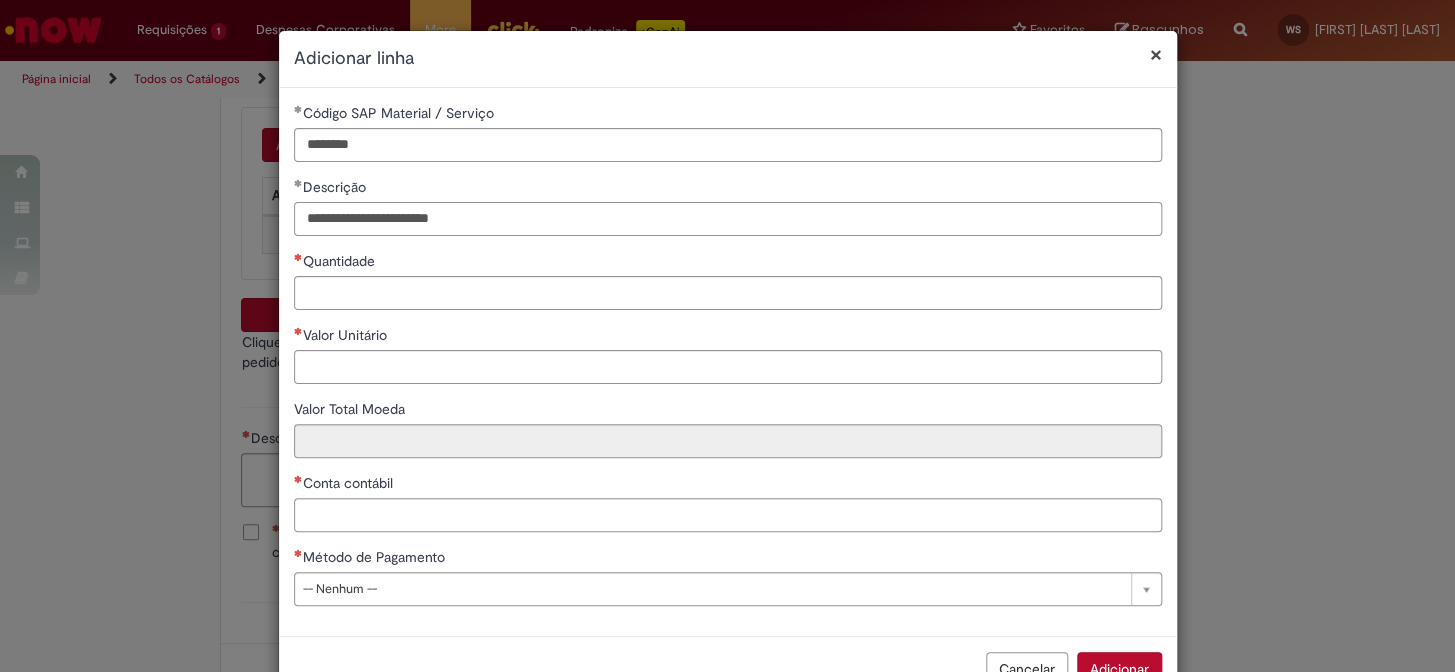 type on "**********" 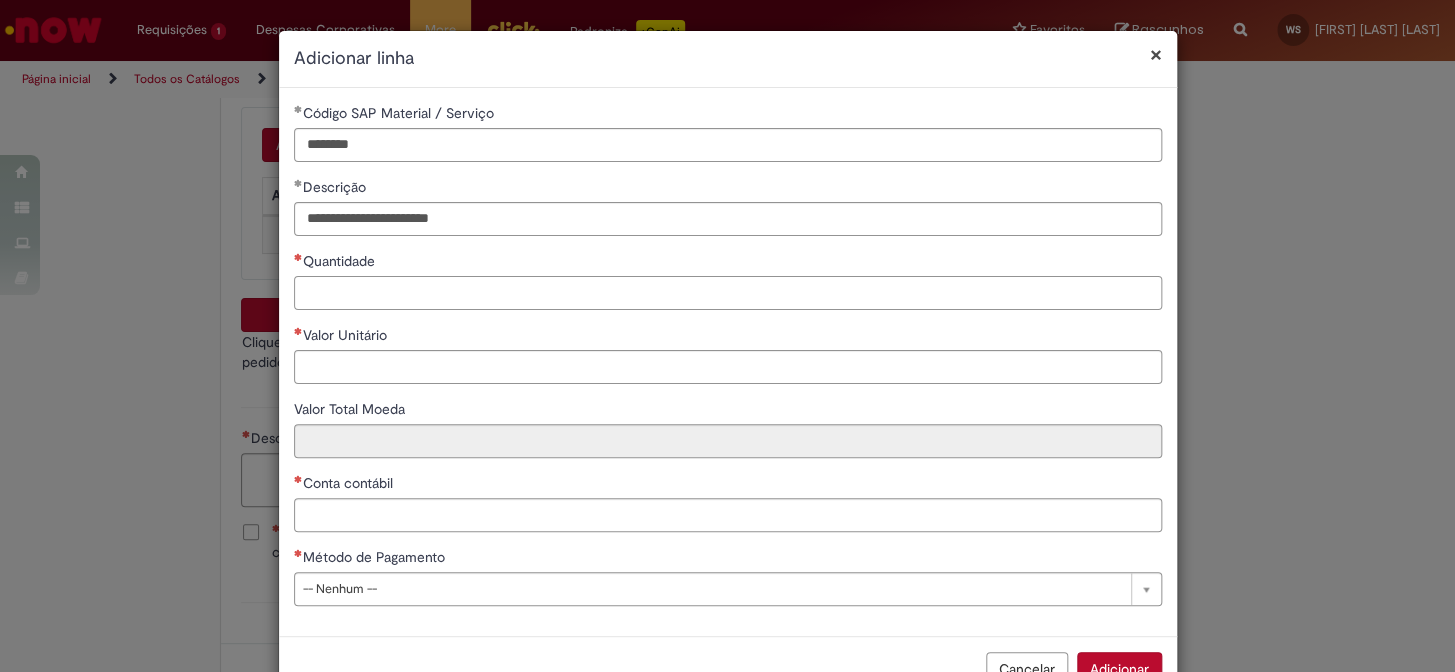 click on "Quantidade" at bounding box center [728, 293] 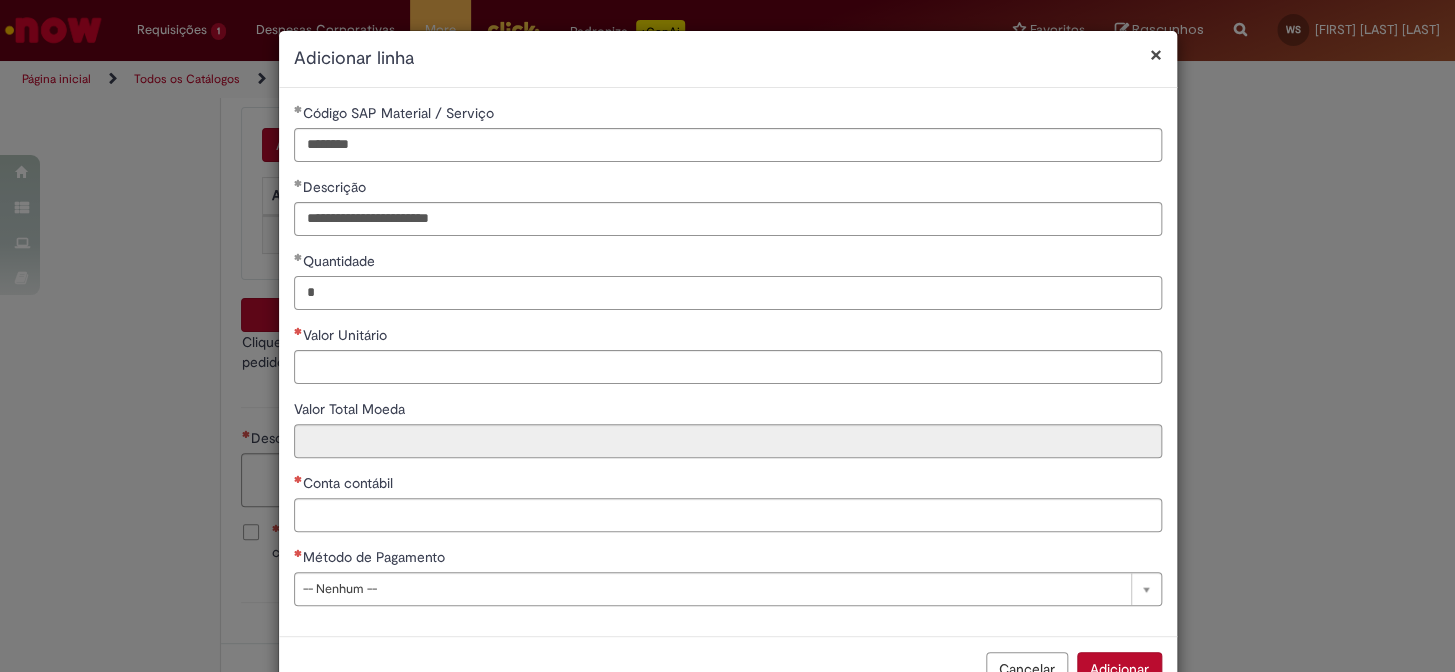 type on "*" 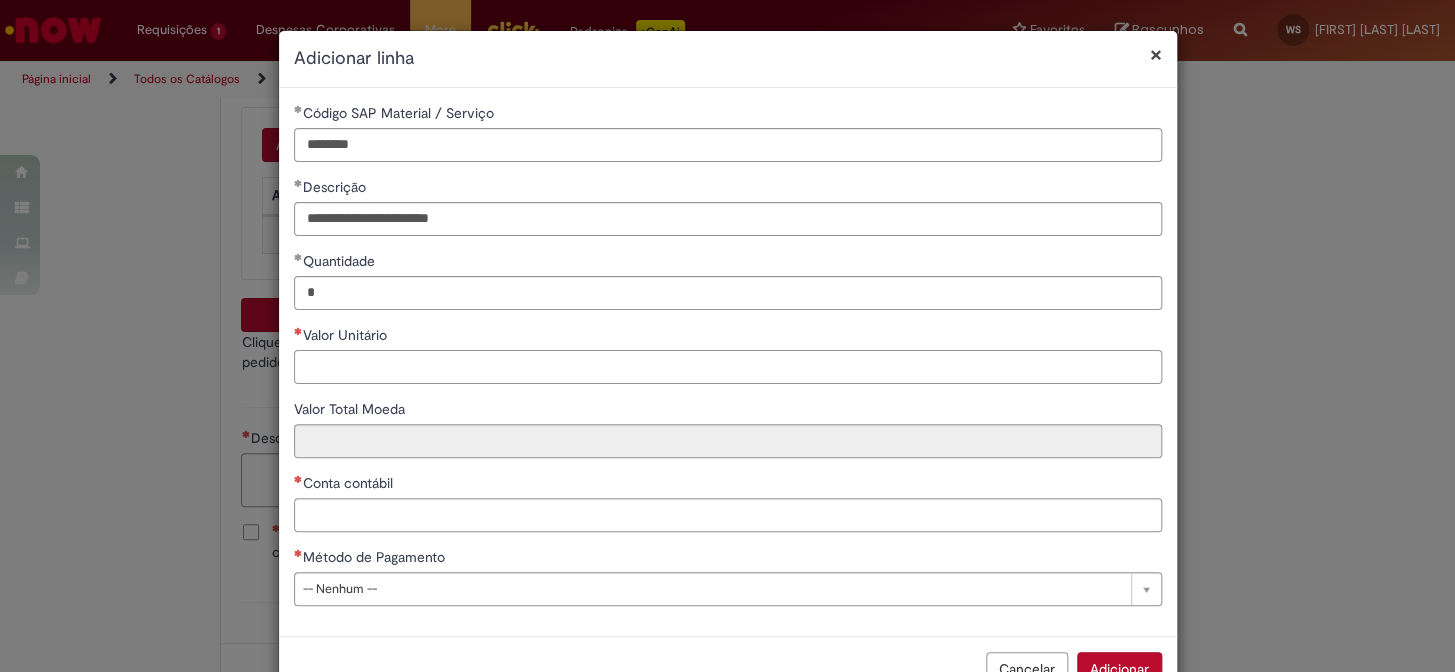 click on "Valor Unitário" at bounding box center (728, 367) 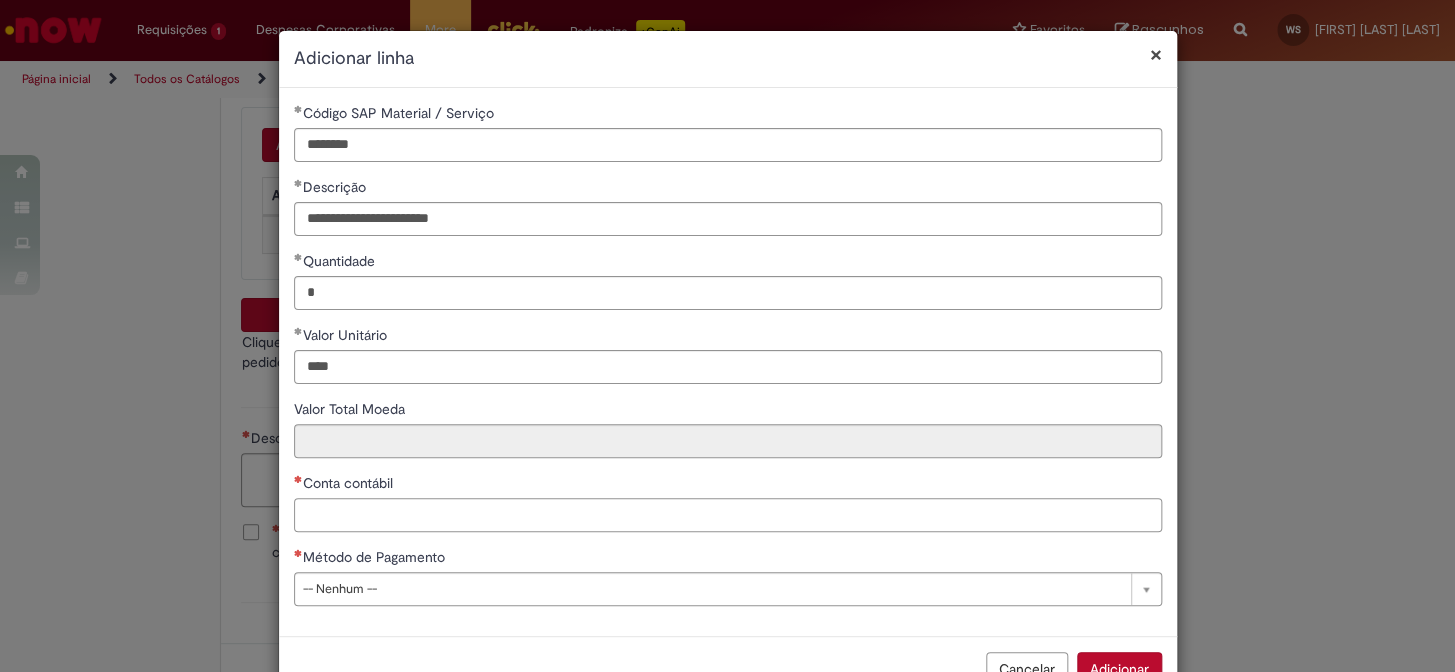 type on "********" 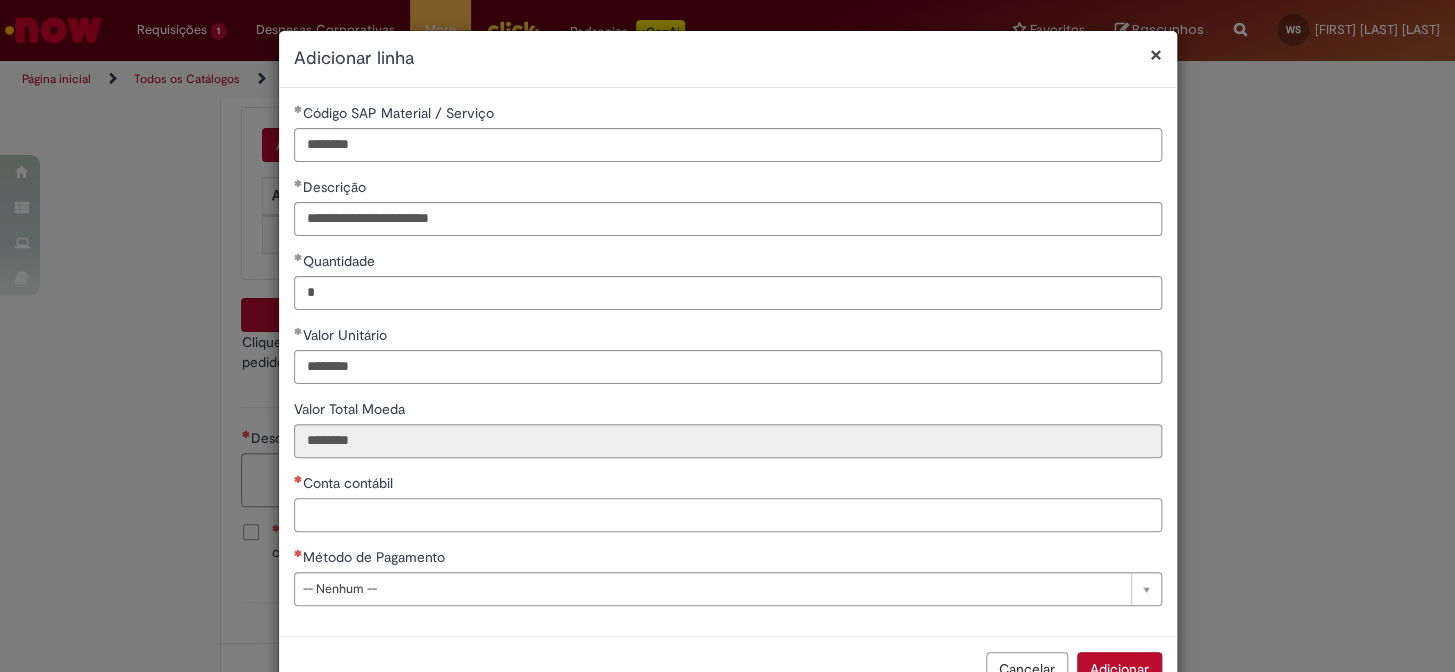click on "Conta contábil" at bounding box center [728, 515] 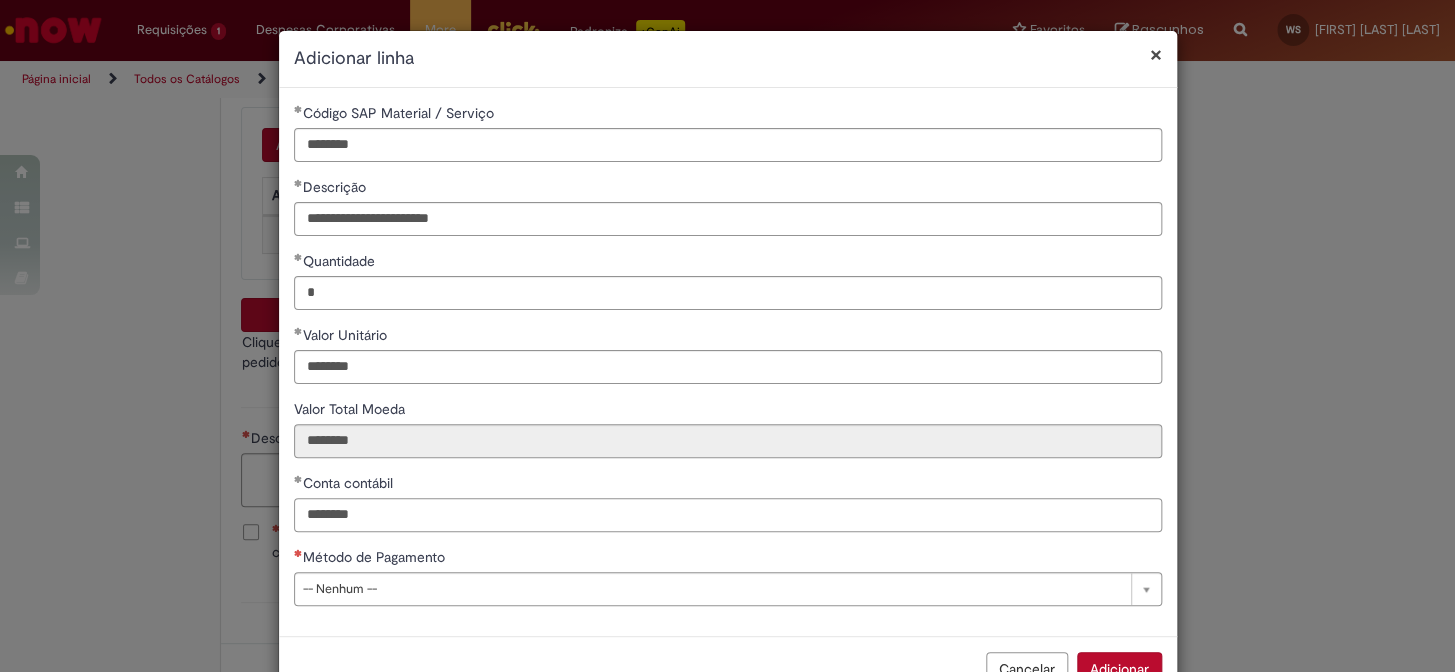 type on "********" 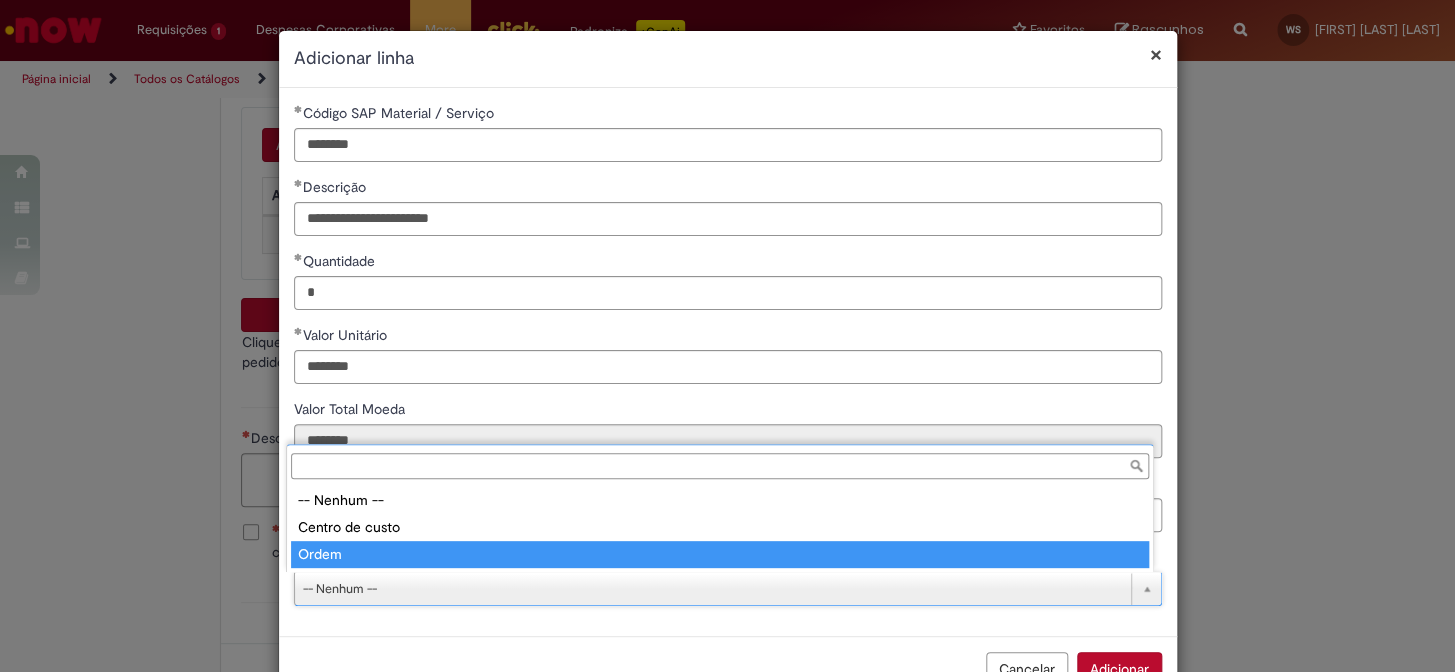 type on "*****" 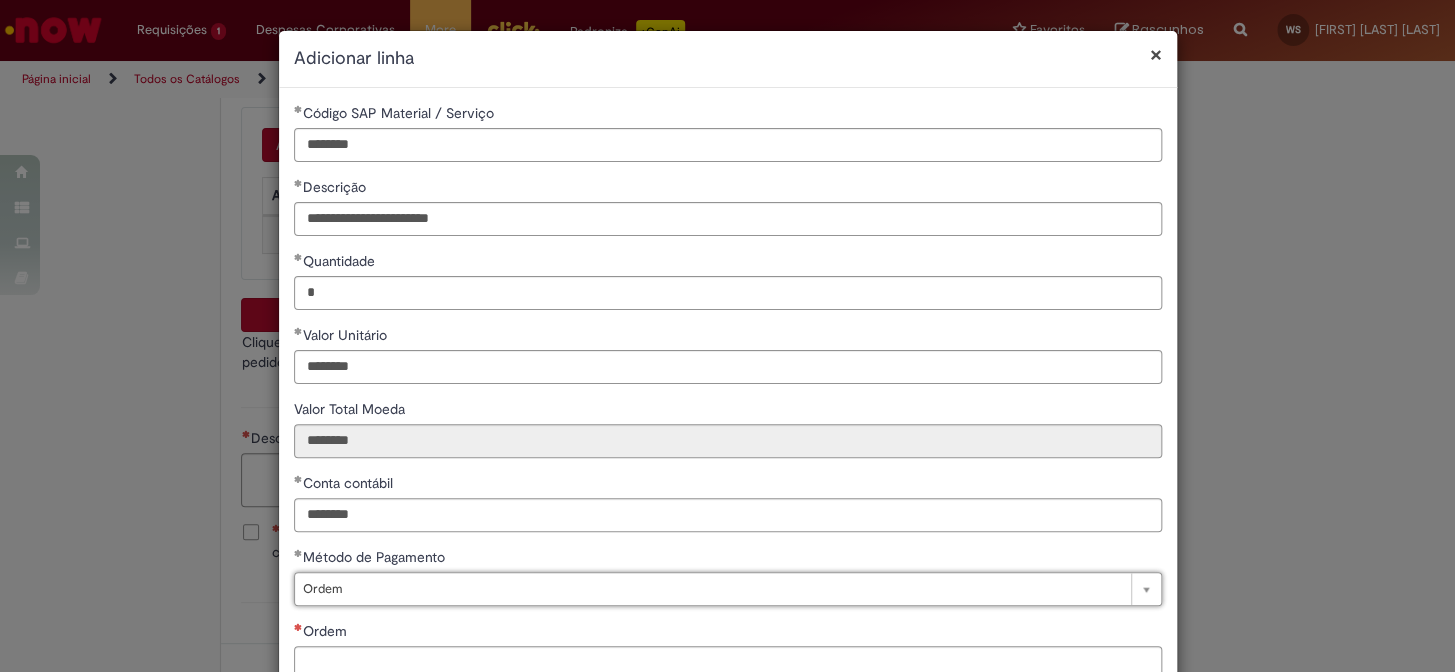 scroll, scrollTop: 133, scrollLeft: 0, axis: vertical 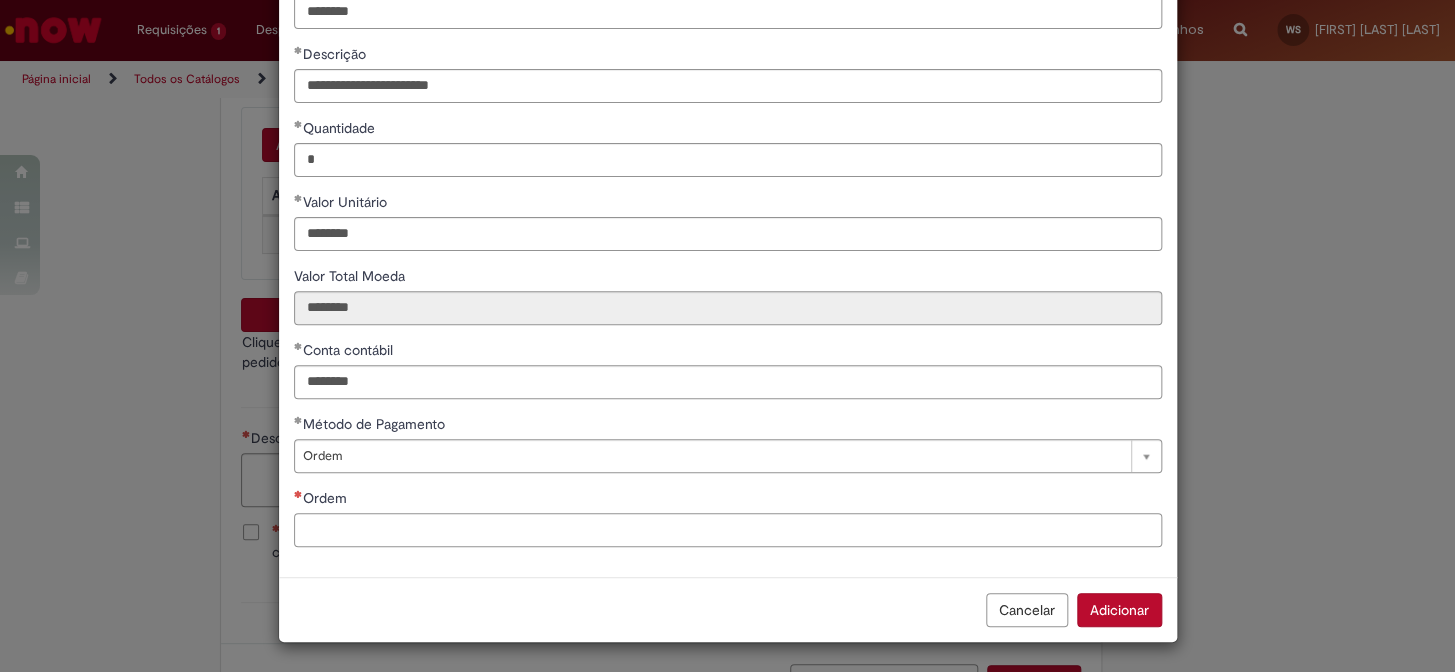 click on "Ordem" at bounding box center (728, 530) 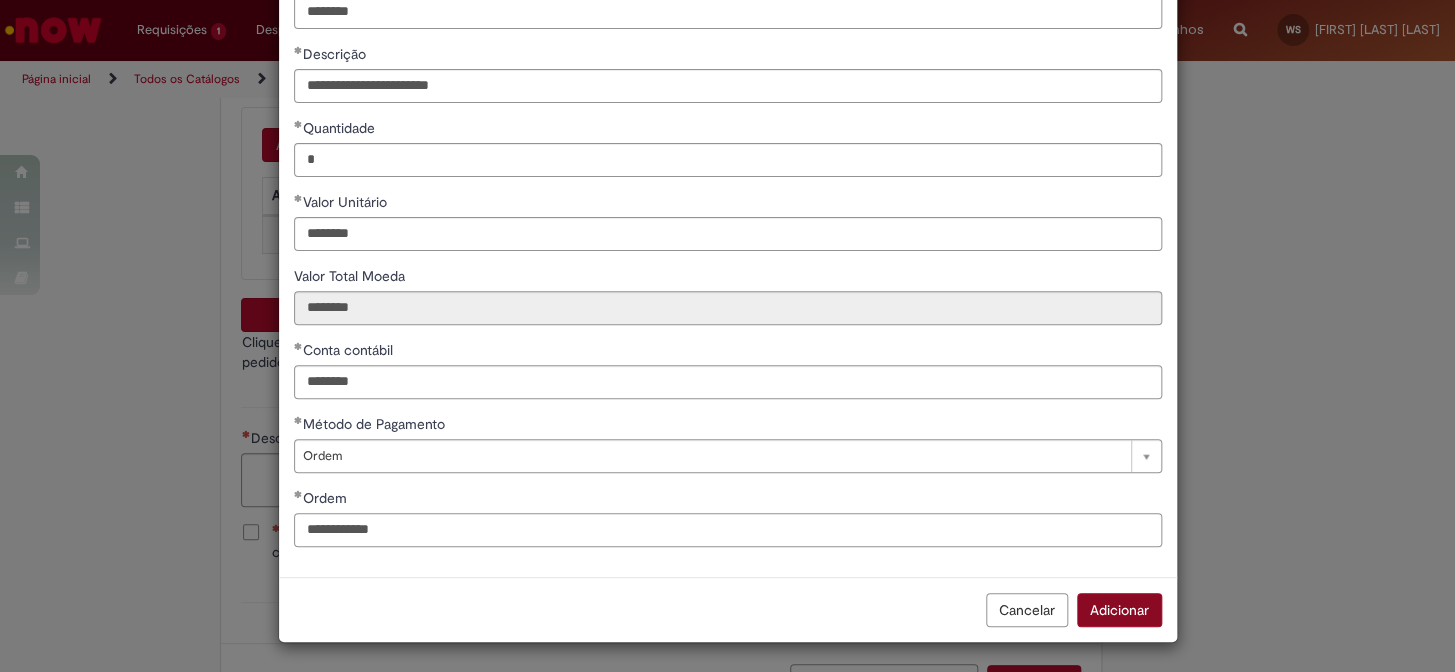 type on "**********" 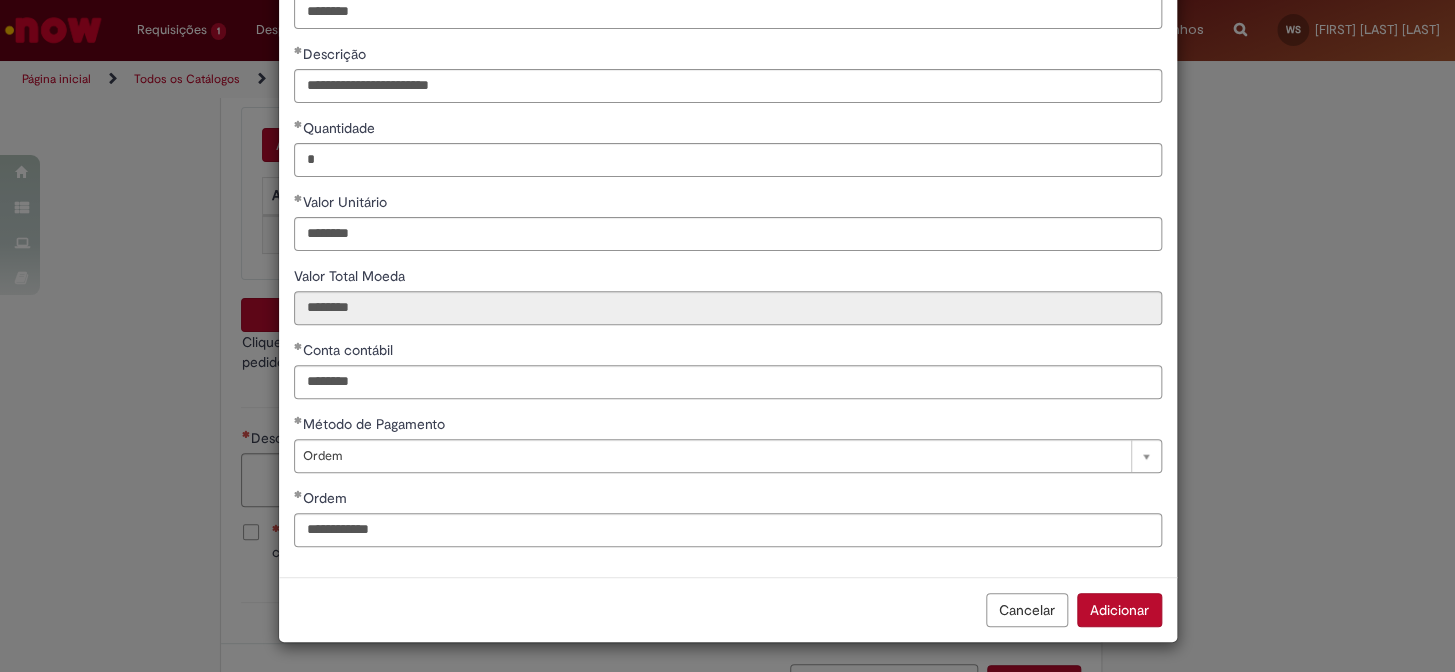 click on "Adicionar" at bounding box center [1119, 610] 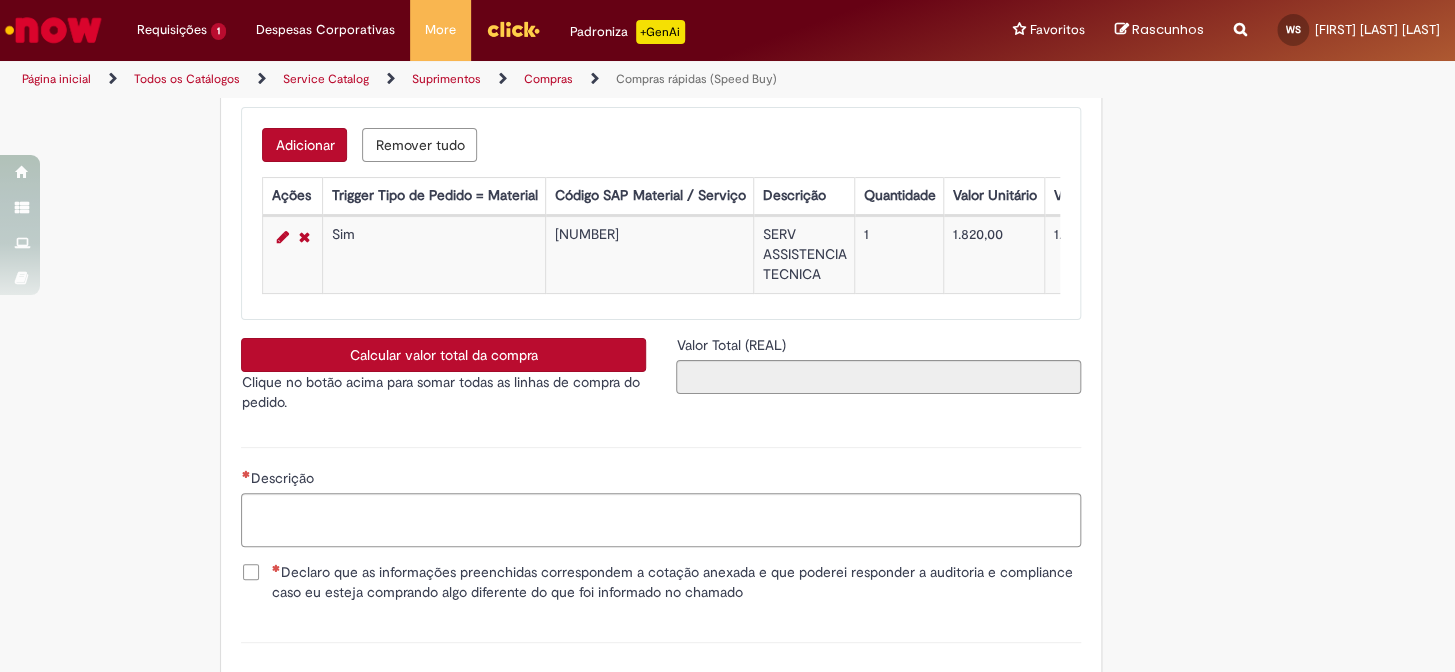 click on "Calcular valor total da compra" at bounding box center (443, 355) 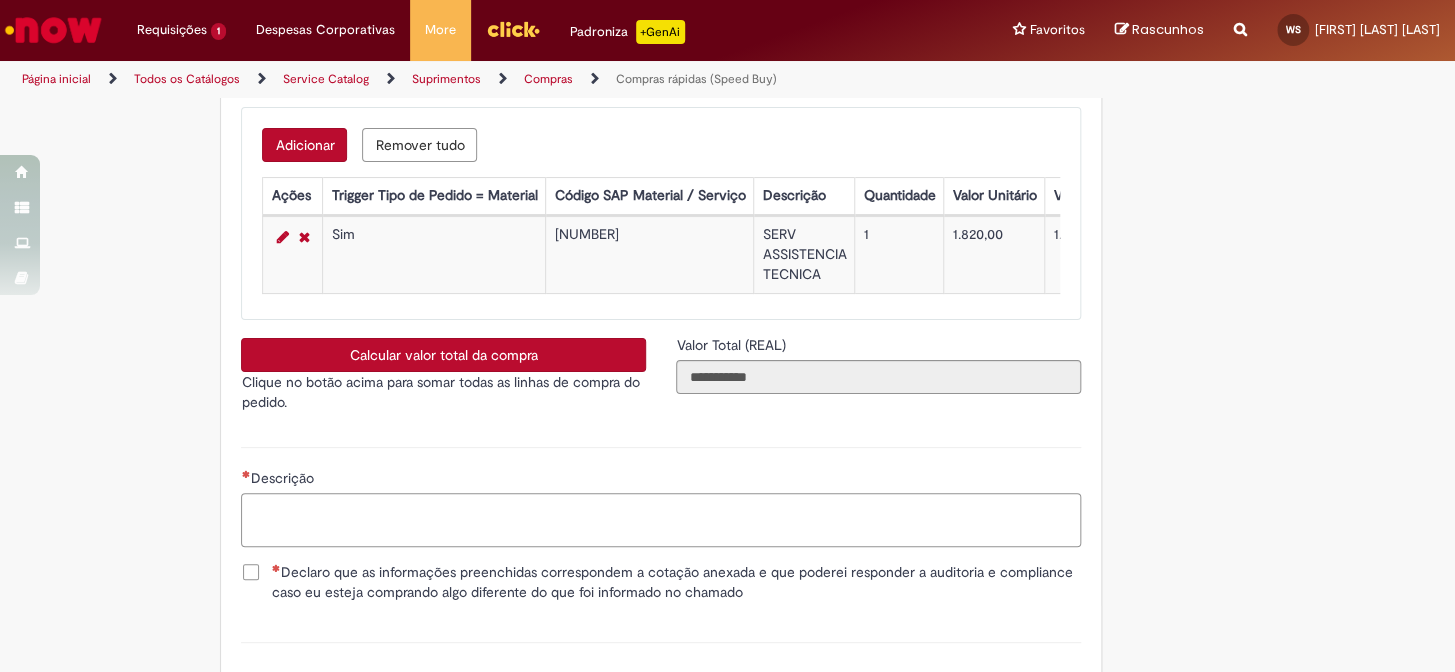 click on "Descrição" at bounding box center (661, 520) 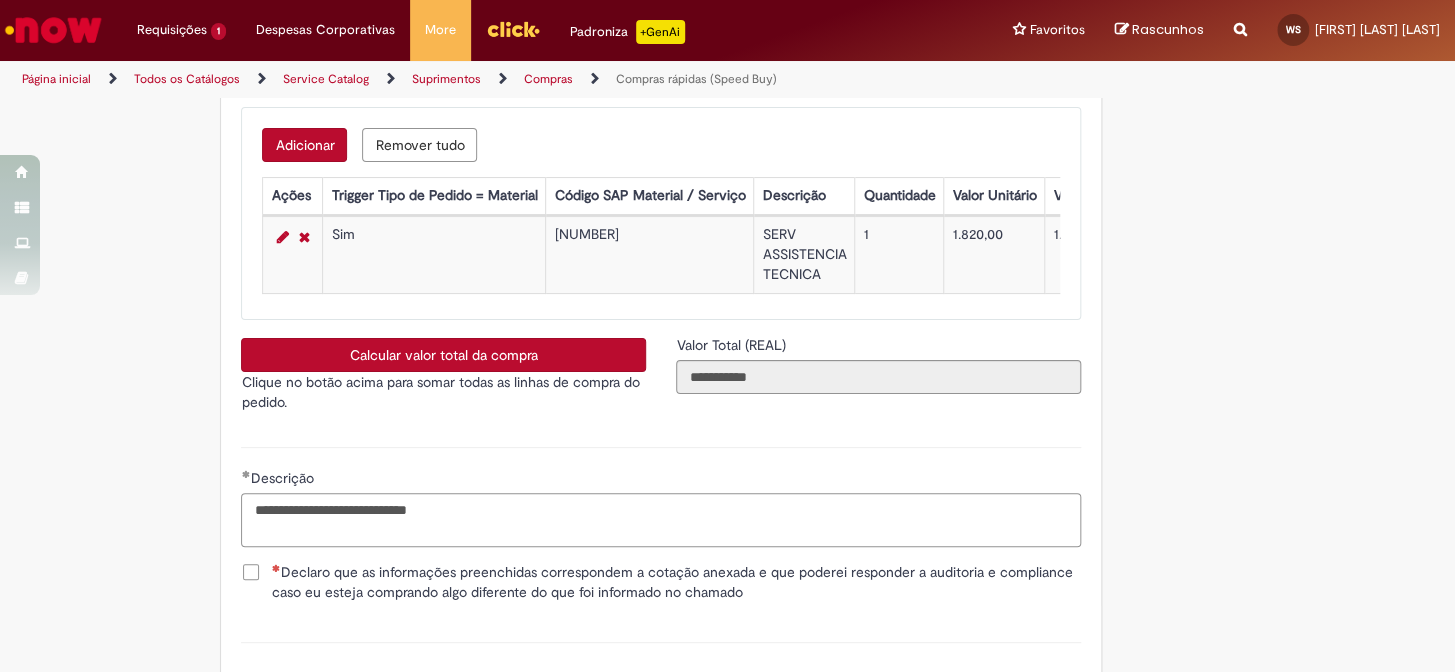 type on "**********" 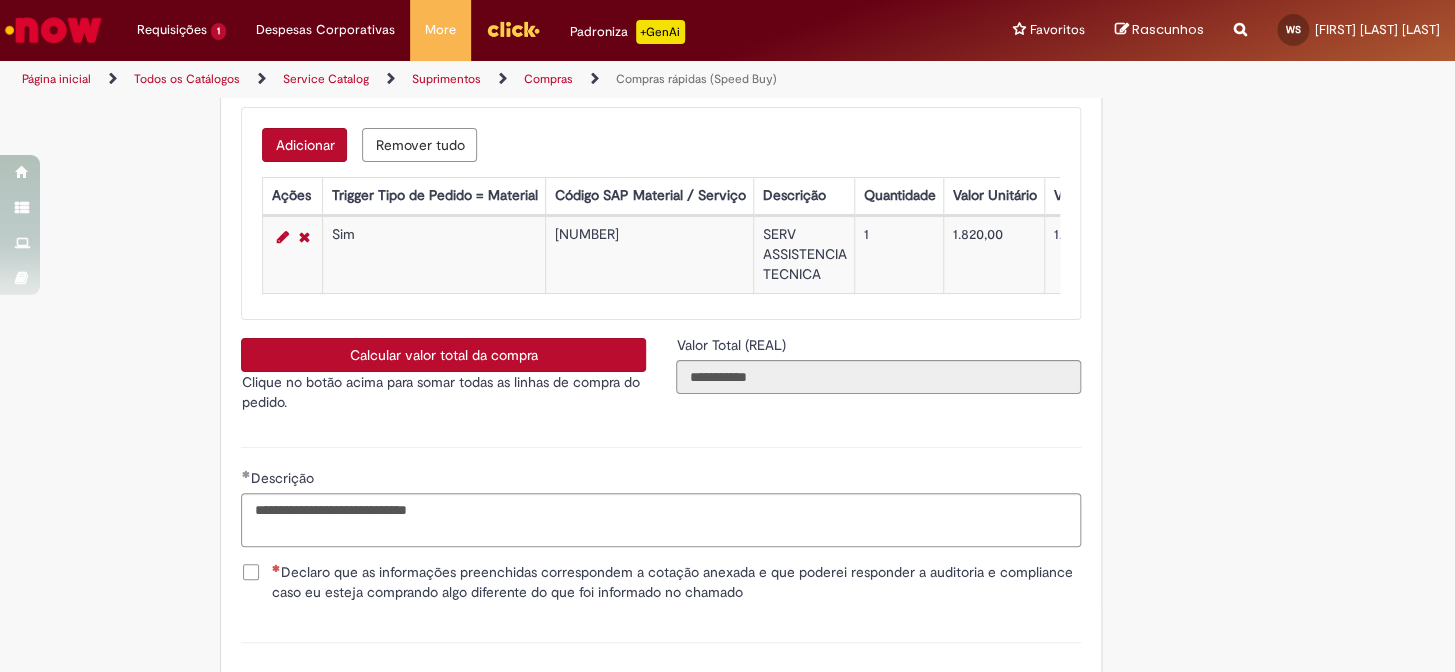 click on "Declaro que as informações preenchidas correspondem a cotação anexada e que poderei responder a auditoria e compliance caso eu esteja comprando algo diferente do que foi informado no chamado" at bounding box center (676, 582) 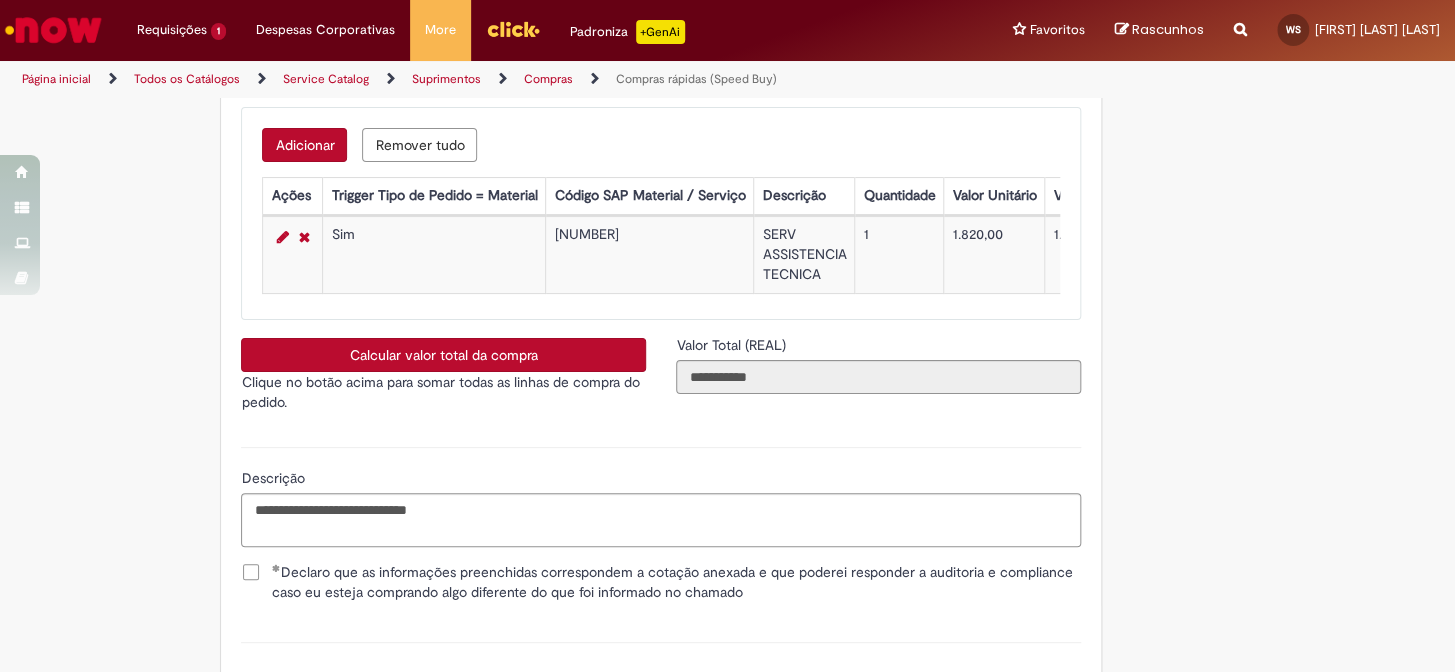 click on "Obrigatório um anexo.
Adicionar a Favoritos
Compras rápidas (Speed Buy)
Chamado destinado para a geração de pedido de compra de indiretos.
O Speed buy é a ferramenta oficial para a geração de pedidos de compra que atenda aos seguintes requisitos:
Compras de material e serviço indiretos
Compras inferiores a R$13.000 *
Compras com fornecedores nacionais
Compras de material sem contrato ativo no SAP para o centro solicitado
* Essa cota é referente ao tipo de solicitação padrão de Speed buy. Os chamados com cotas especiais podem possuir valores divergentes.
Regras de Utilização
No campo “Tipo de Solicitação” selecionar a opção correspondente a sua unidade de negócio.
Solicitação Padrão de Speed buy:
Fábricas, centros de Excelência e de Distribuição:  habilitado para todos usuários ambev
Ativos   de TI:" at bounding box center [728, -1197] 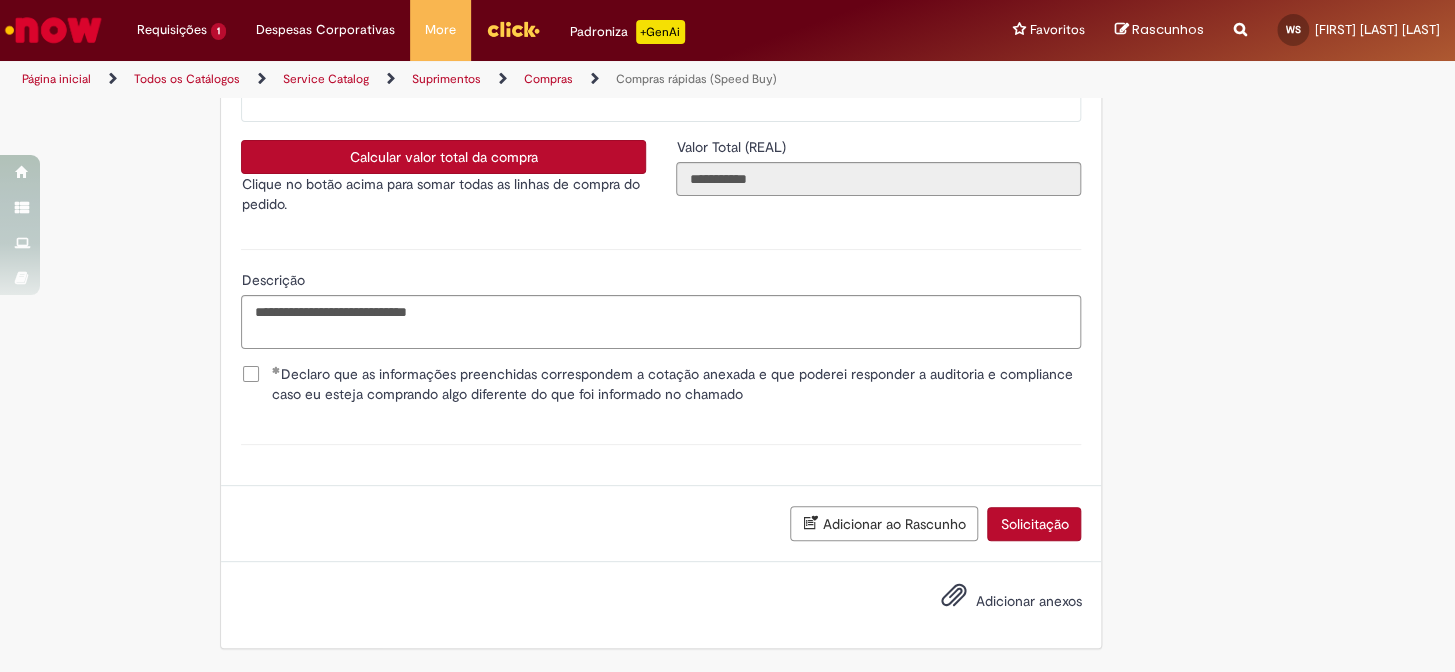 click on "Adicionar anexos" at bounding box center (1028, 601) 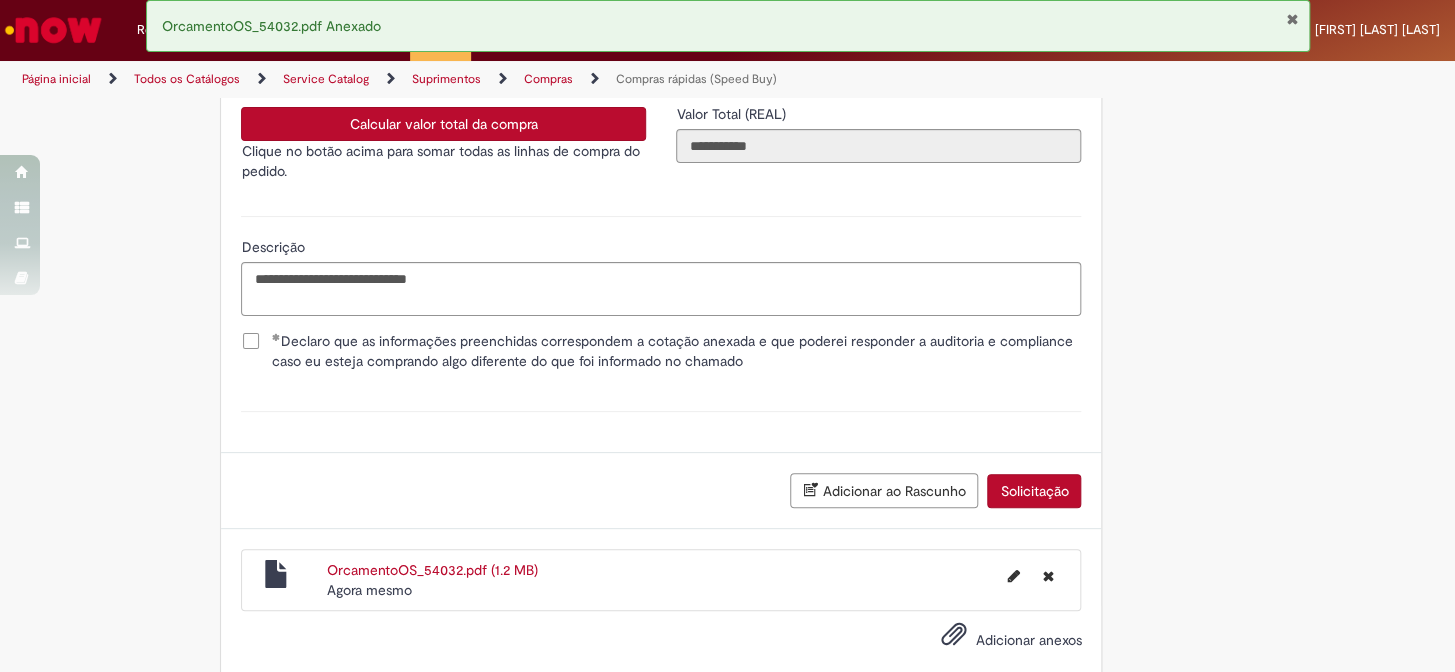 click on "Solicitação" at bounding box center (1034, 491) 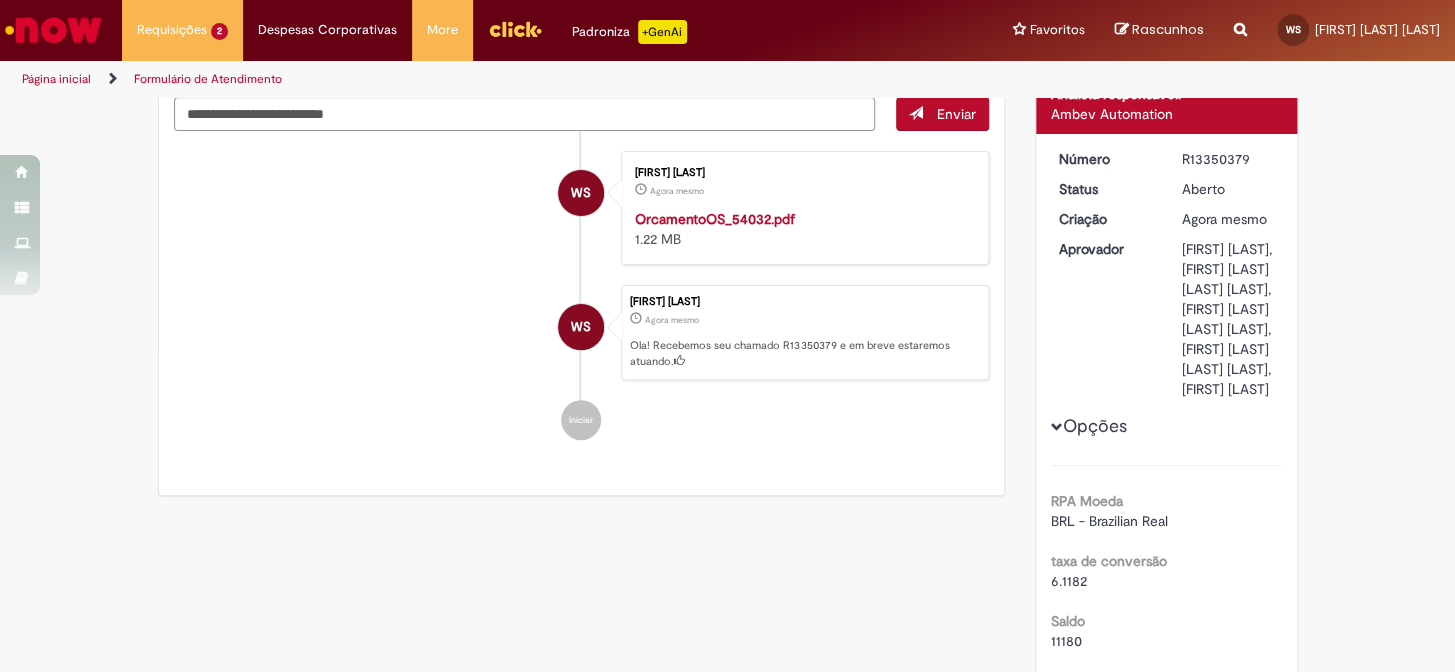 scroll, scrollTop: 0, scrollLeft: 0, axis: both 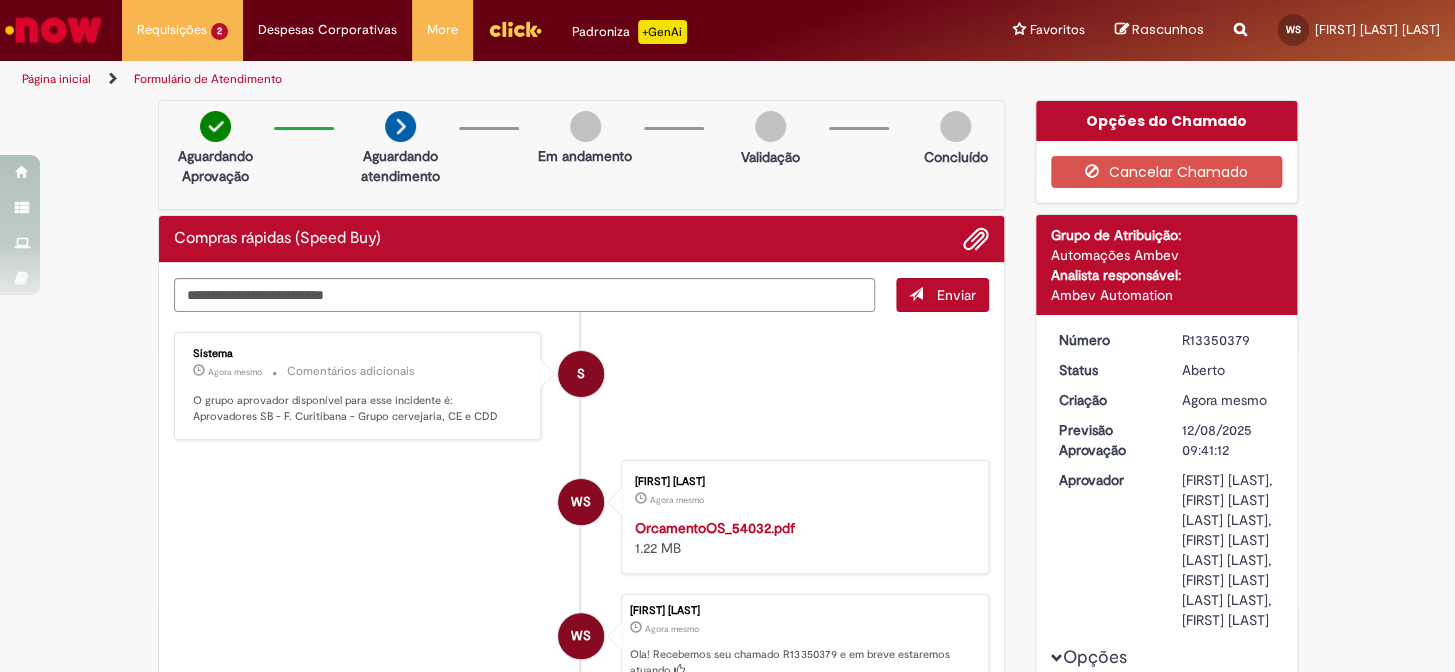 drag, startPoint x: 1239, startPoint y: 336, endPoint x: 1172, endPoint y: 339, distance: 67.06713 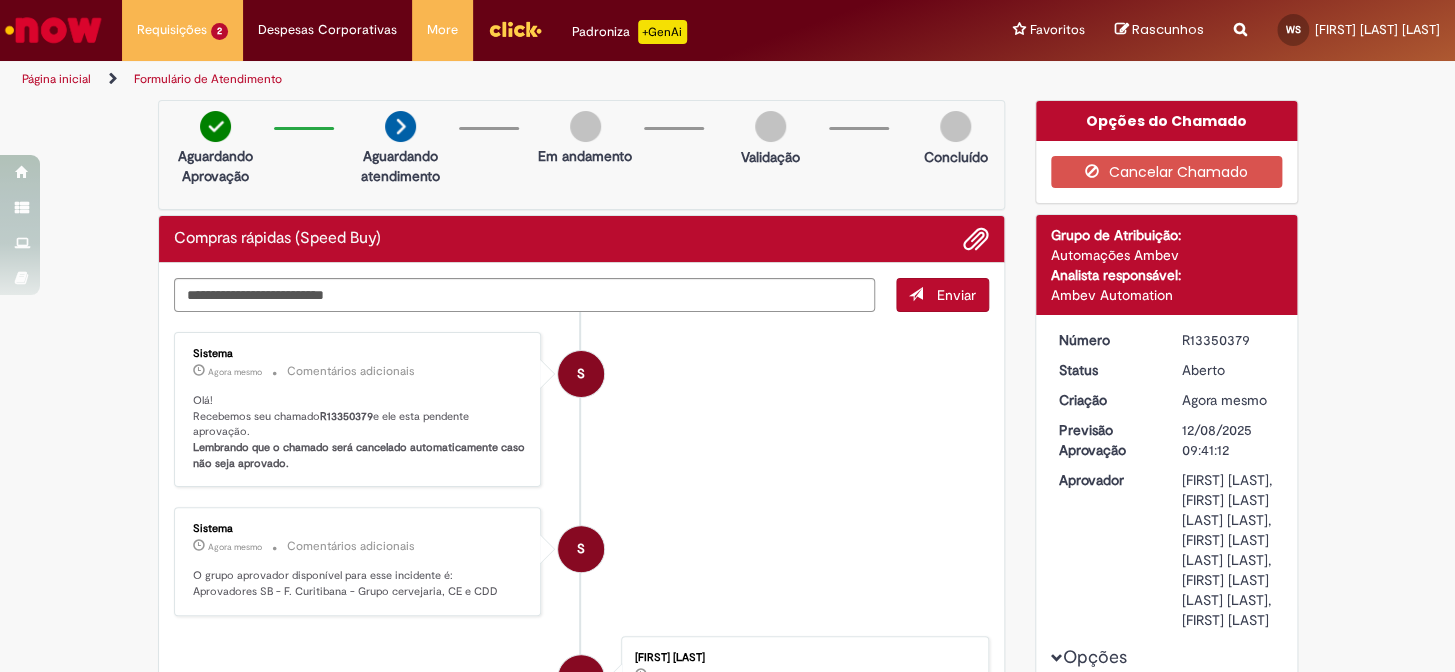 click on "R13350379" at bounding box center (1228, 340) 